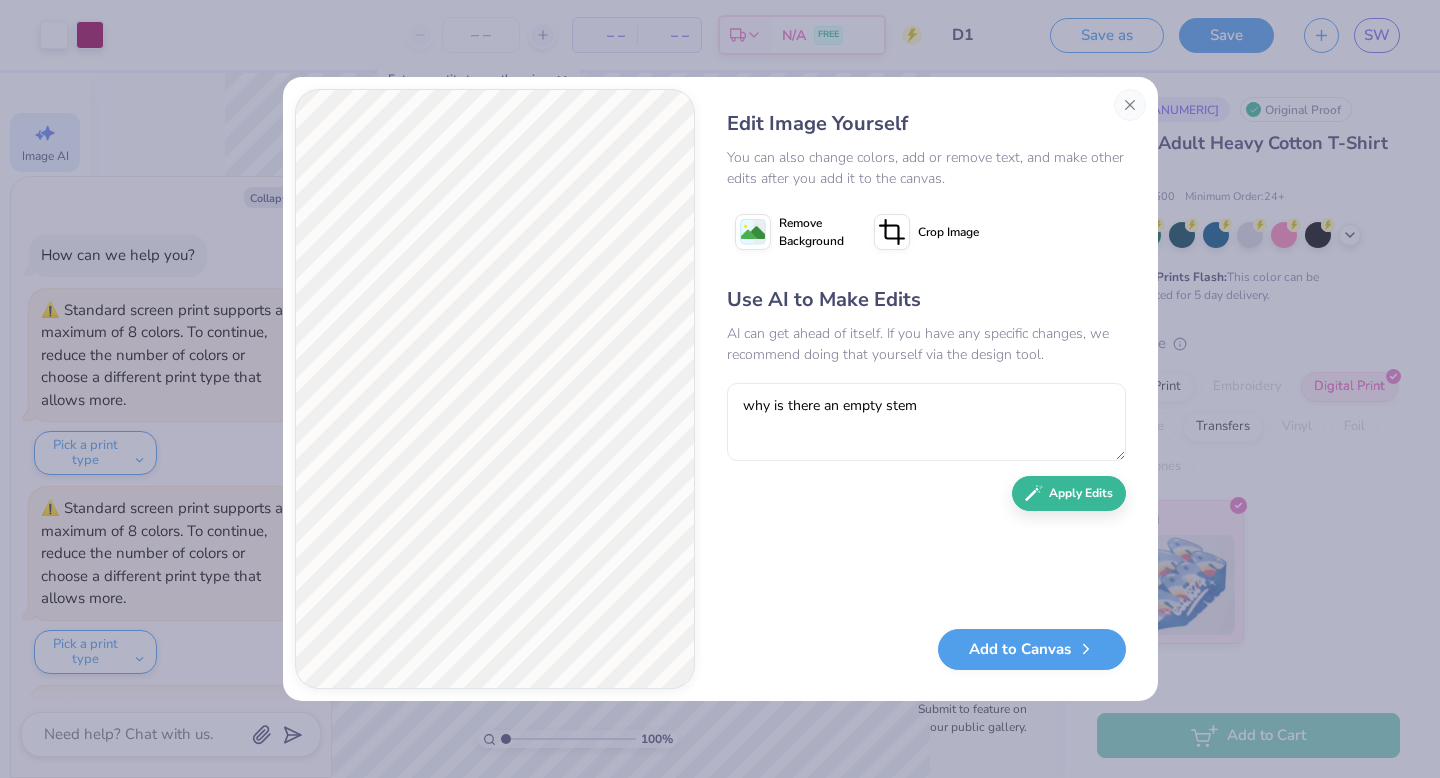 scroll, scrollTop: 0, scrollLeft: 0, axis: both 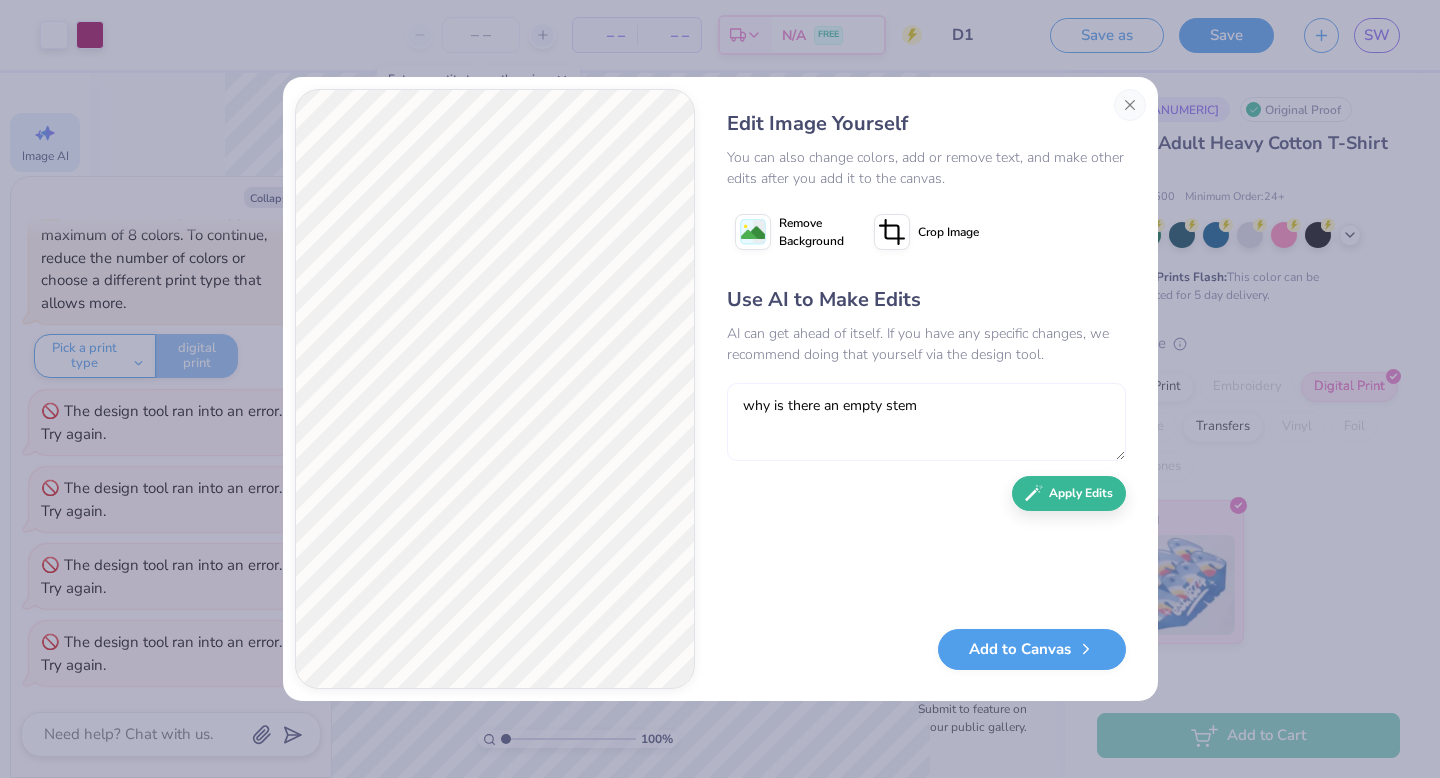 click on "why is there an empty stem" at bounding box center [926, 422] 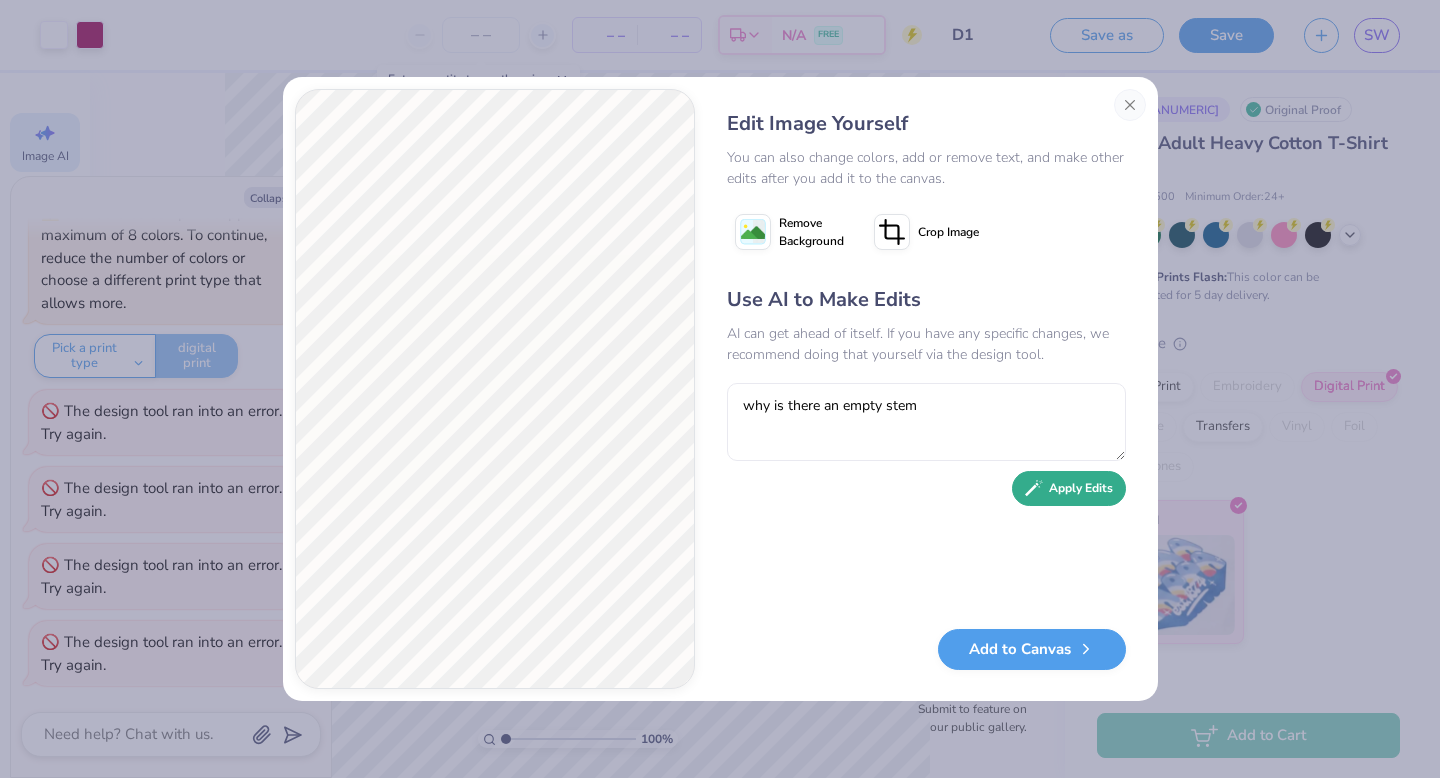 click on "Apply Edits" at bounding box center [1069, 488] 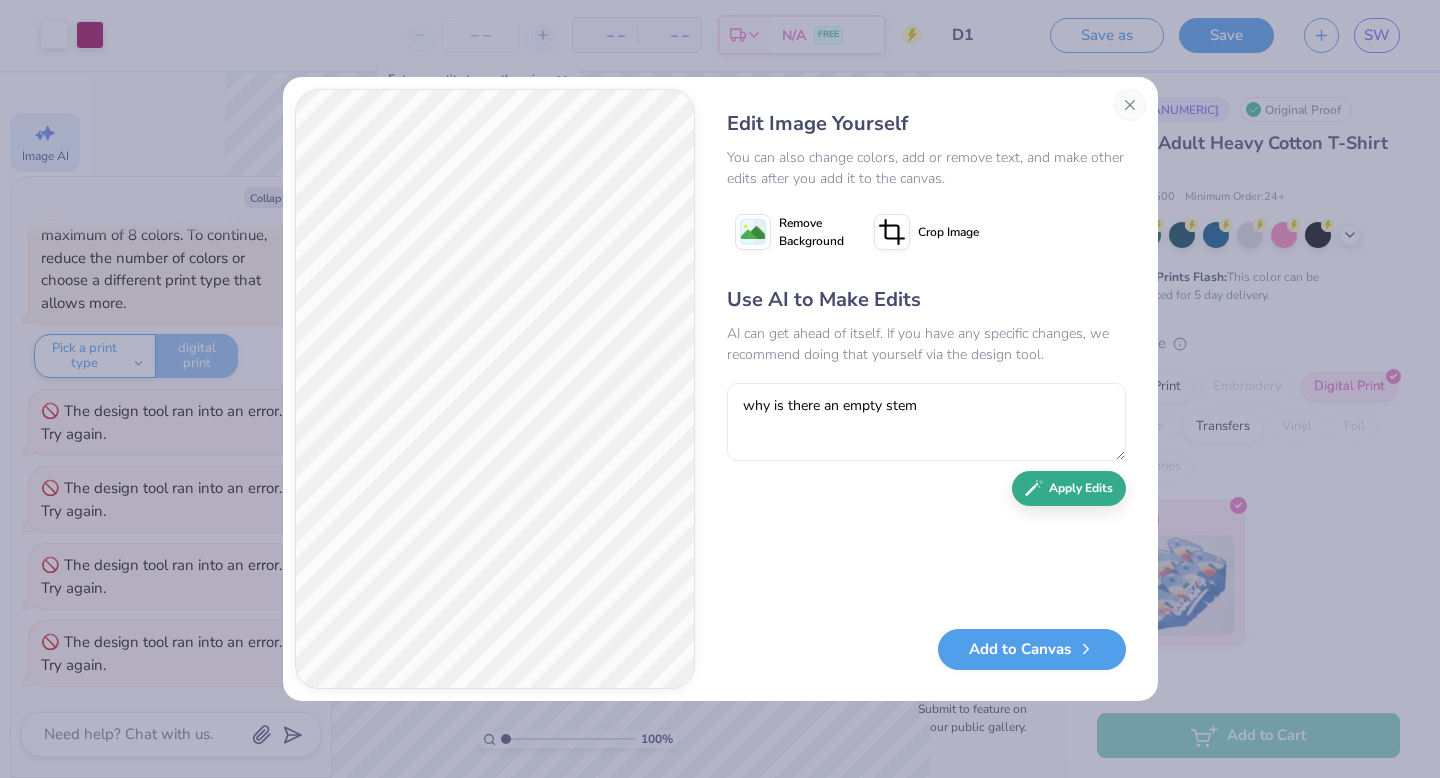 scroll, scrollTop: 2653, scrollLeft: 0, axis: vertical 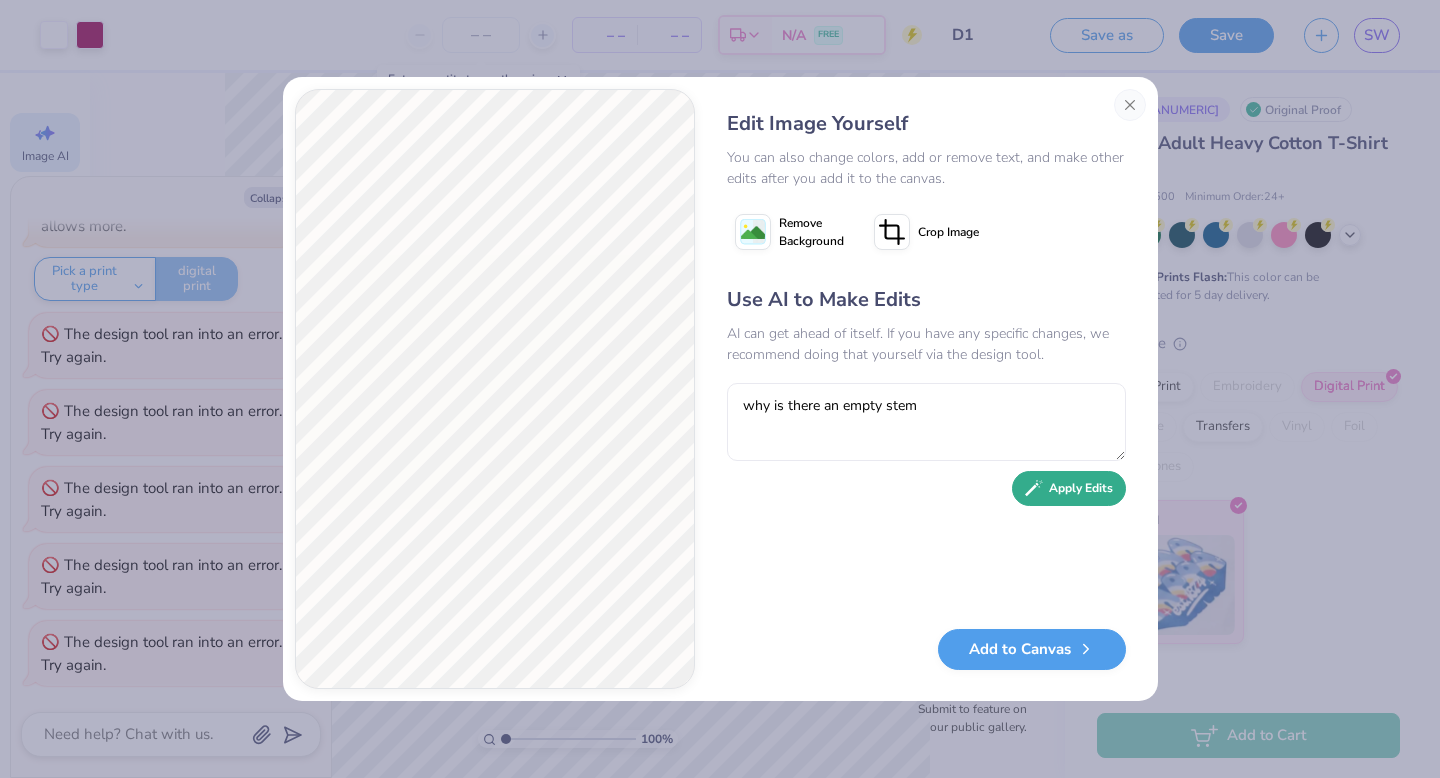 click on "Apply Edits" at bounding box center (1069, 488) 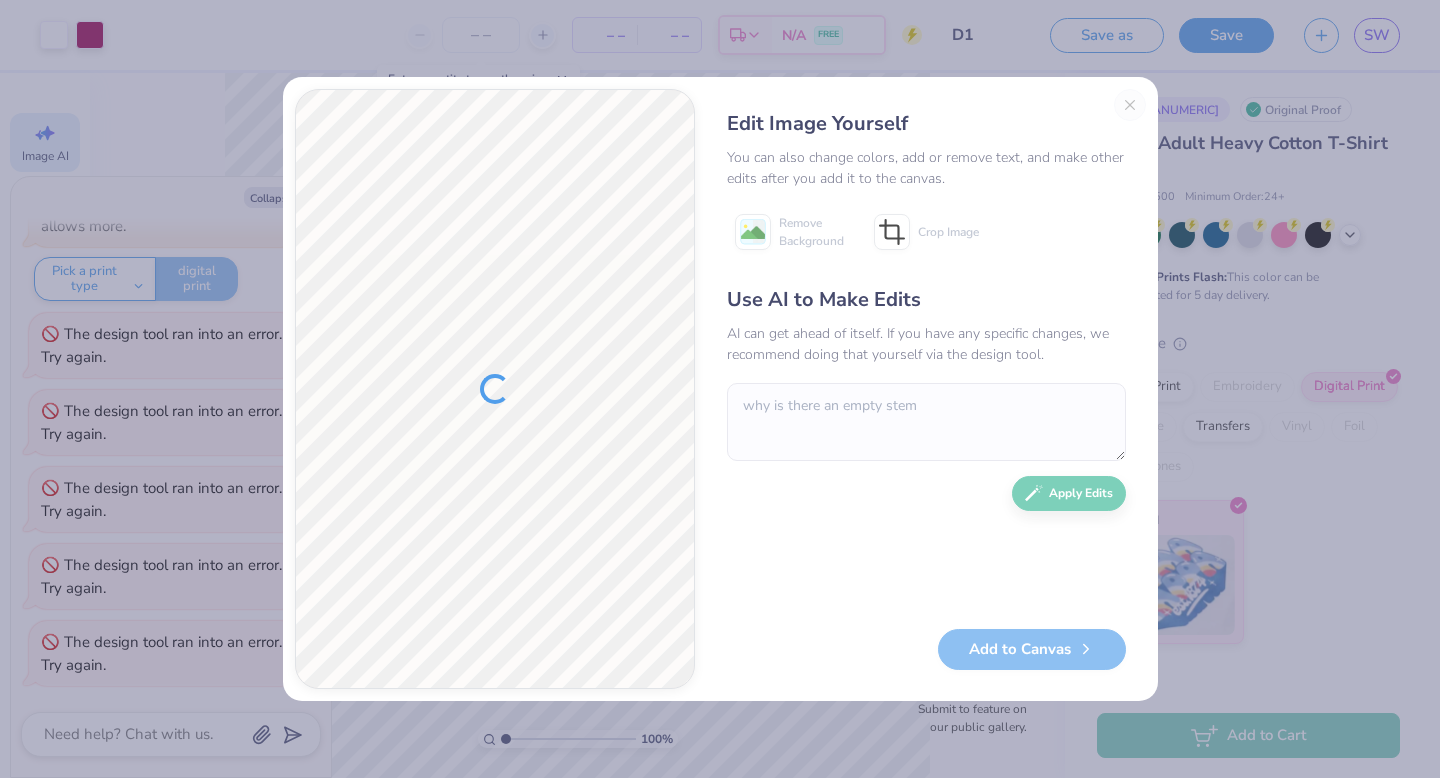 type on "x" 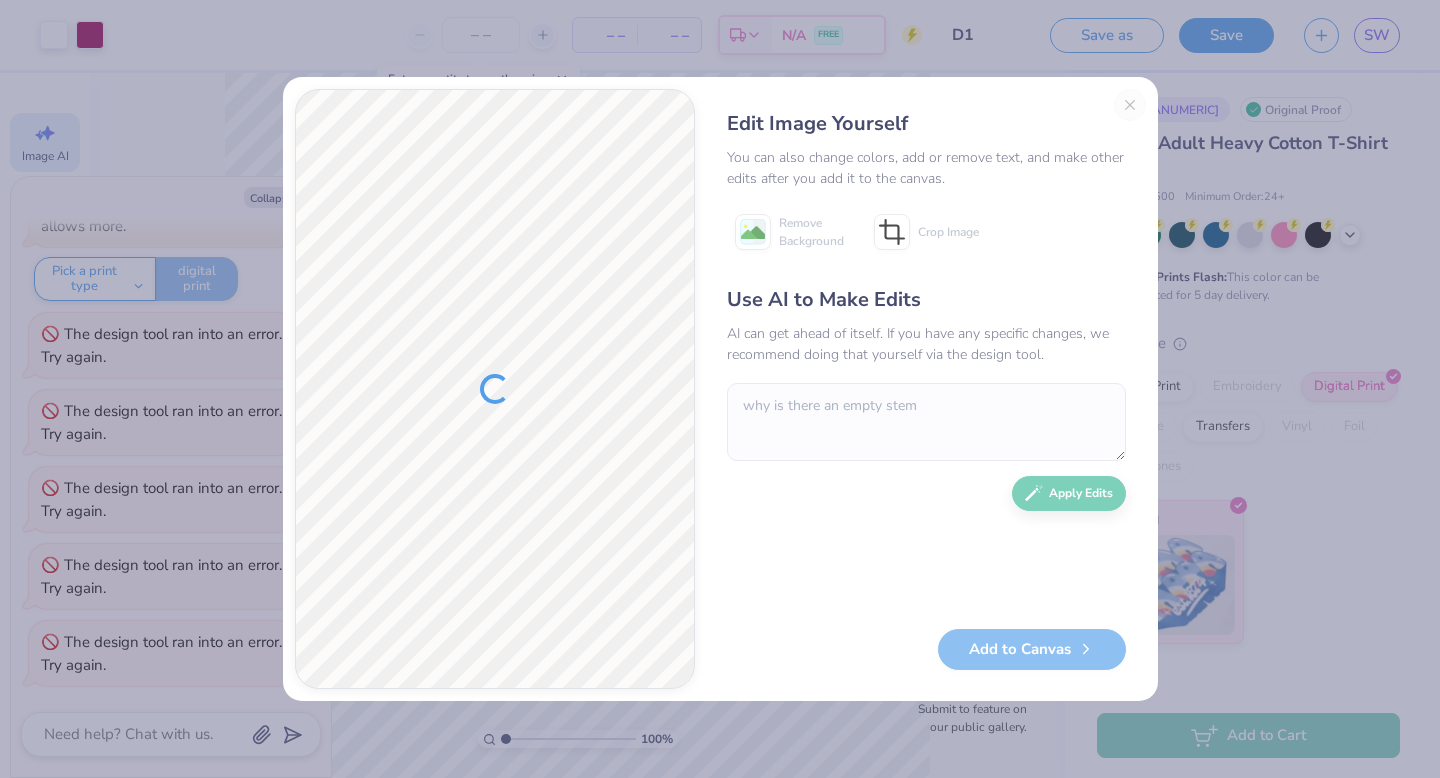 scroll, scrollTop: 2730, scrollLeft: 0, axis: vertical 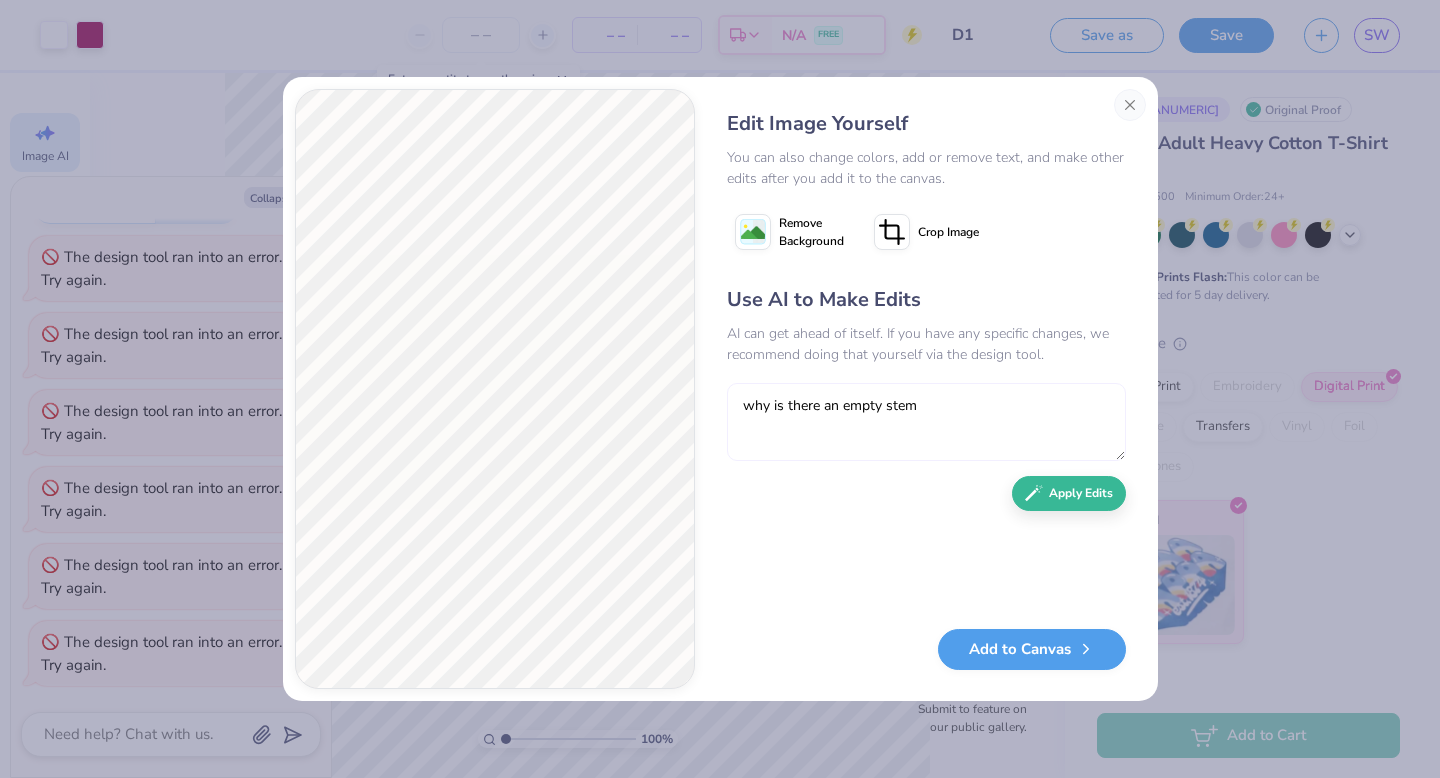 click on "why is there an empty stem" at bounding box center (926, 422) 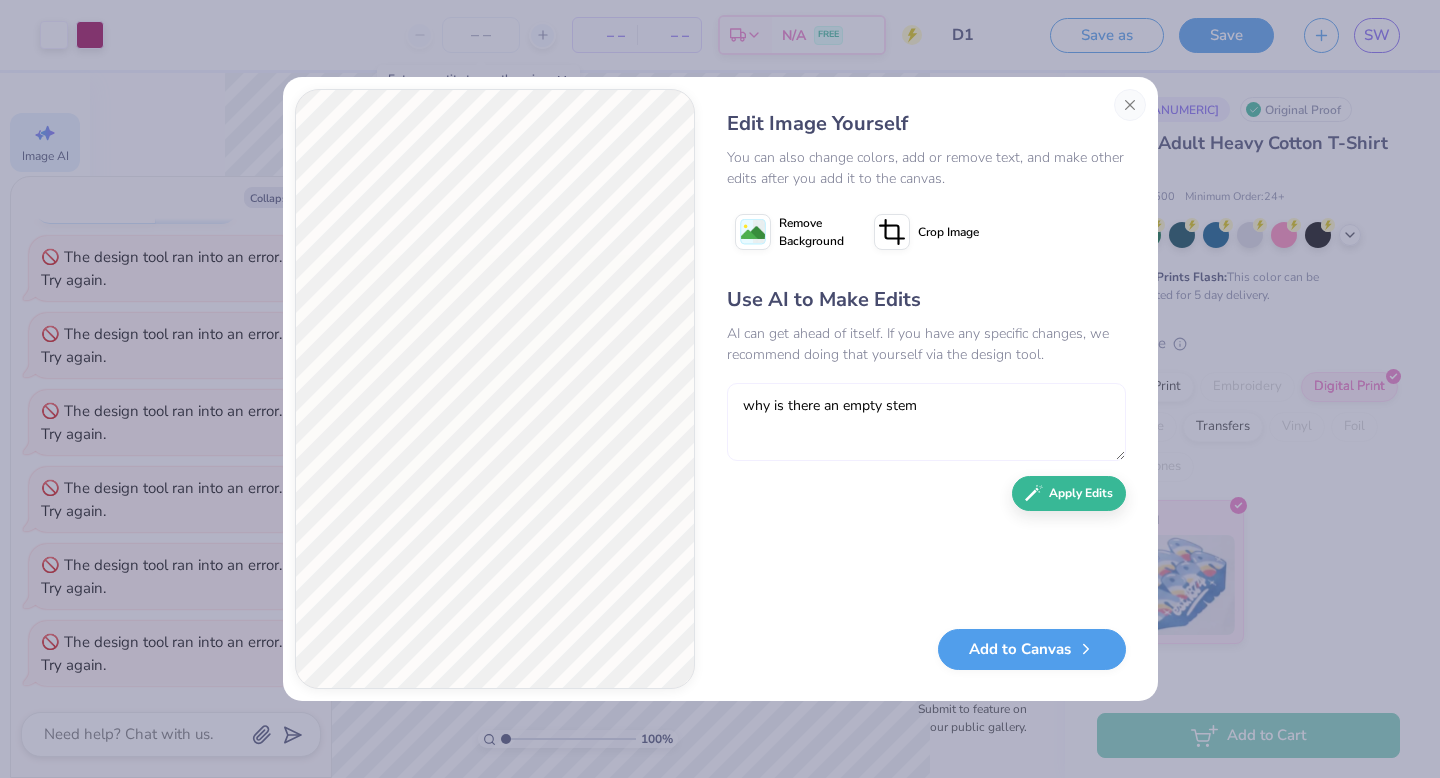 click on "Edit Image Yourself You can also change colors, add or remove text, and make other edits after you add it to the canvas. Remove Background Crop Image Use AI to Make Edits AI can get ahead of itself. If you have any specific changes, we recommend doing that yourself via the design tool. why is there an empty stem Apply Edits Add to Canvas" at bounding box center (720, 389) 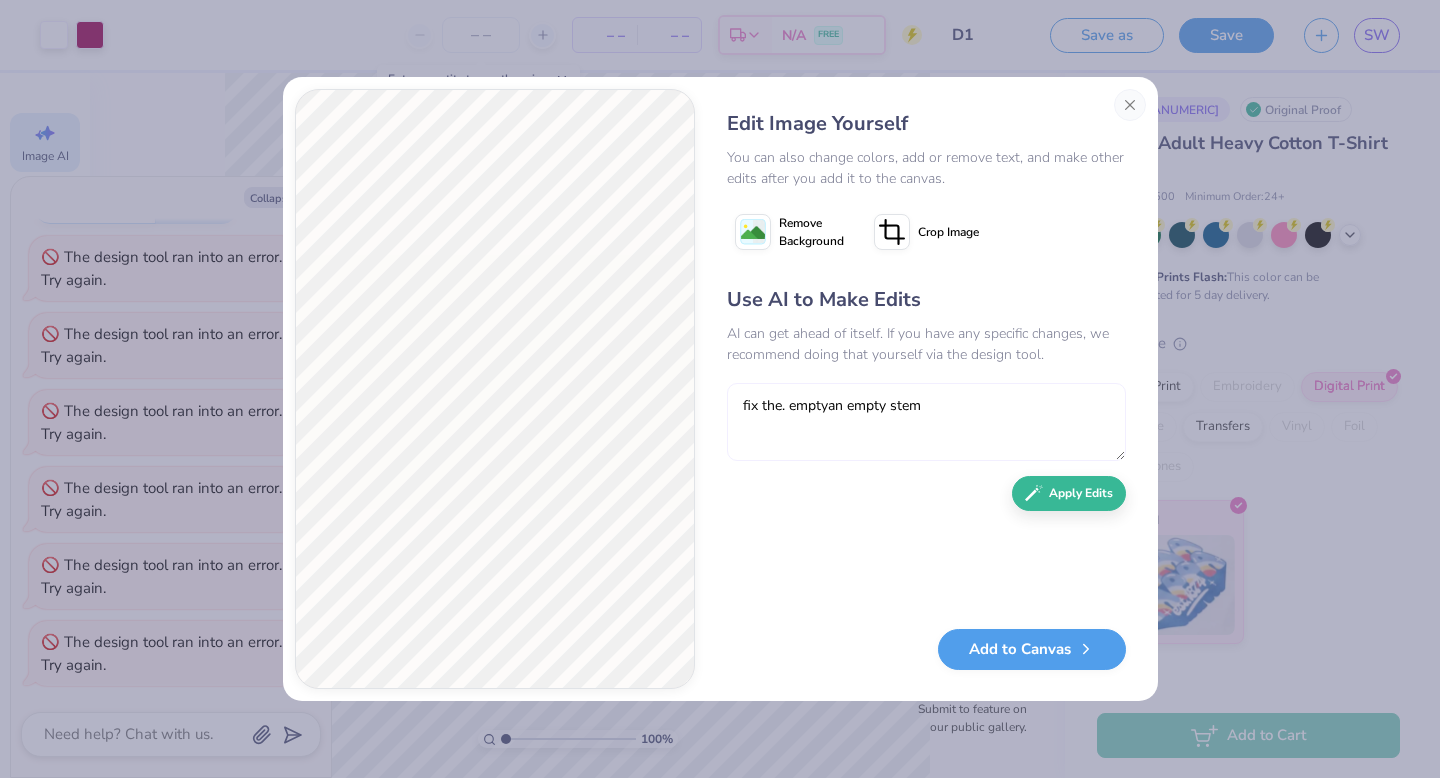 drag, startPoint x: 884, startPoint y: 404, endPoint x: 768, endPoint y: 406, distance: 116.01724 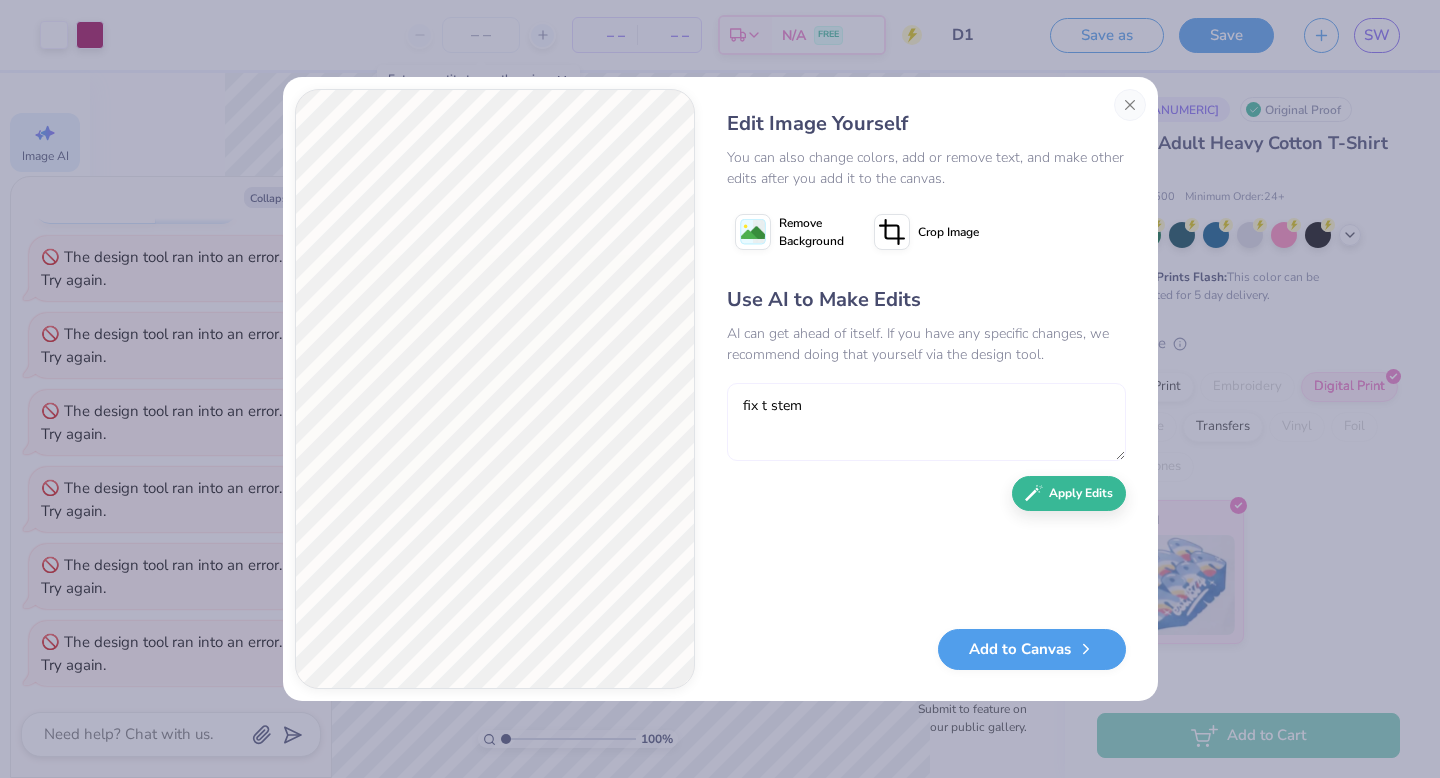 type on "fix  stem" 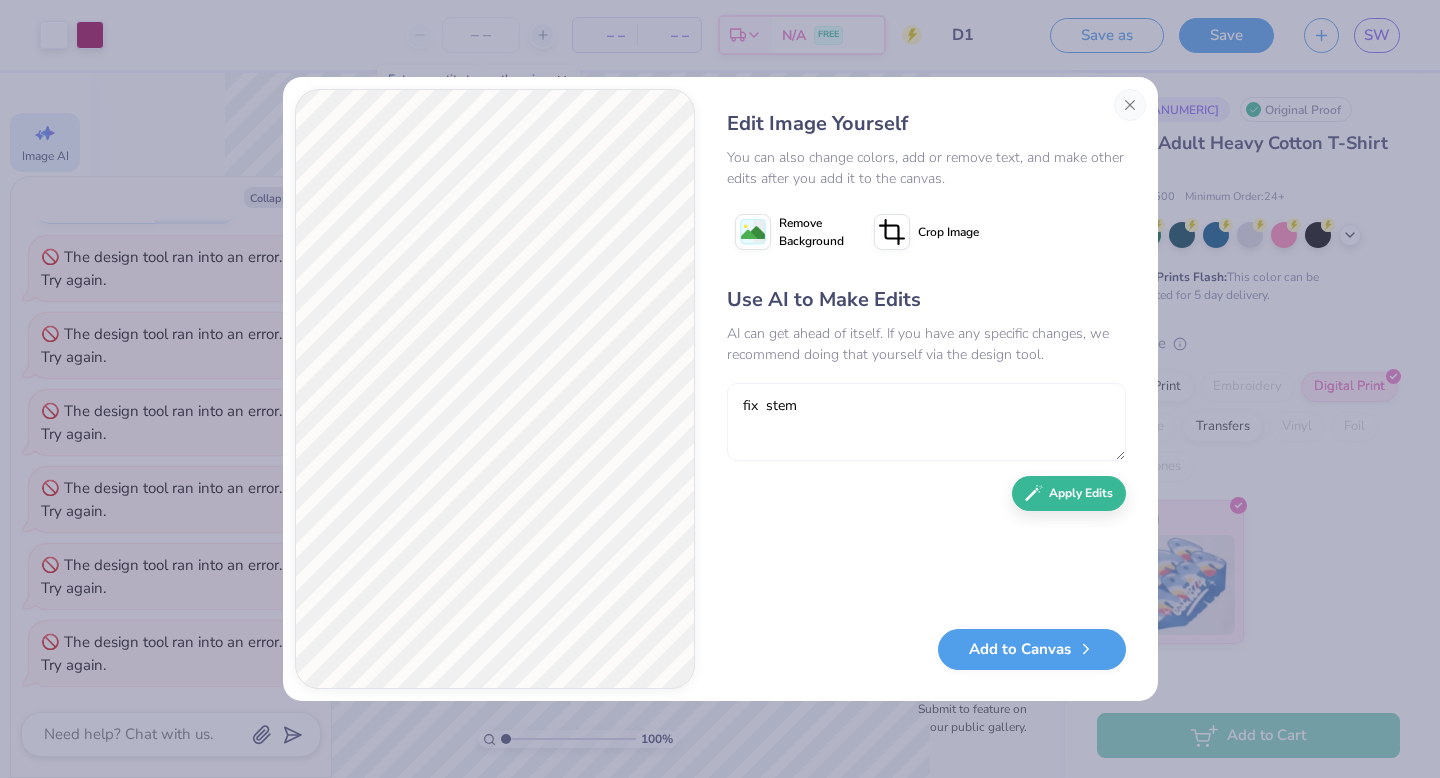type on "x" 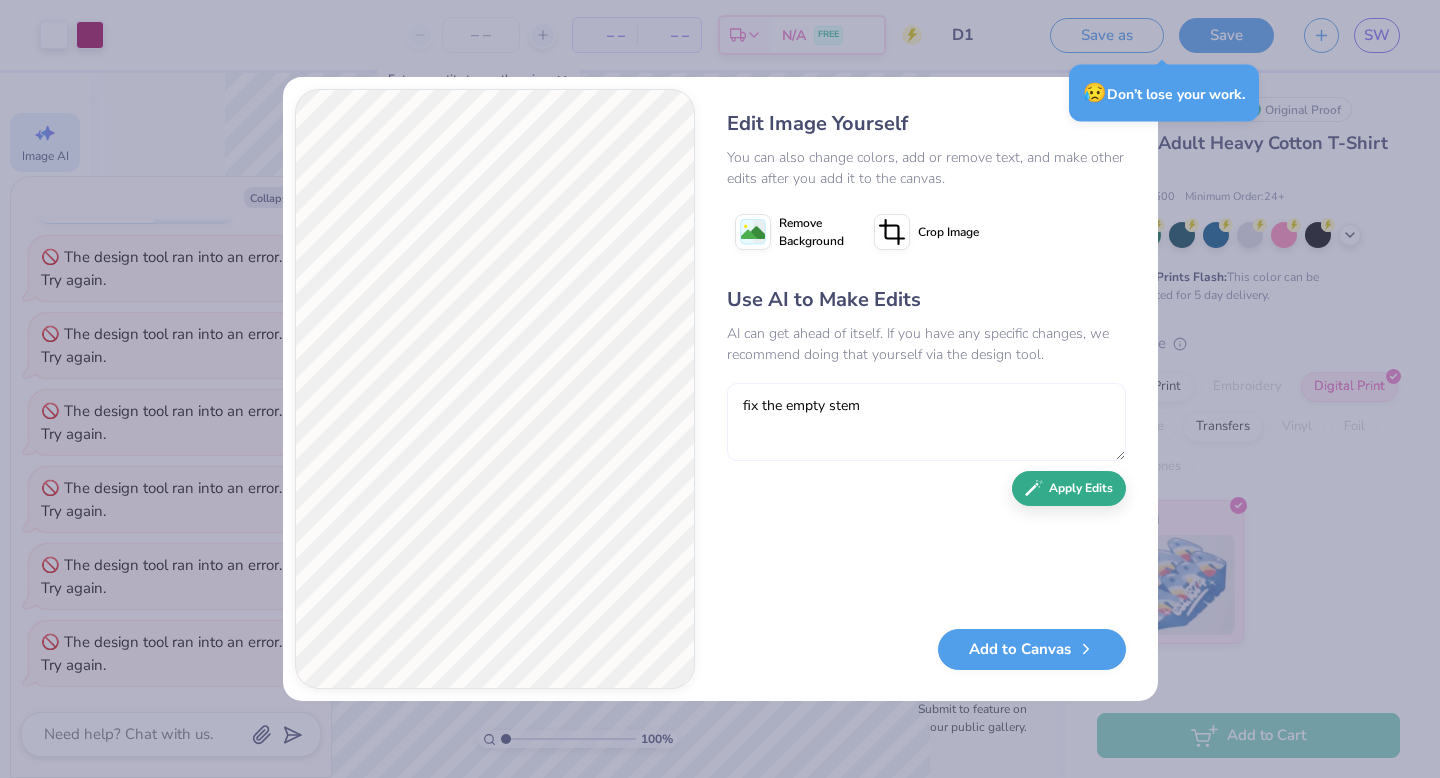 type on "fix the empty stem" 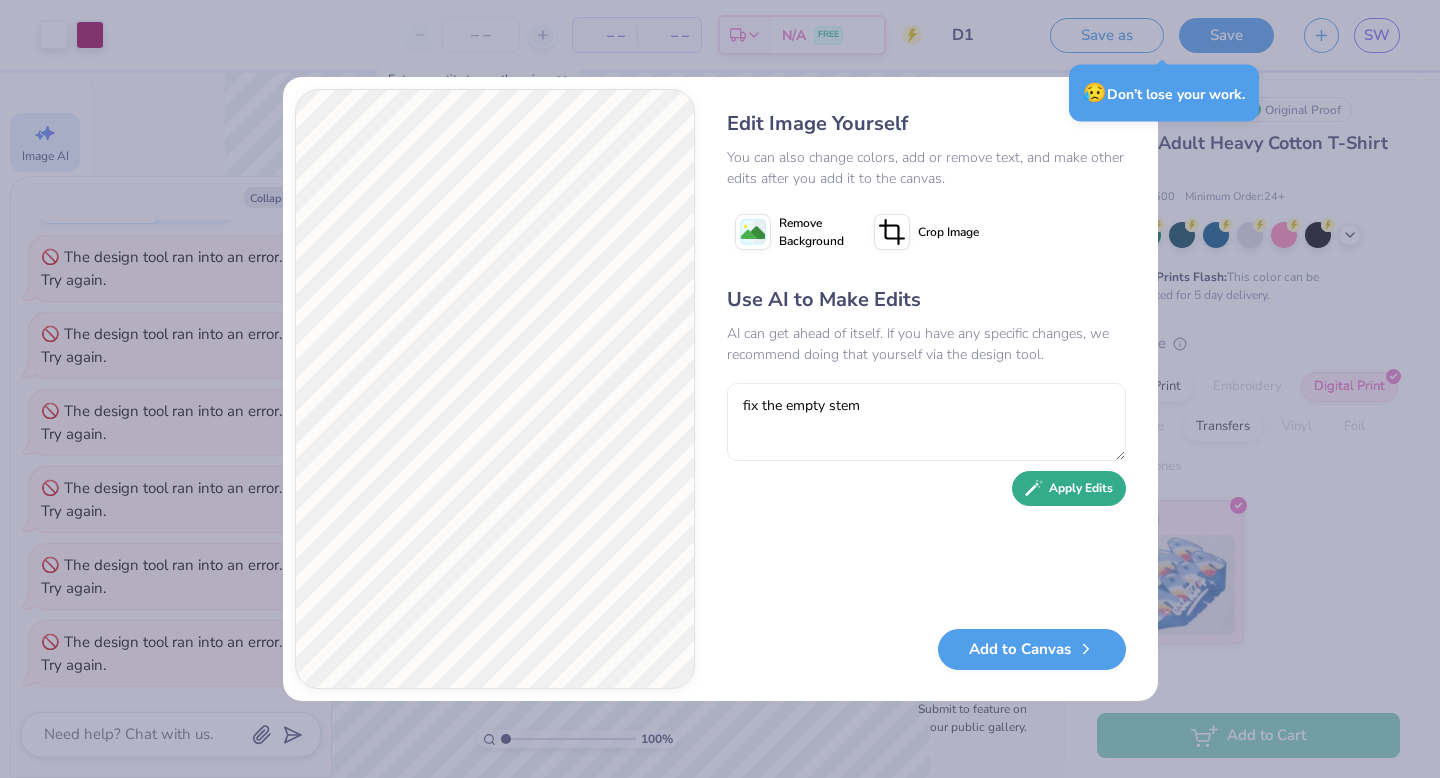 click on "Apply Edits" at bounding box center [1069, 488] 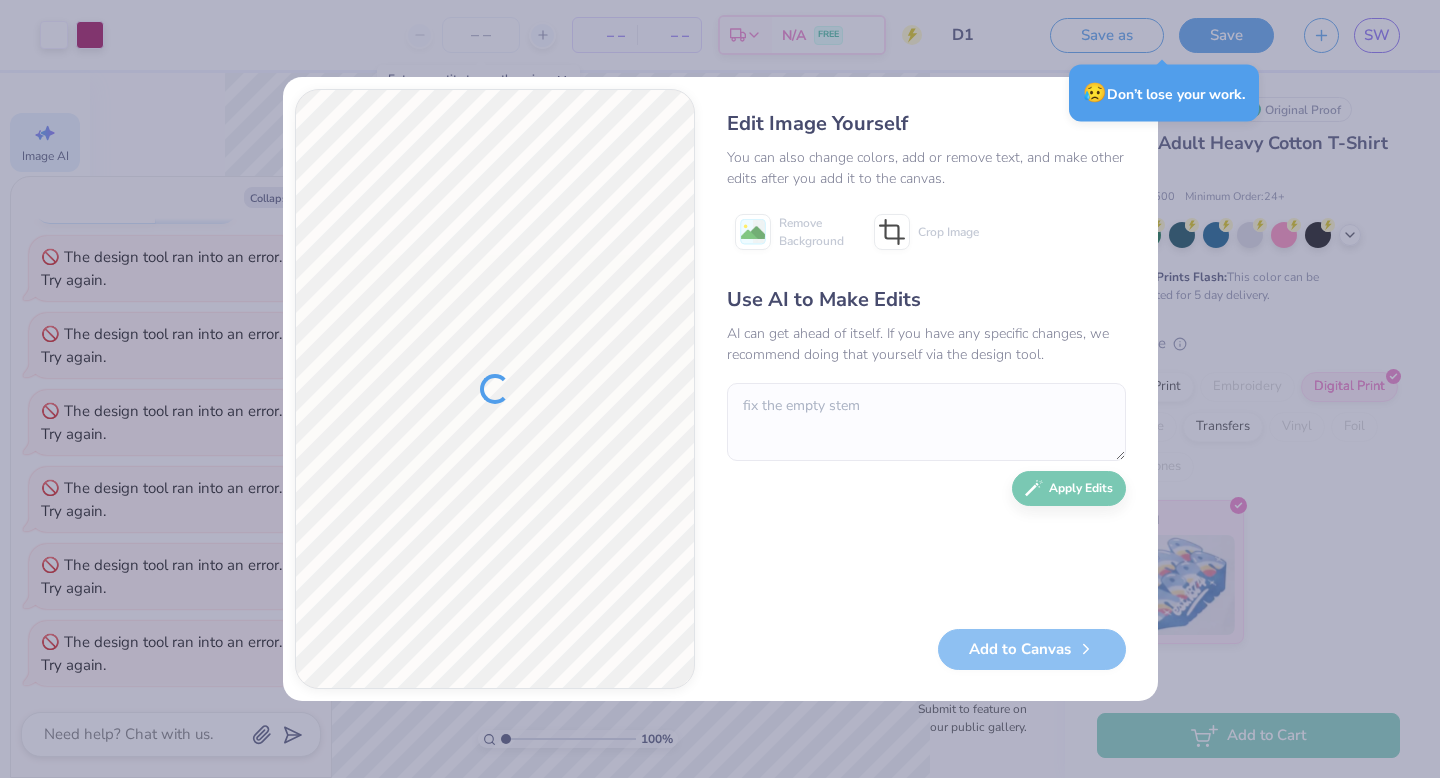 type on "x" 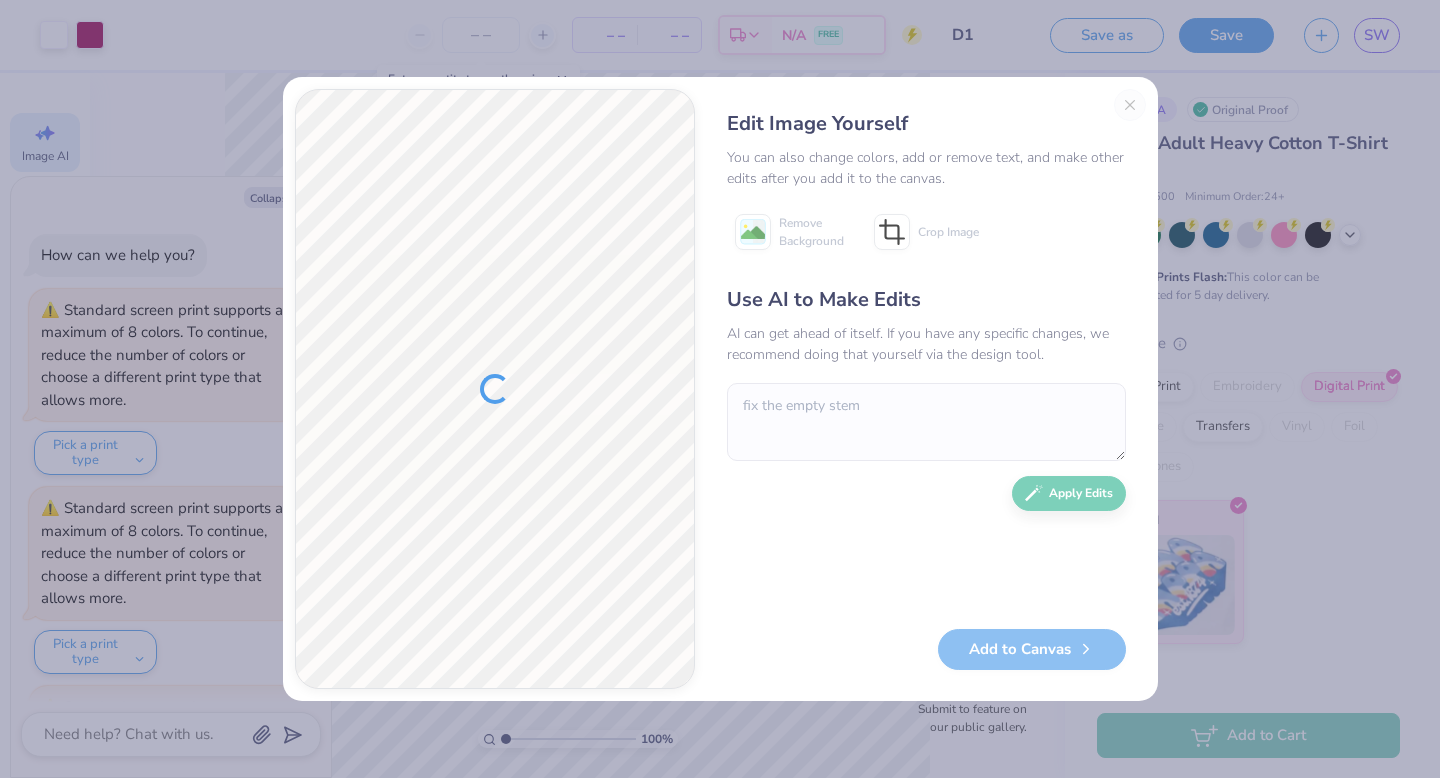 scroll, scrollTop: 0, scrollLeft: 0, axis: both 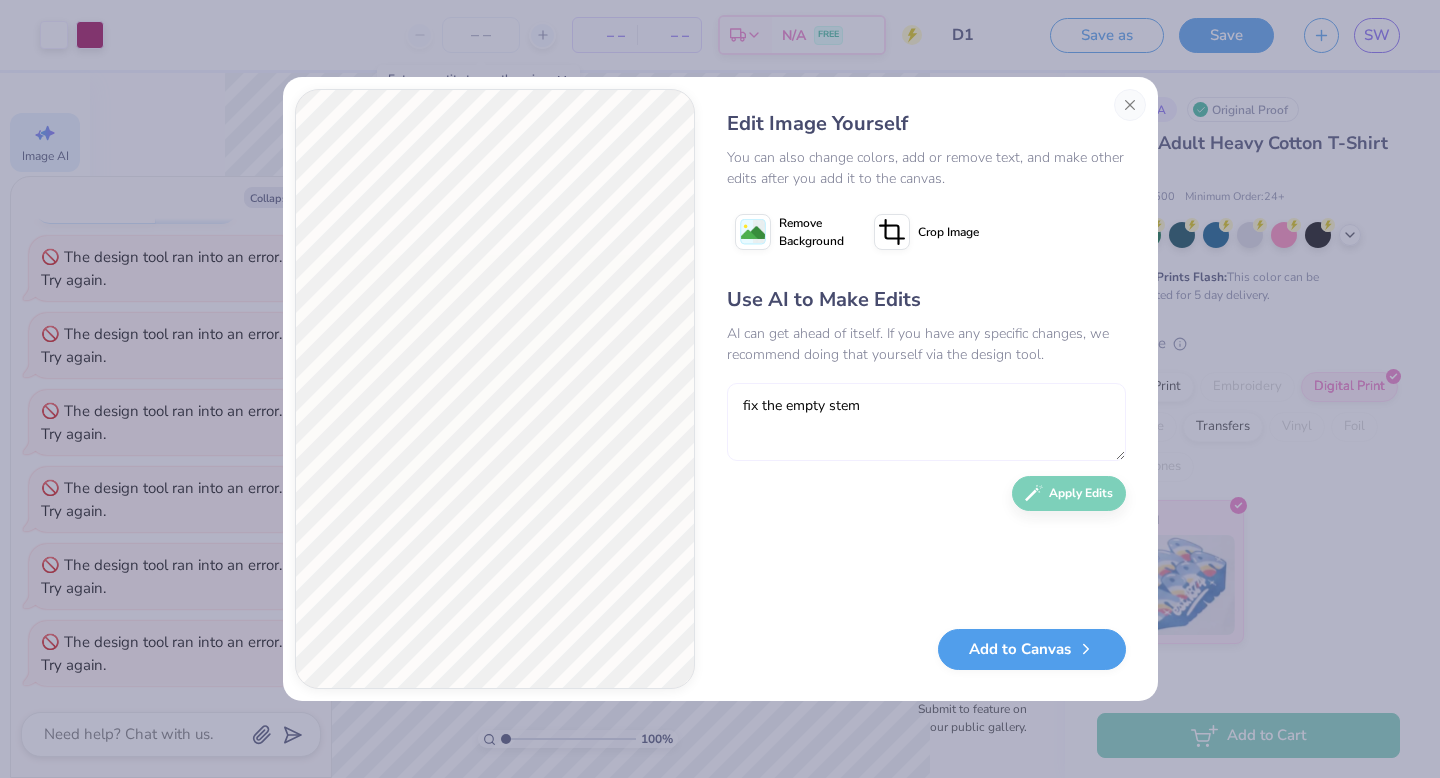 click on "fix the empty stem" at bounding box center (926, 422) 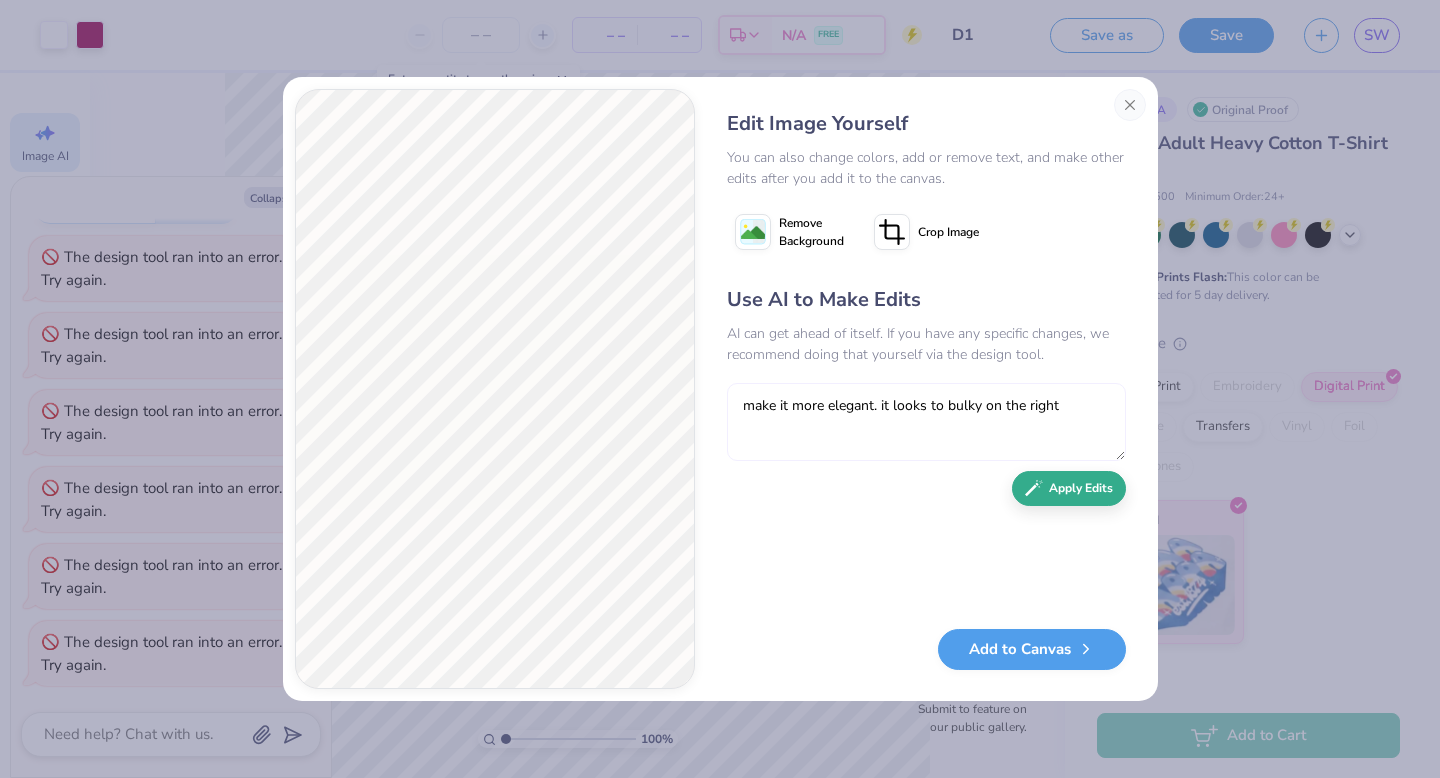 type on "make it more elegant. it looks to bulky on the right" 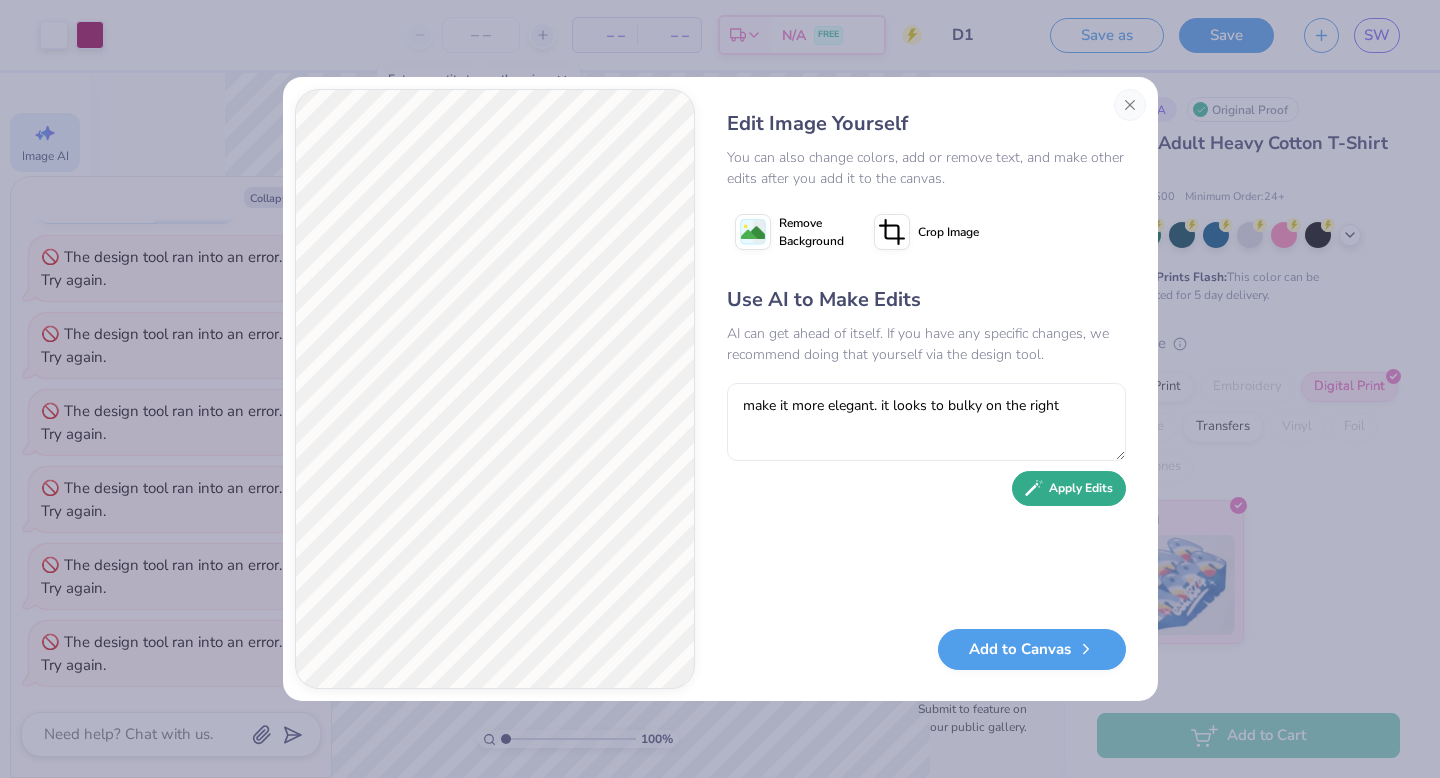 click on "Apply Edits" at bounding box center [1069, 488] 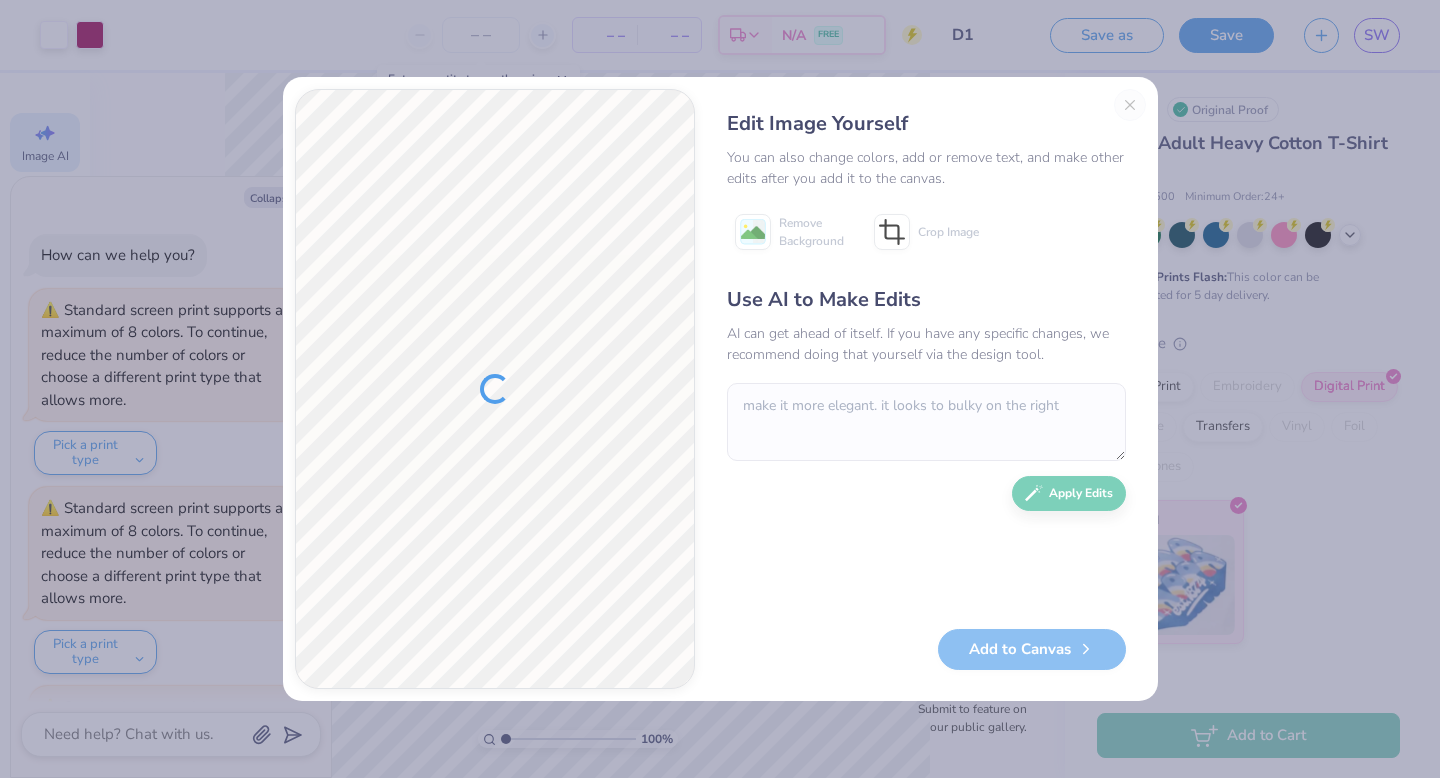 scroll, scrollTop: 0, scrollLeft: 0, axis: both 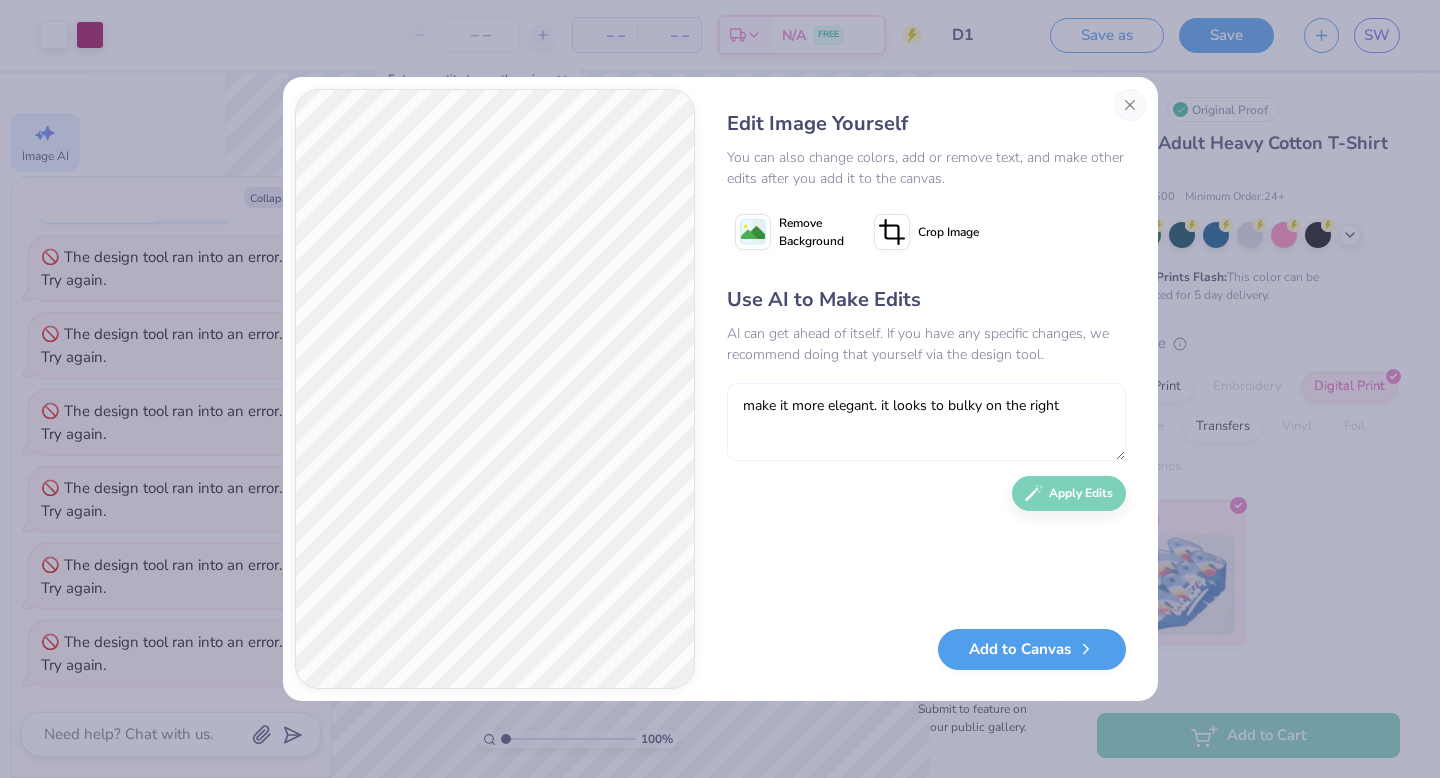 click on "make it more elegant. it looks to bulky on the right" at bounding box center (926, 422) 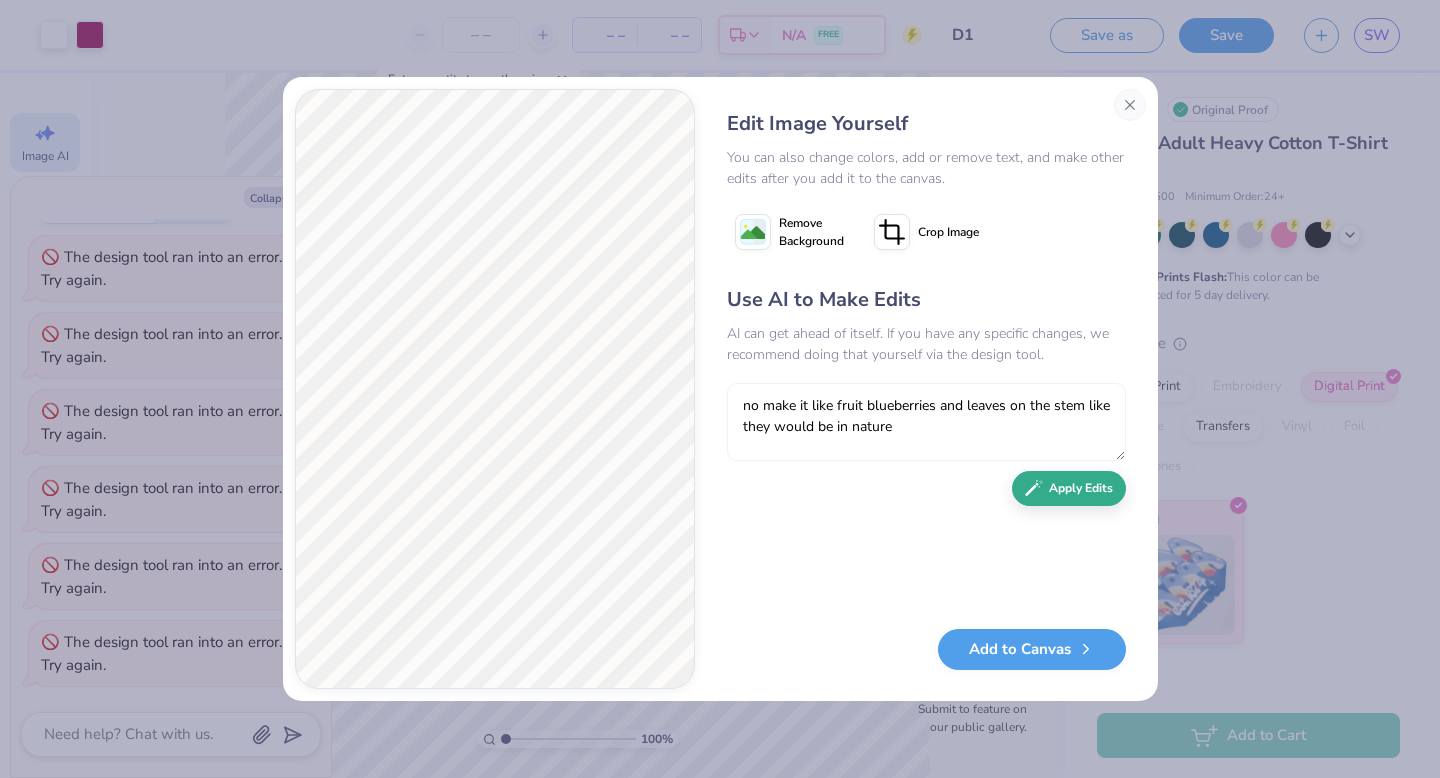 type on "no make it like fruit blueberries and leaves on the stem like they would be in nature" 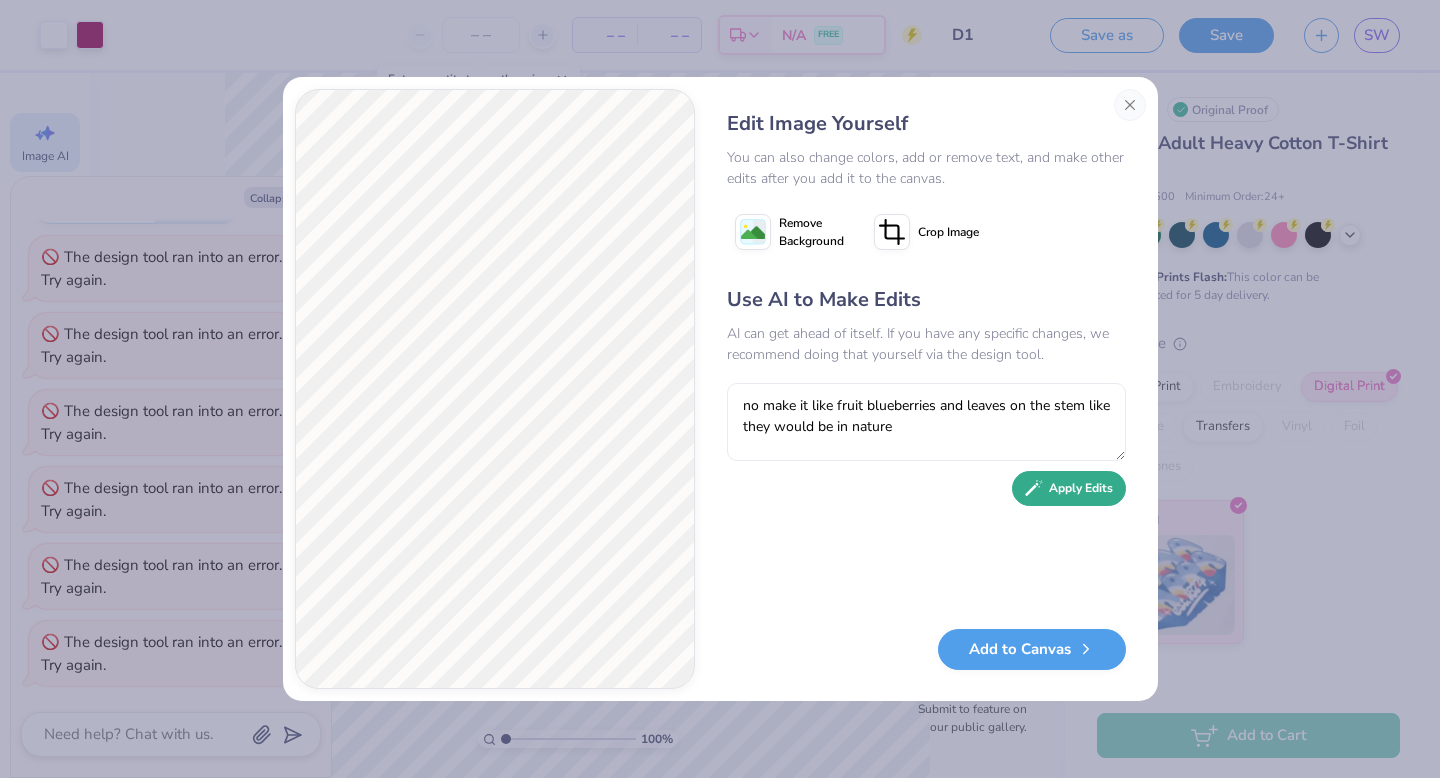 click on "Apply Edits" at bounding box center [1069, 488] 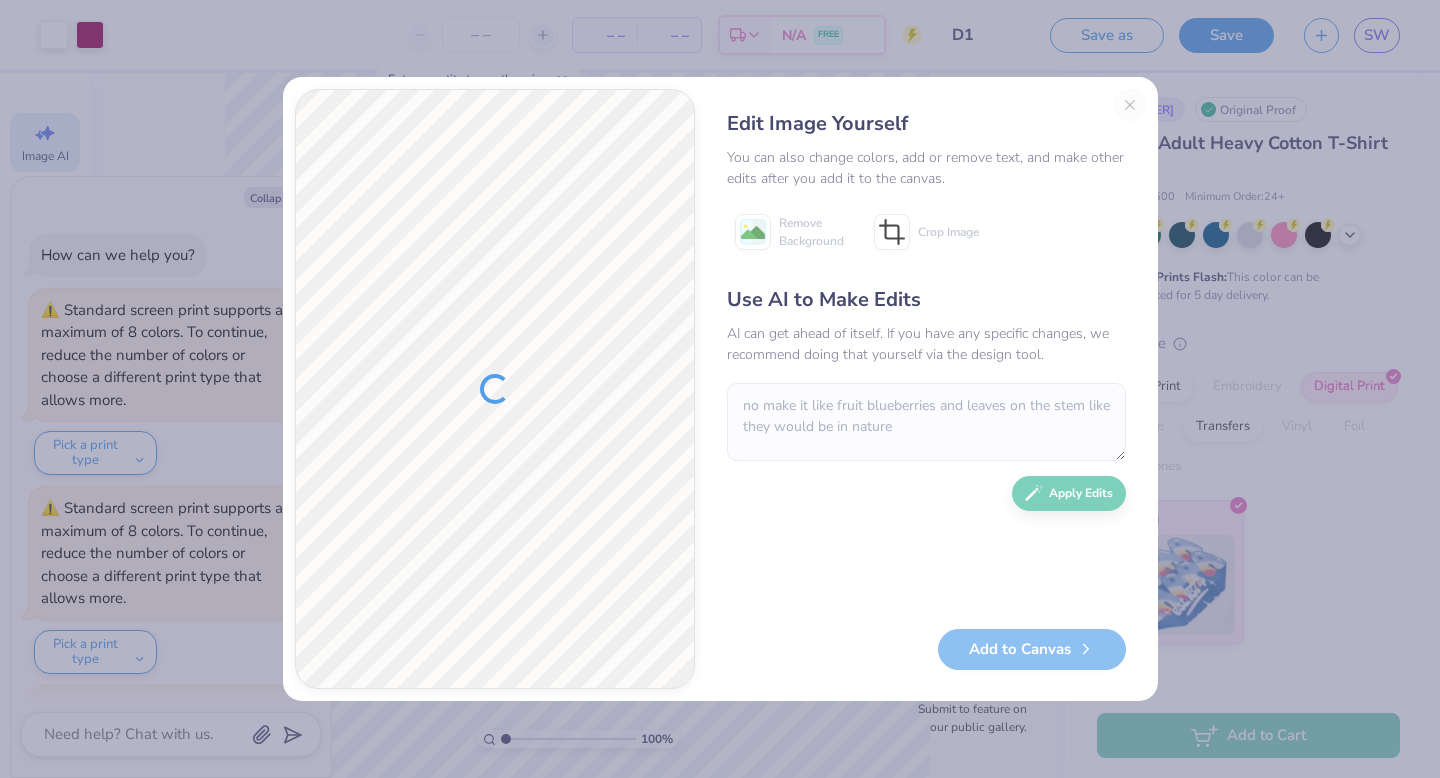 scroll, scrollTop: 0, scrollLeft: 0, axis: both 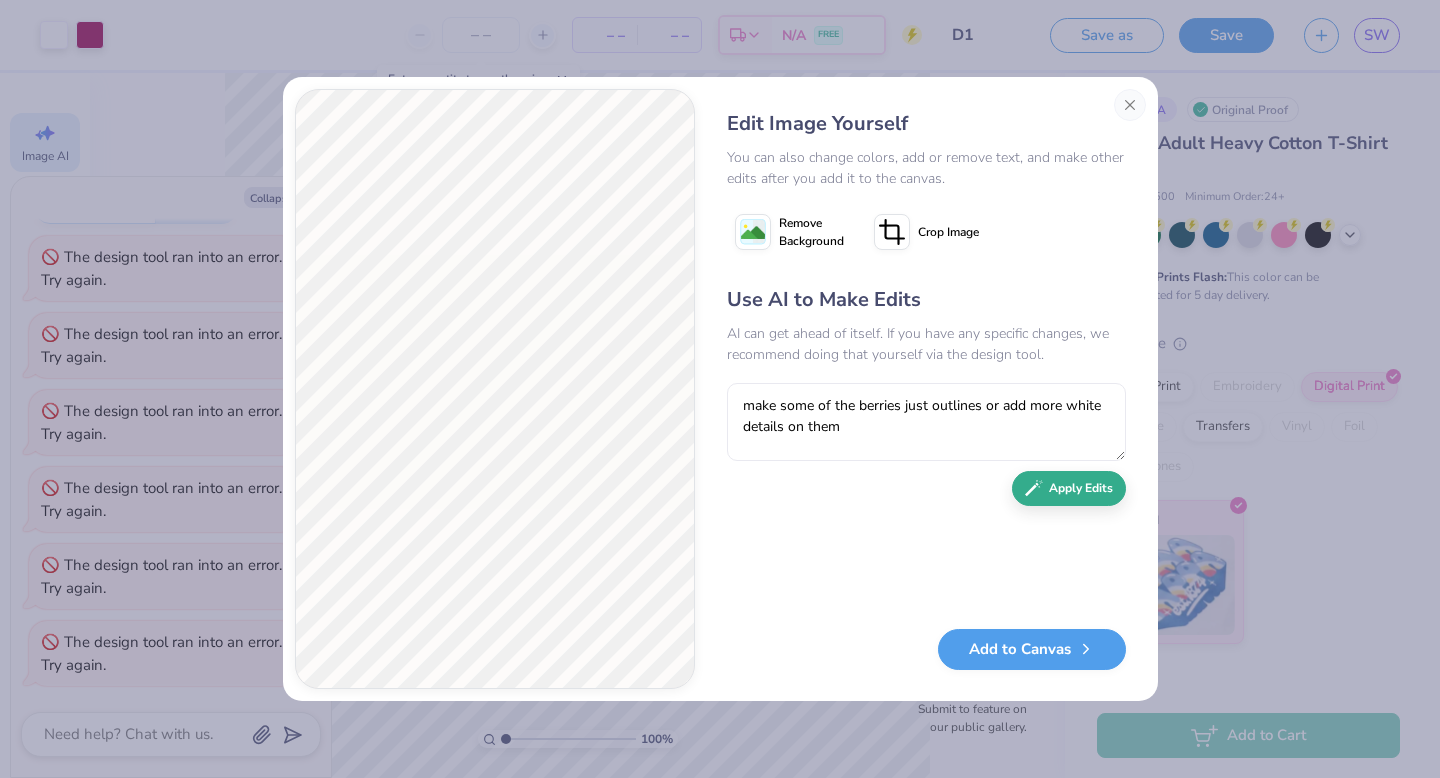 type on "make some of the berries just outlines or add more white details on them" 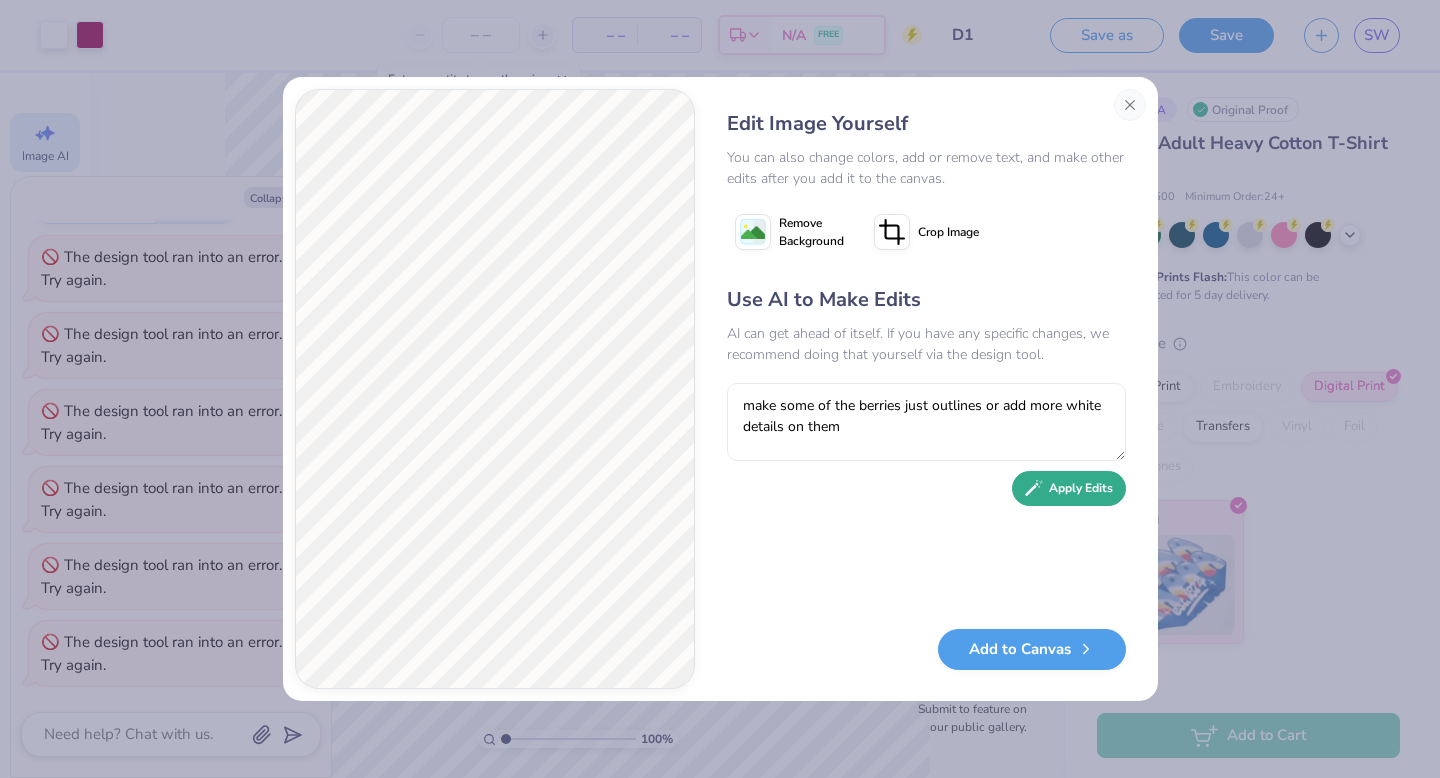click on "Apply Edits" at bounding box center (1069, 488) 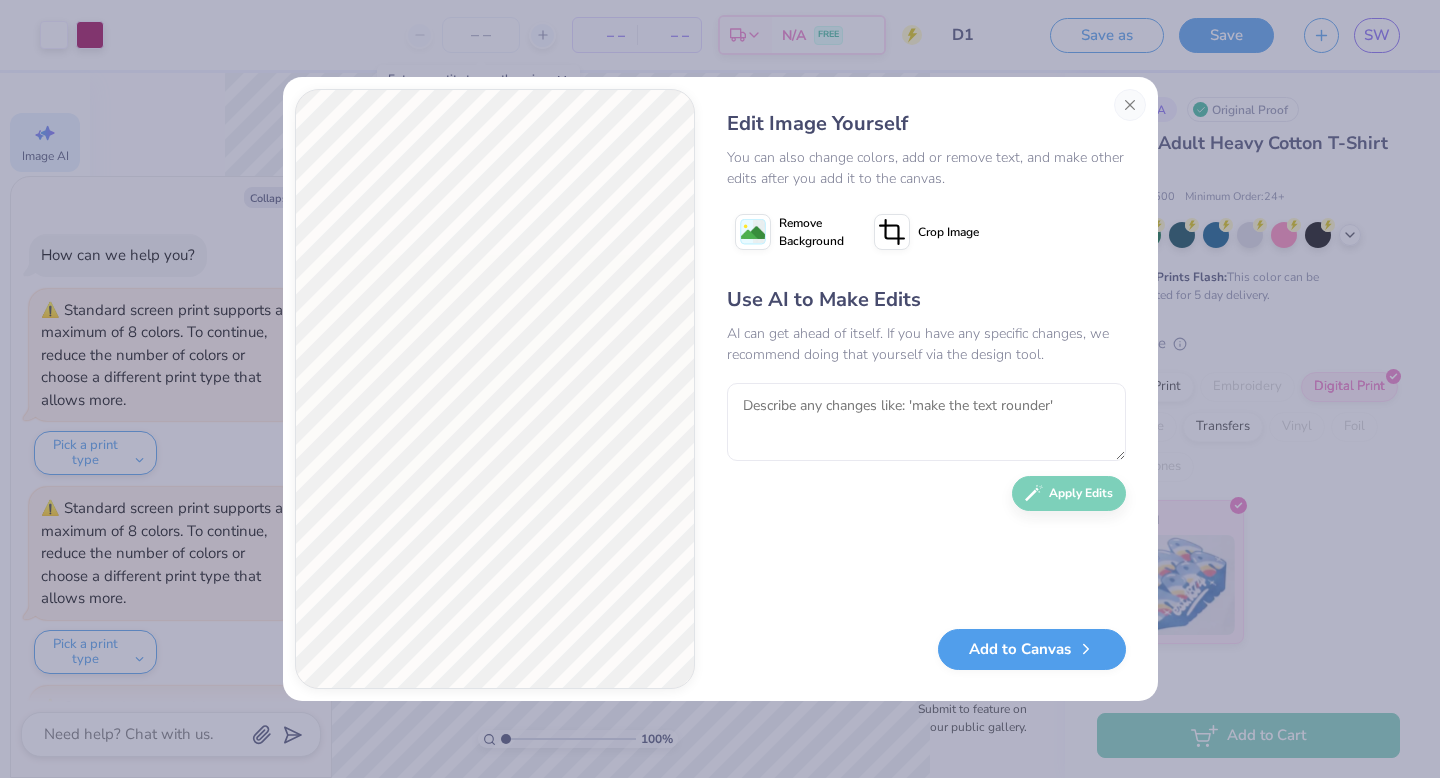 scroll, scrollTop: 0, scrollLeft: 0, axis: both 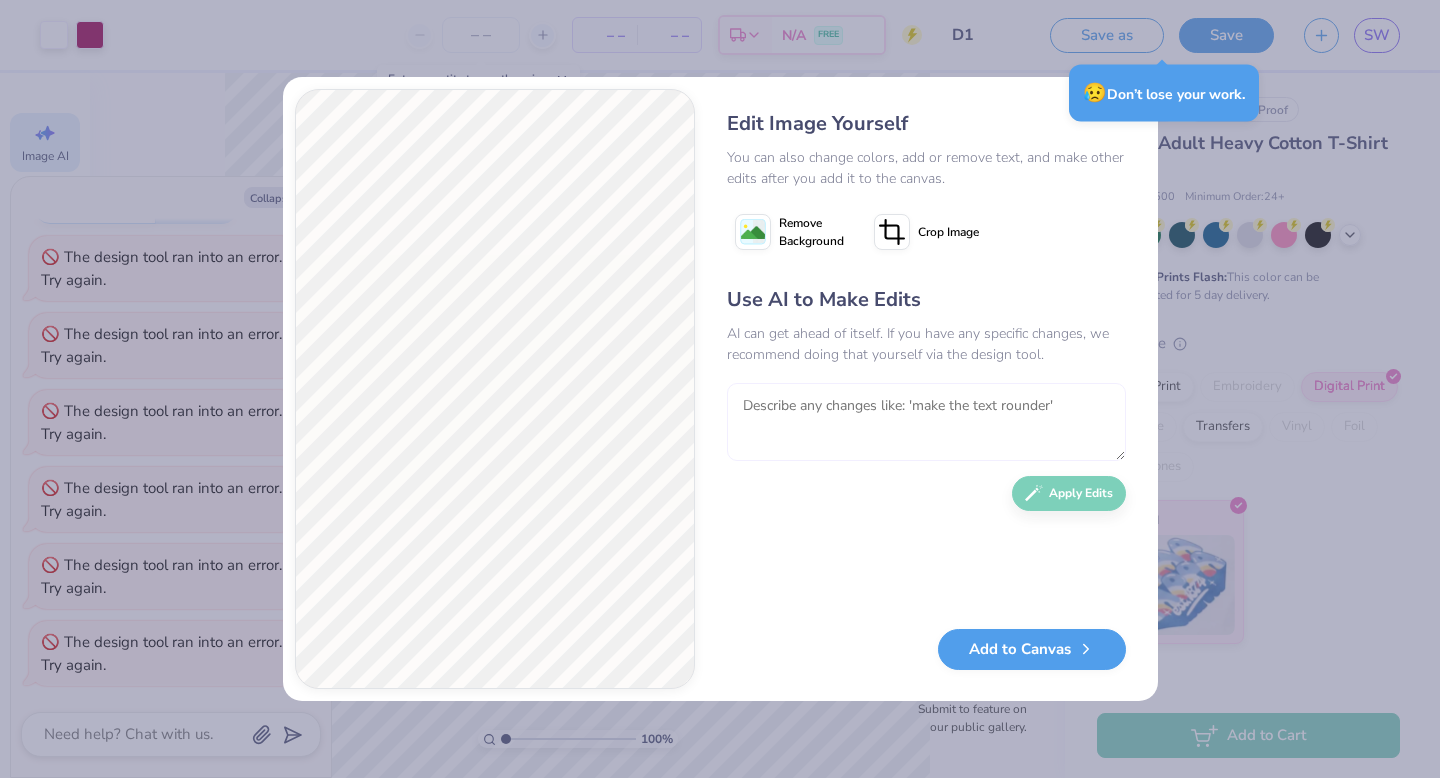 click at bounding box center [926, 422] 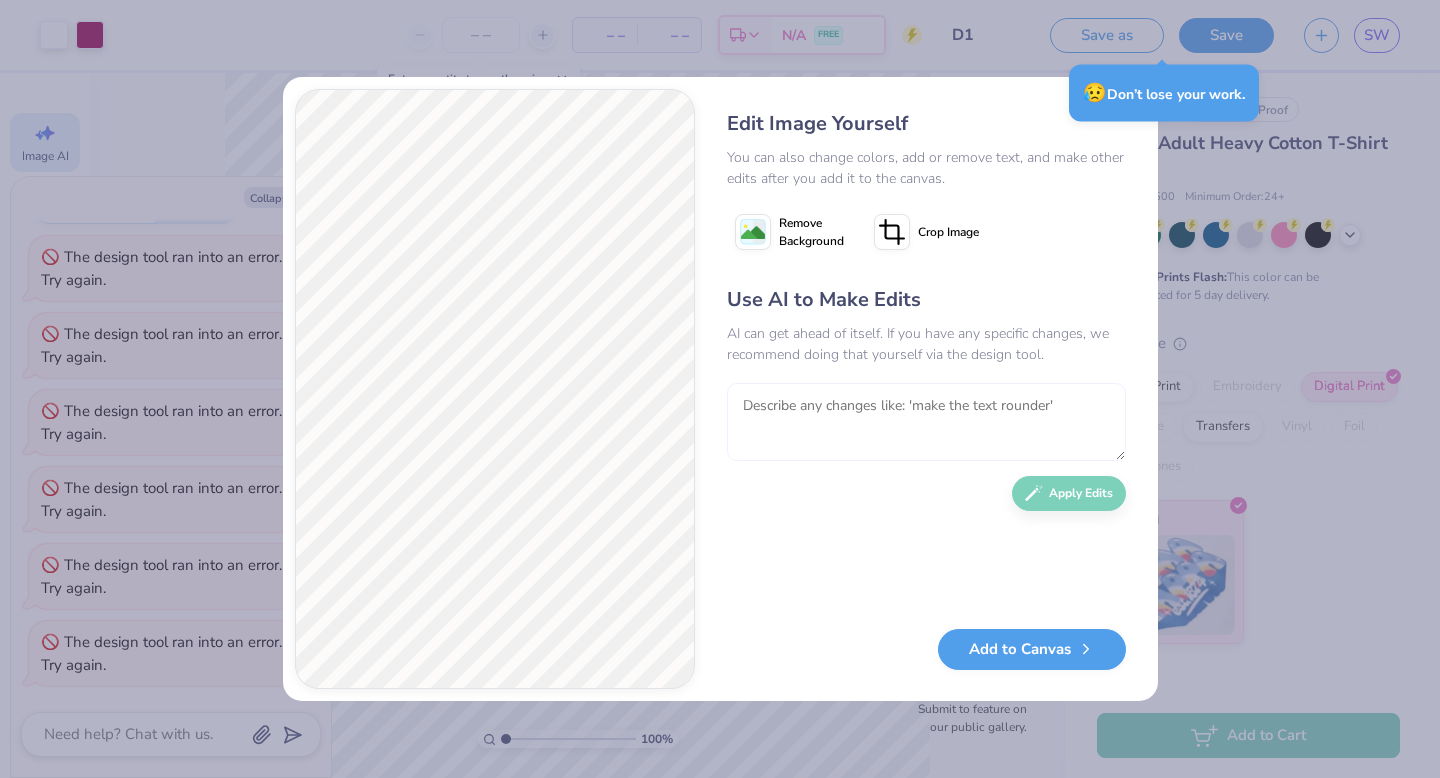 type on "x" 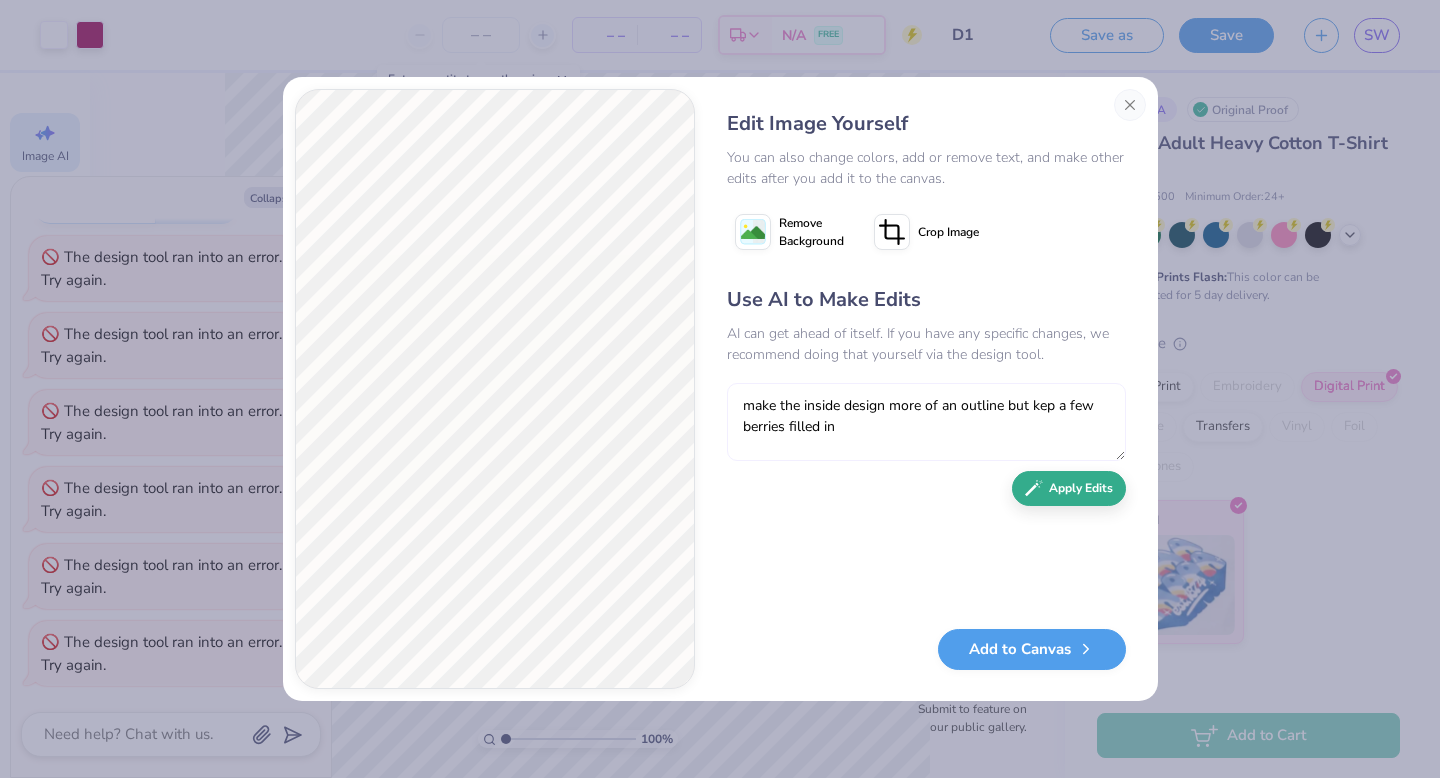 type on "make the inside design more of an outline but kep a few berries filled in" 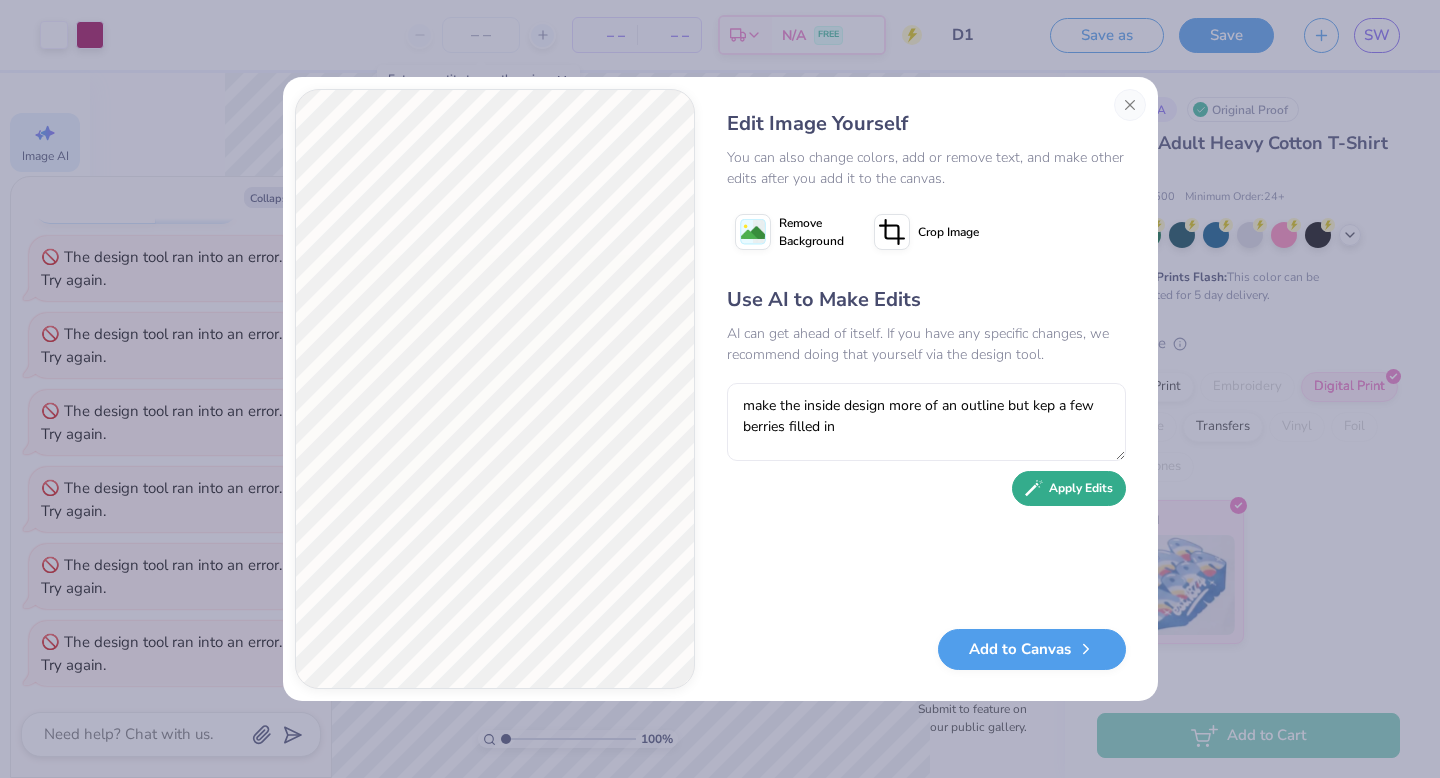 click on "Apply Edits" at bounding box center [1069, 488] 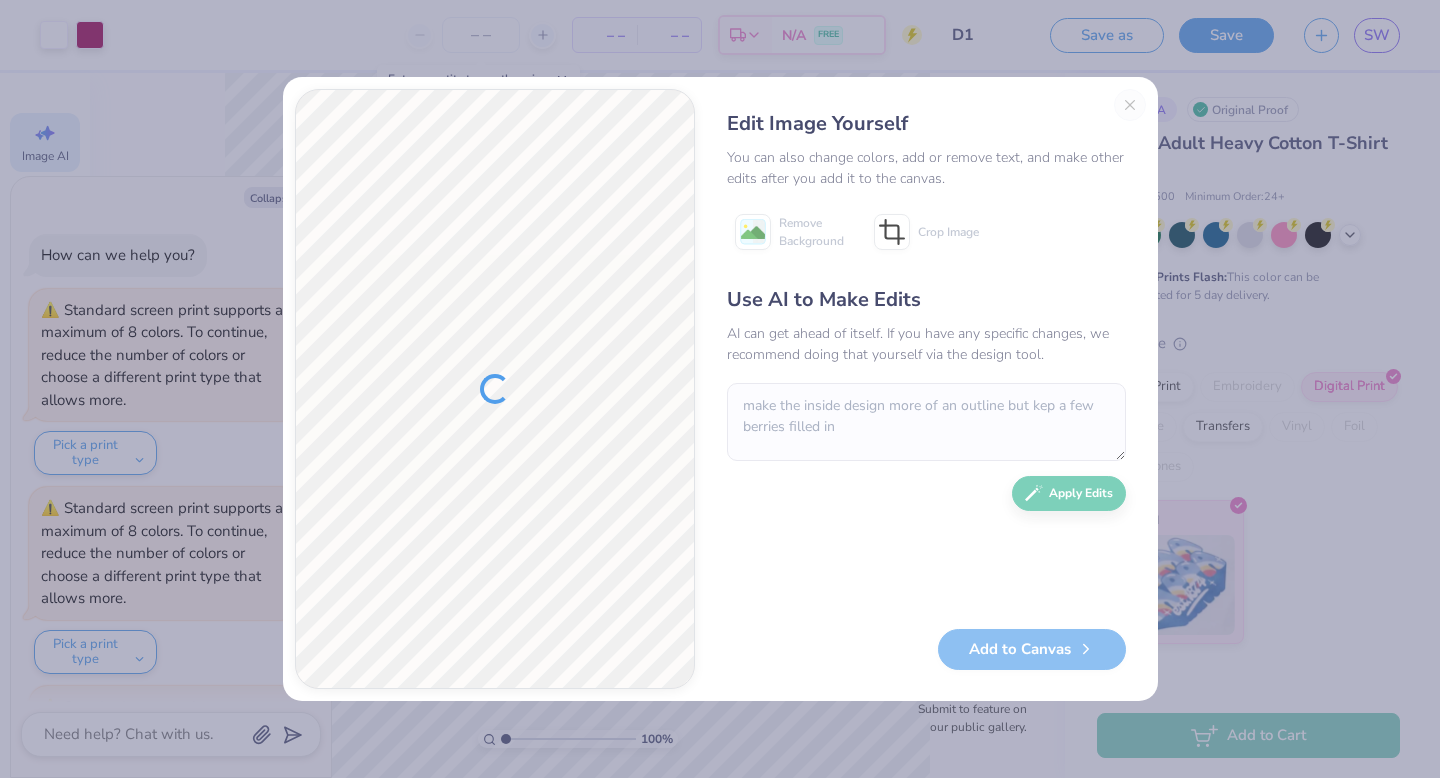 scroll, scrollTop: 0, scrollLeft: 0, axis: both 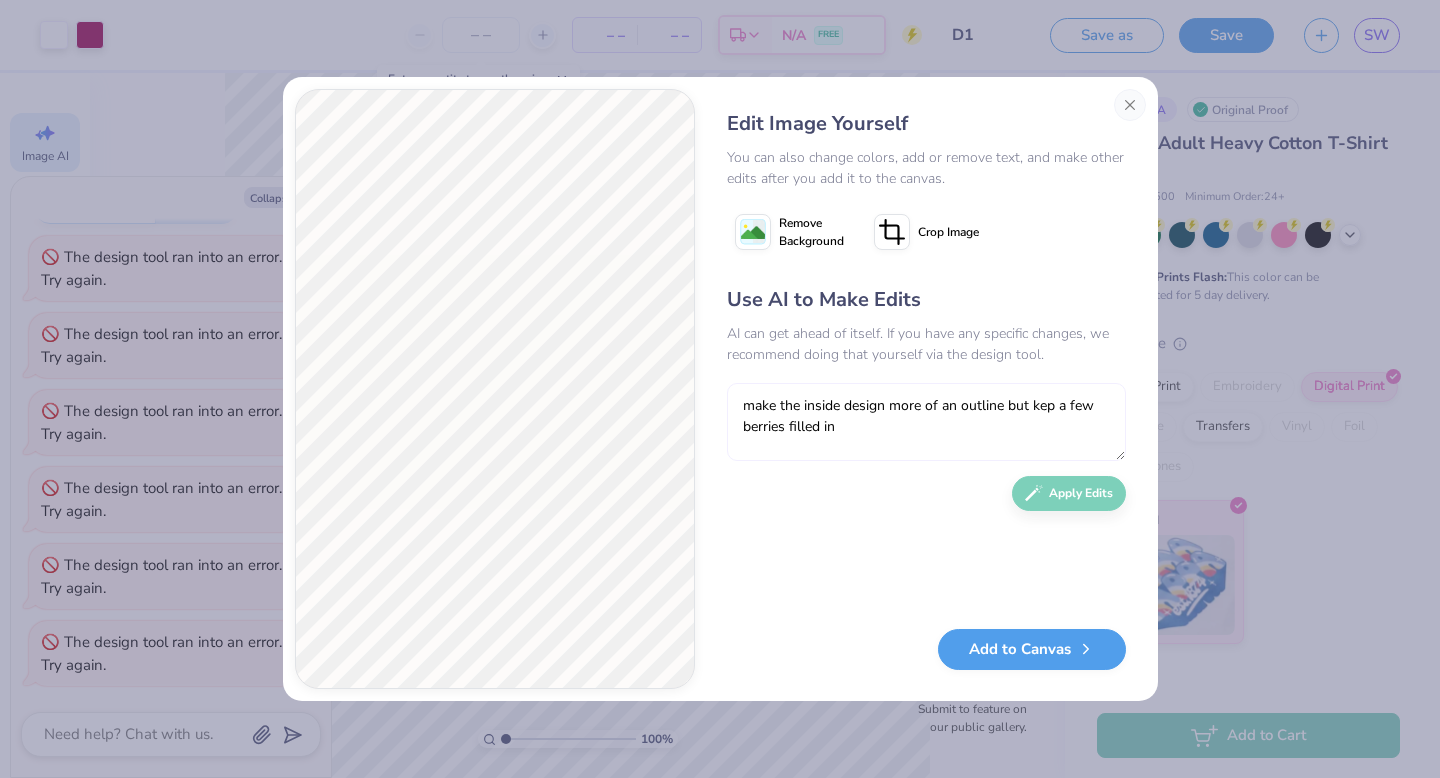 click on "make the inside design more of an outline but kep a few berries filled in" at bounding box center [926, 422] 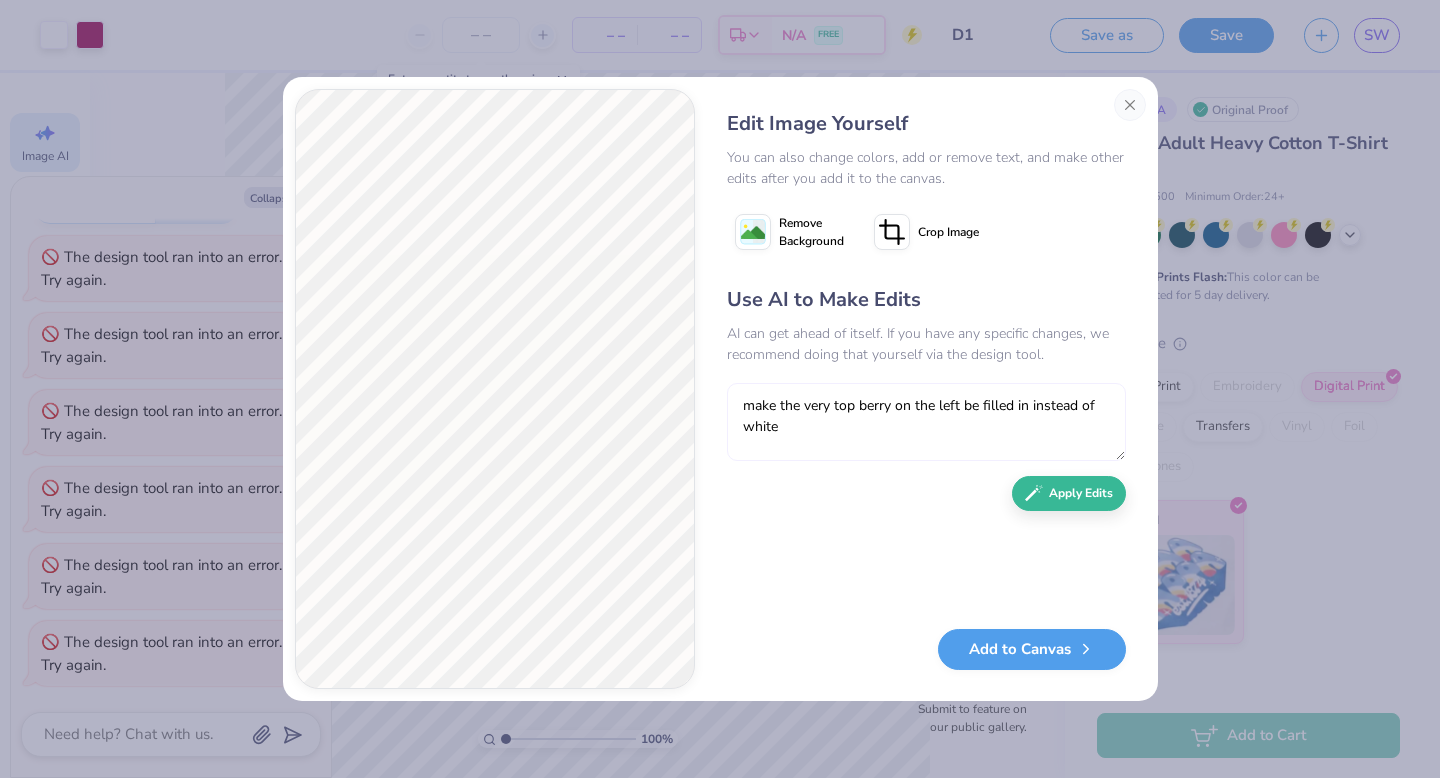 type on "make the very top berry on the left be filled in instead of white" 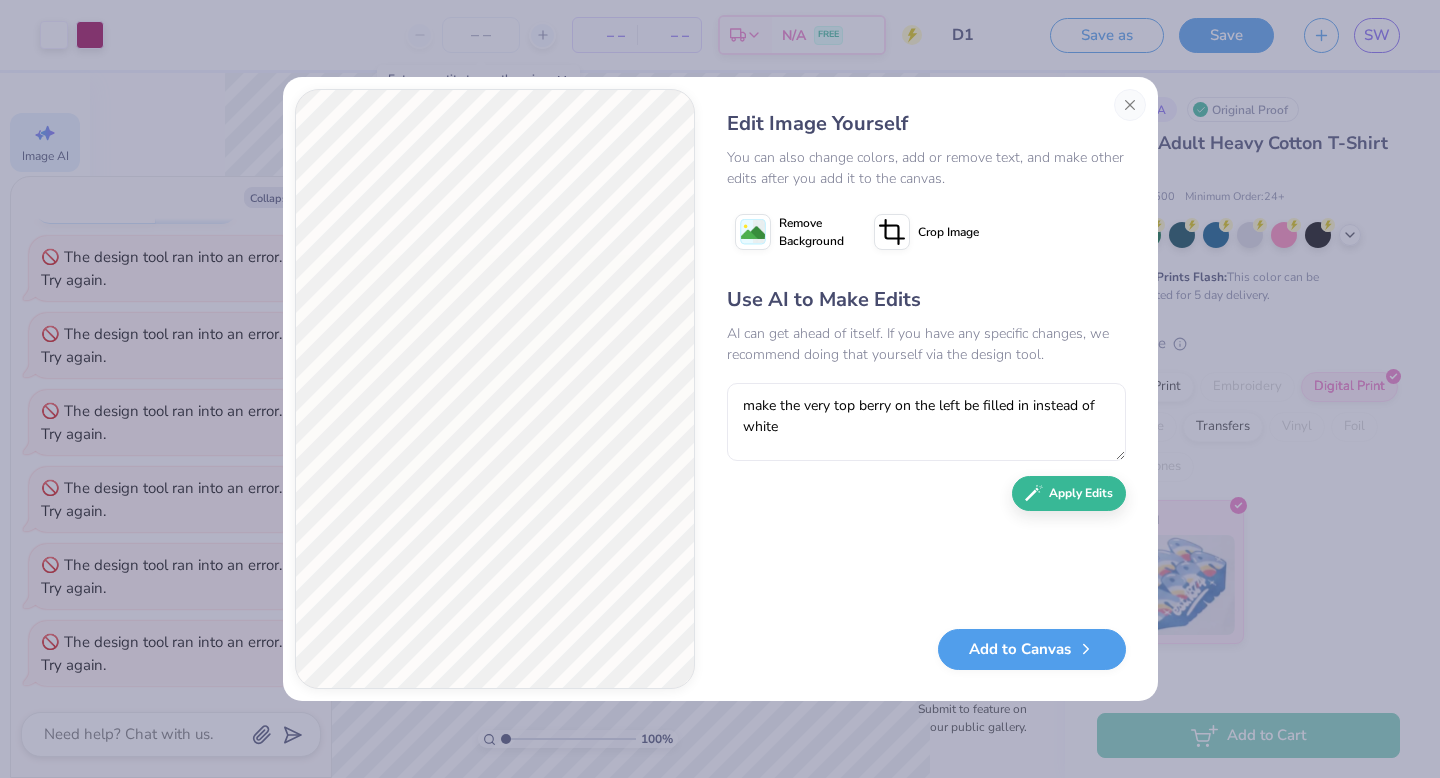 click on "Use AI to Make Edits AI can get ahead of itself. If you have any specific changes, we recommend doing that yourself via the design tool. make the very top berry on the left be filled in instead of white Apply Edits" at bounding box center (926, 447) 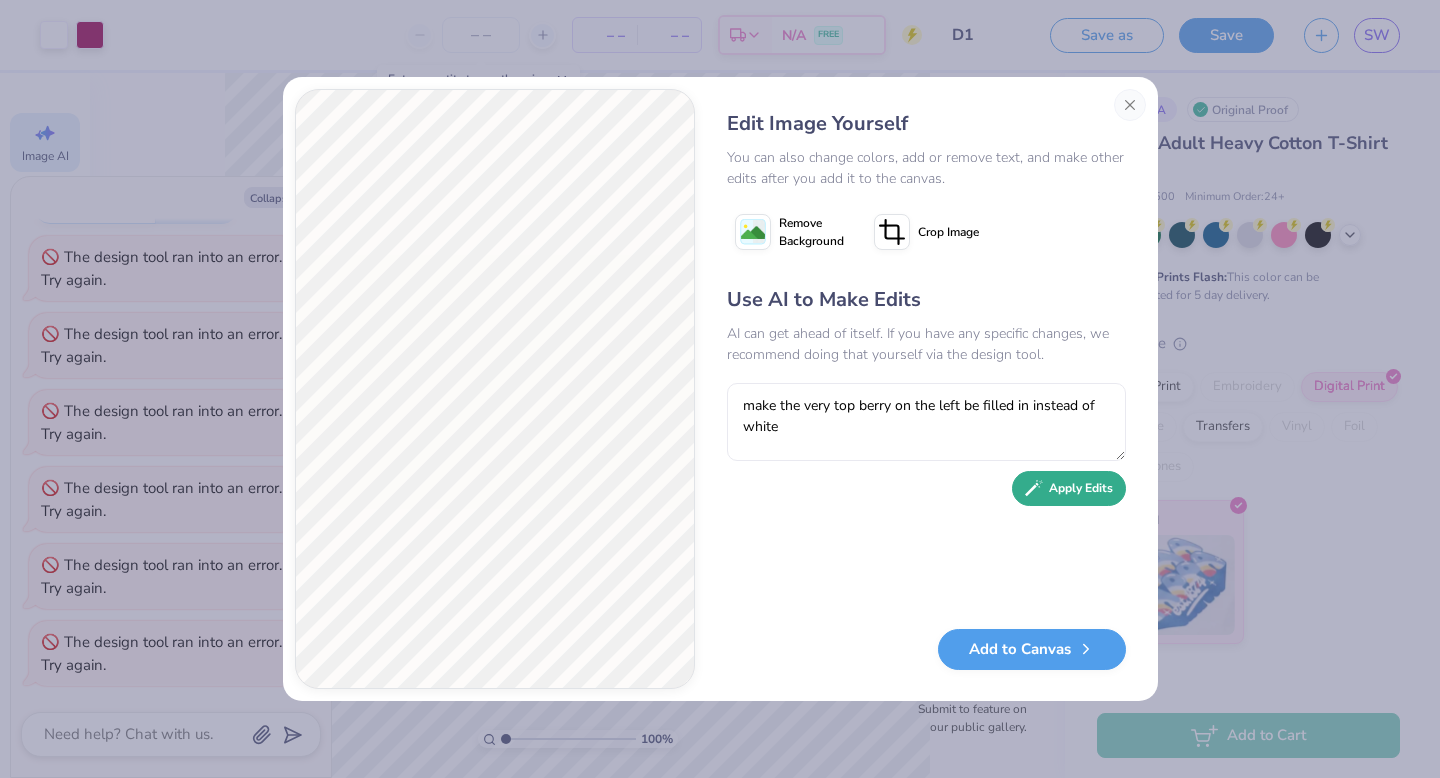 click on "Apply Edits" at bounding box center (1069, 488) 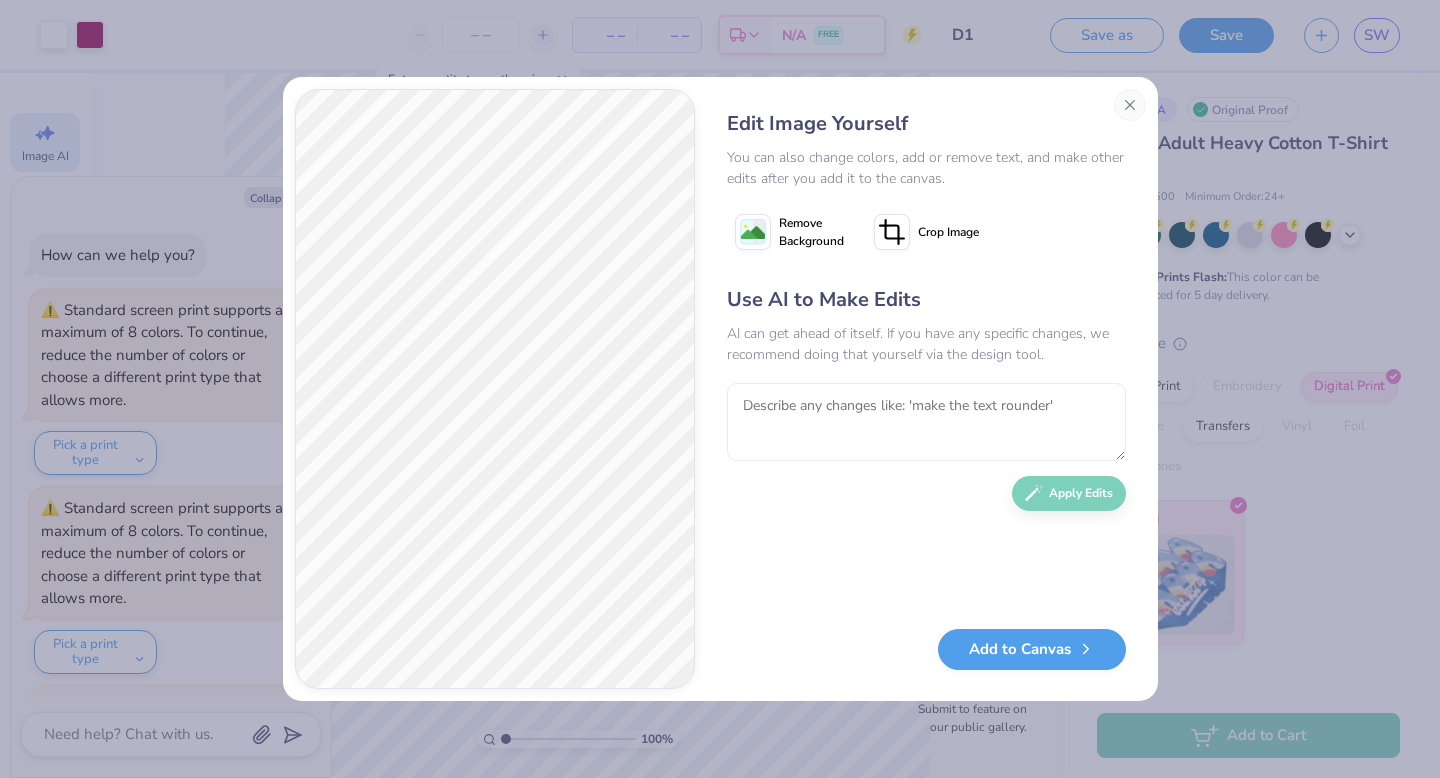 scroll, scrollTop: 0, scrollLeft: 0, axis: both 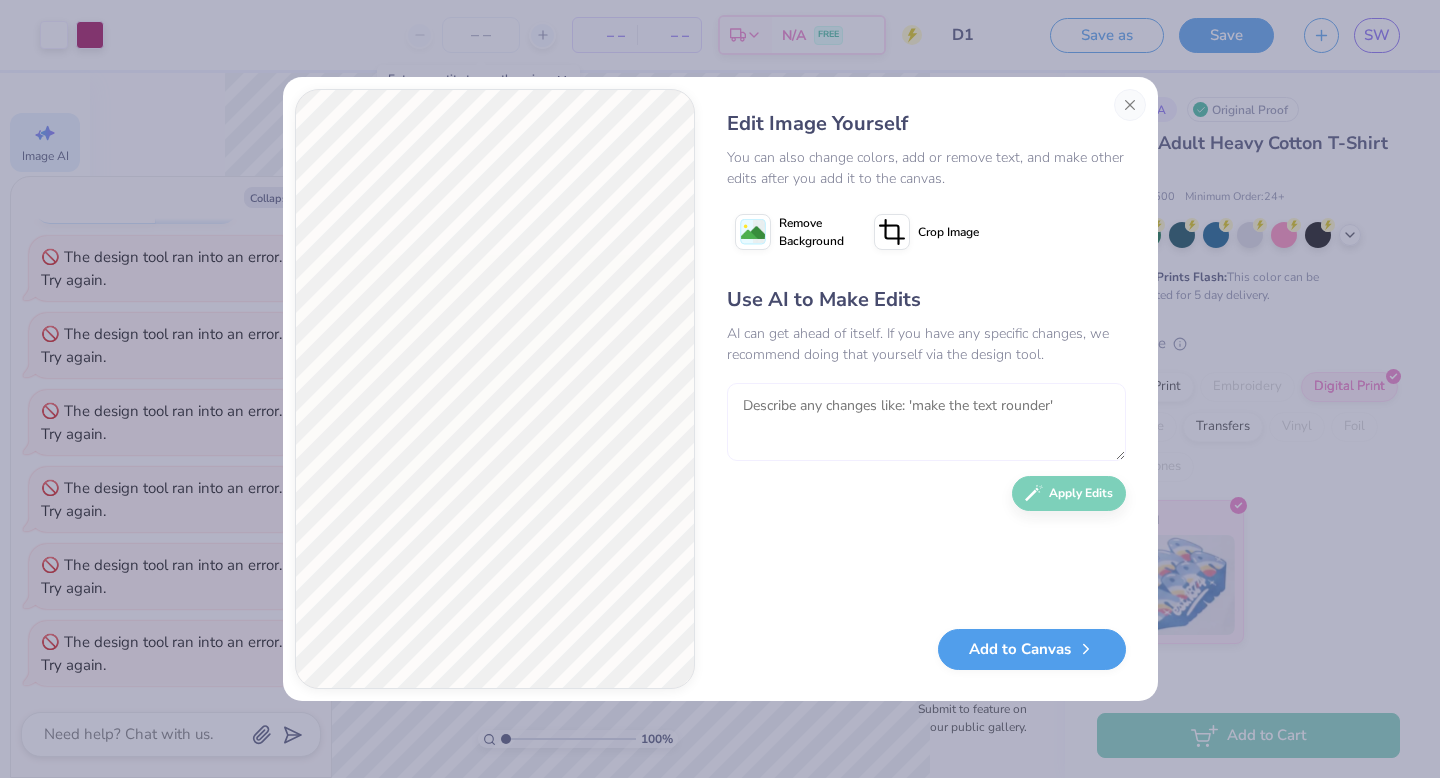 click at bounding box center (926, 422) 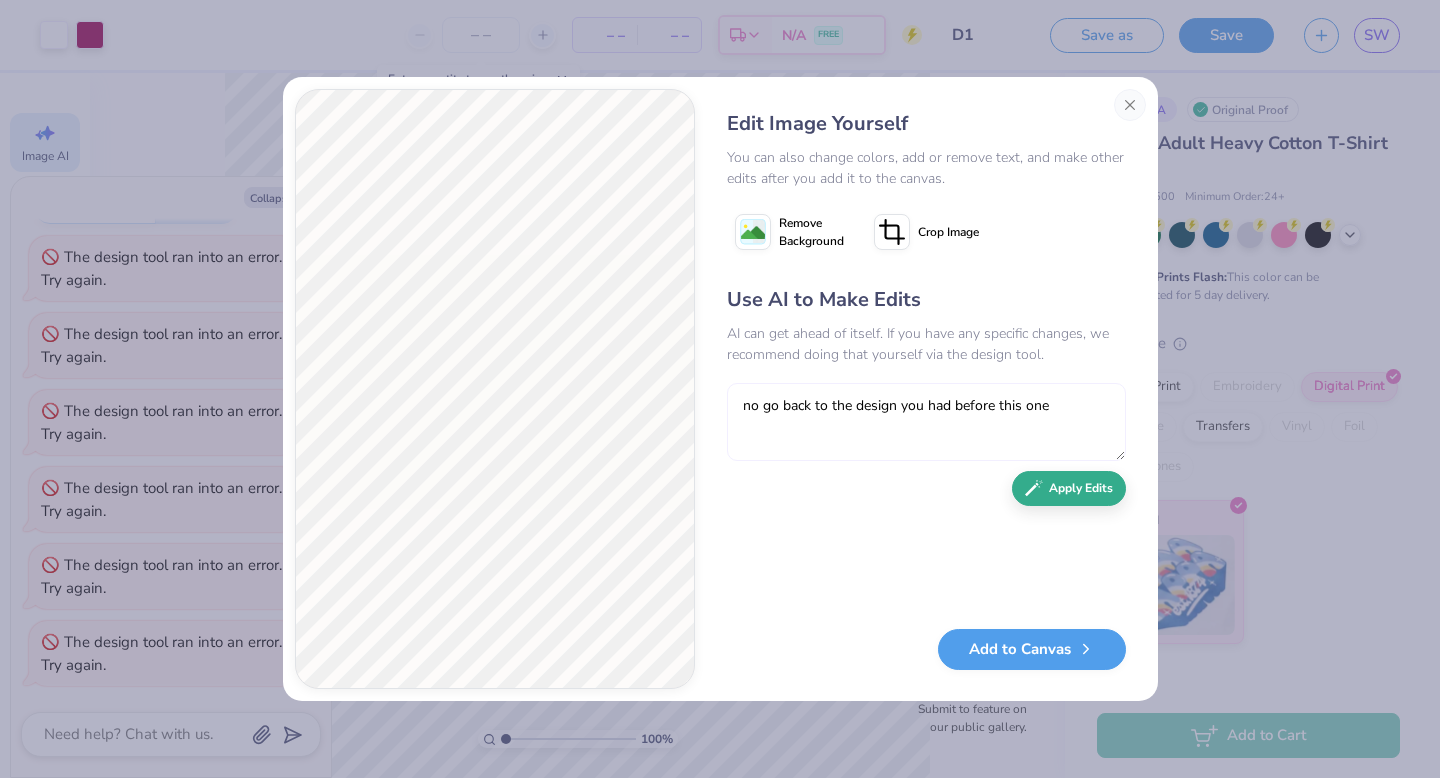 type on "no go back to the design you had before this one" 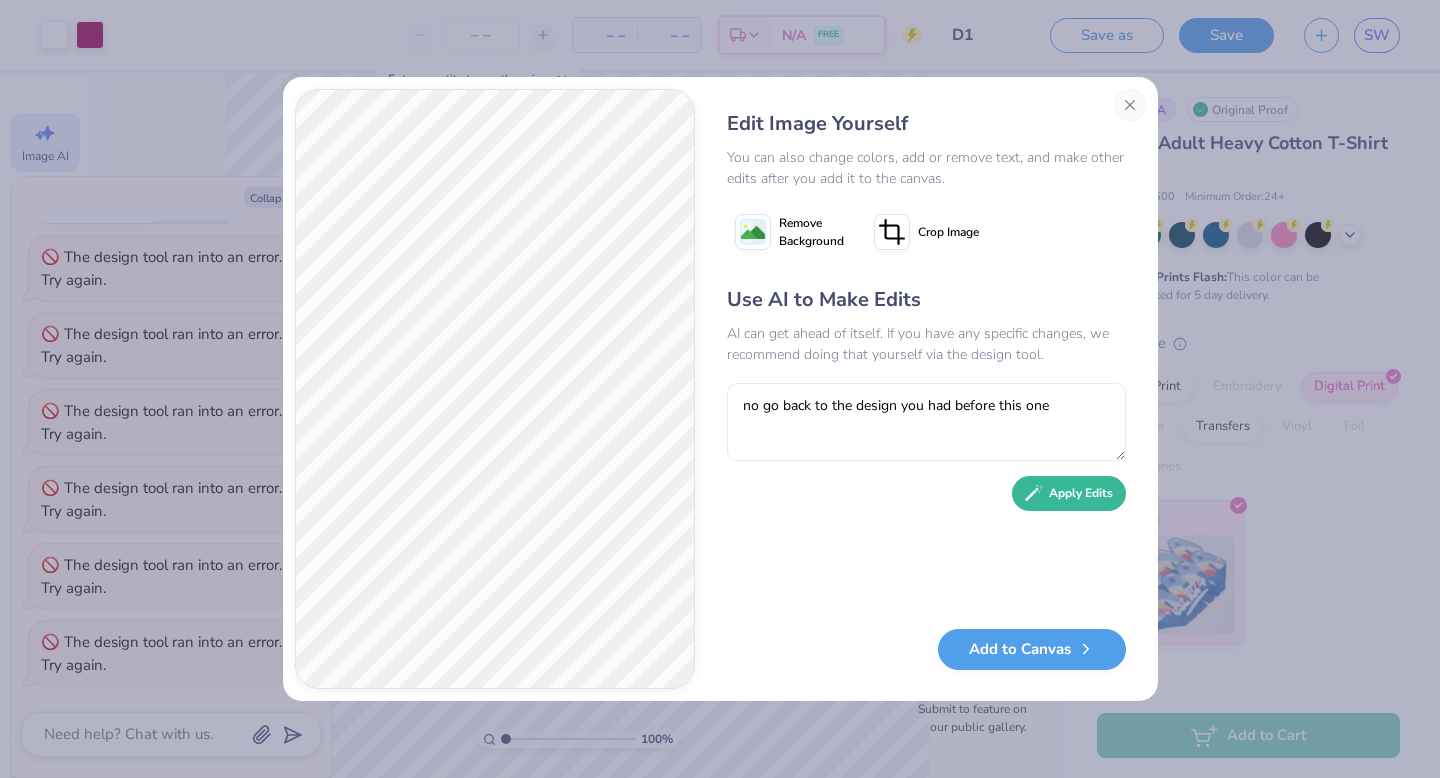 click on "Apply Edits" at bounding box center [1069, 493] 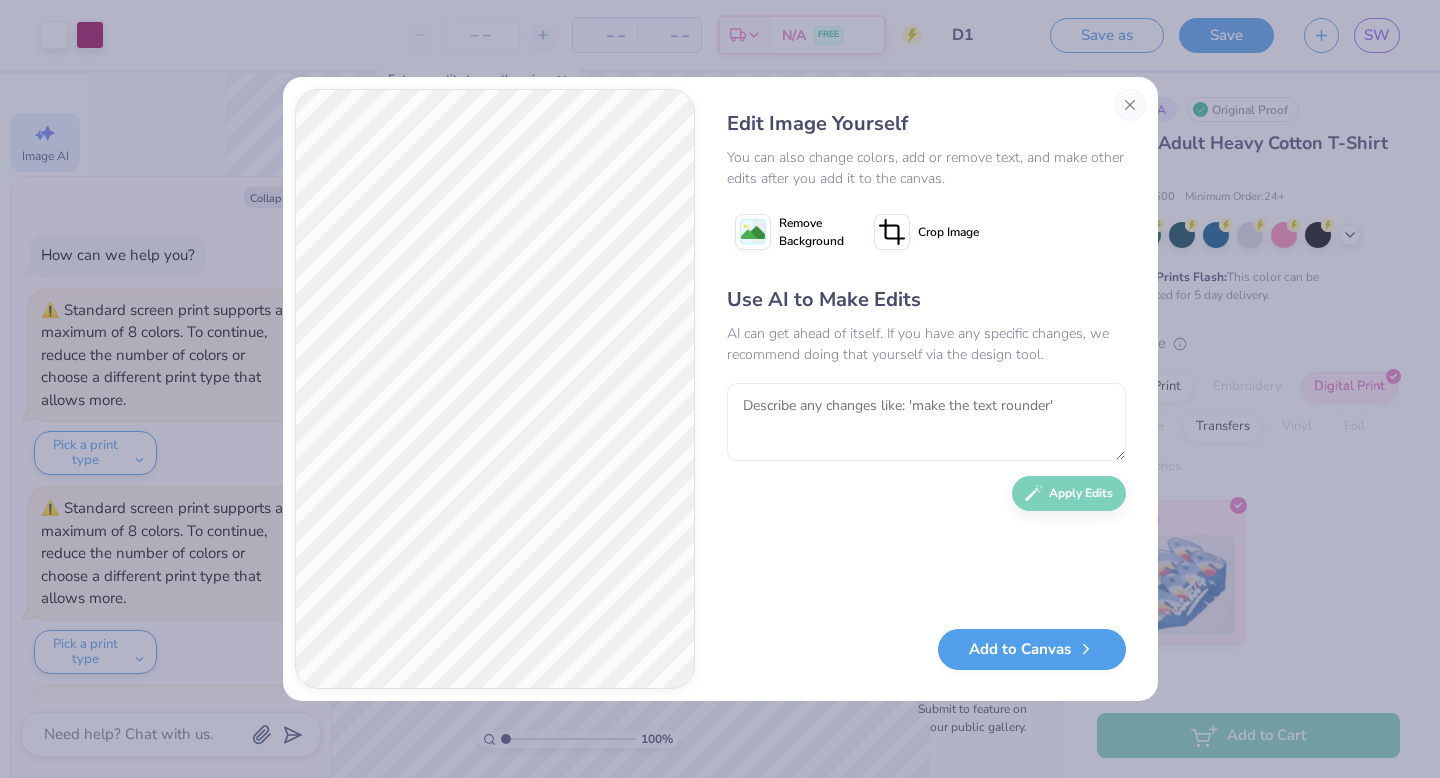 scroll, scrollTop: 0, scrollLeft: 0, axis: both 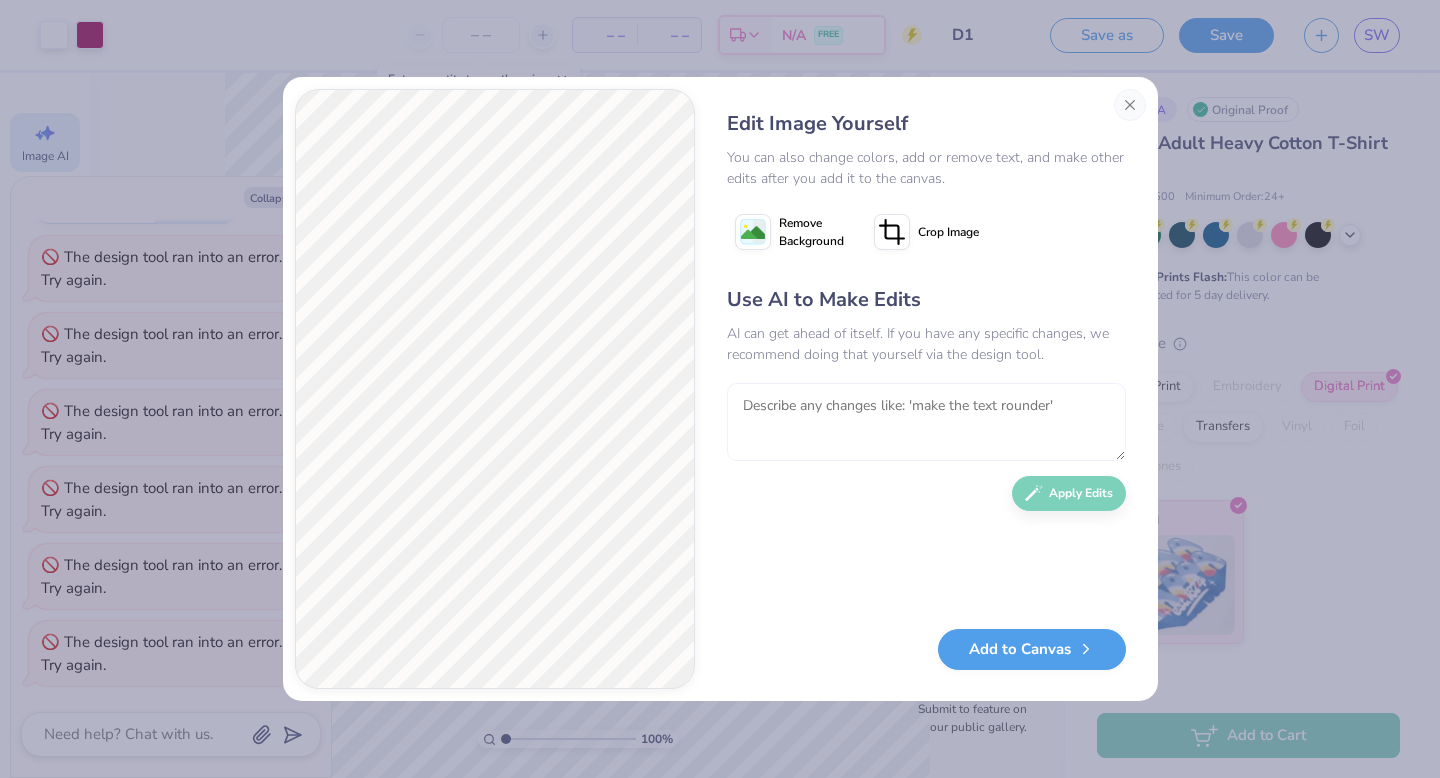 click at bounding box center (926, 422) 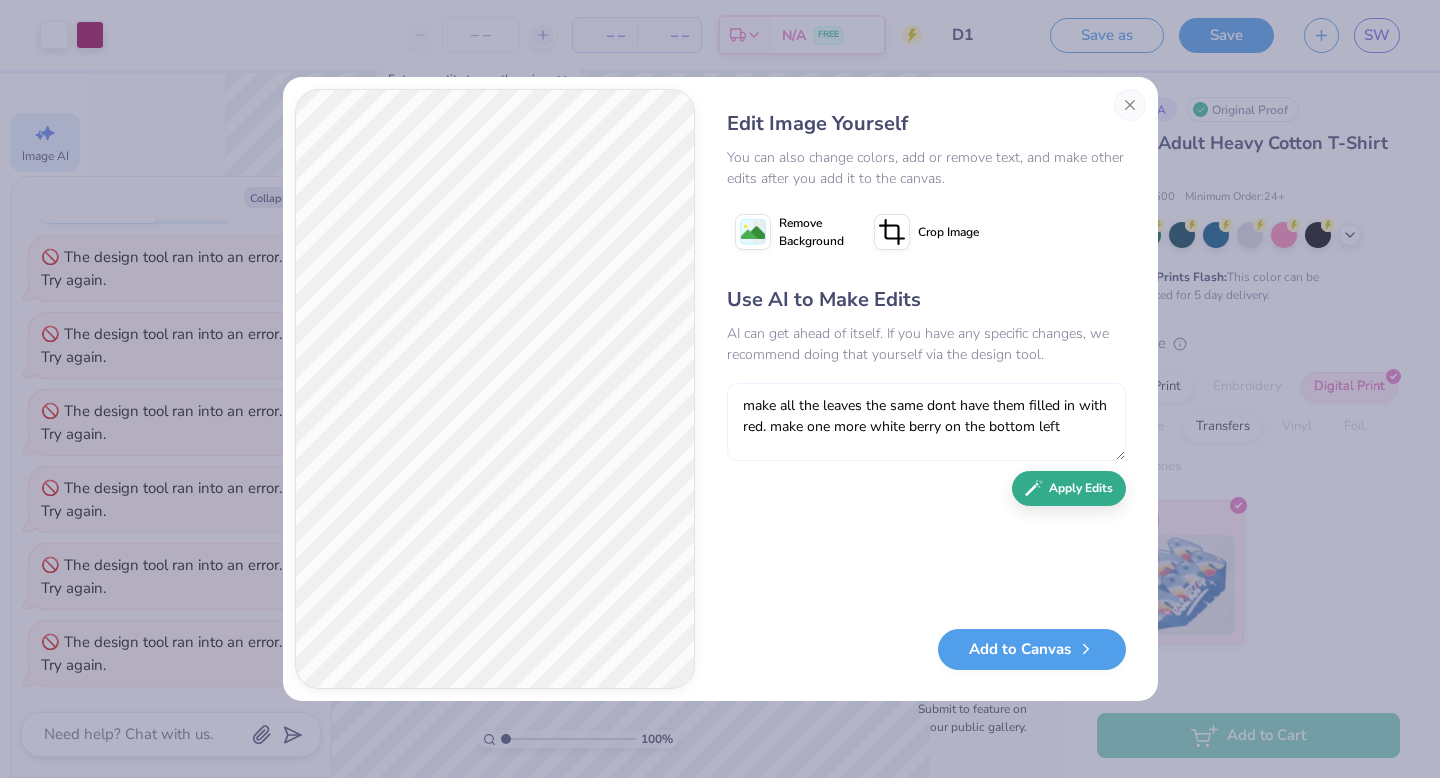 type on "make all the leaves the same dont have them filled in with red. make one more white berry on the bottom left" 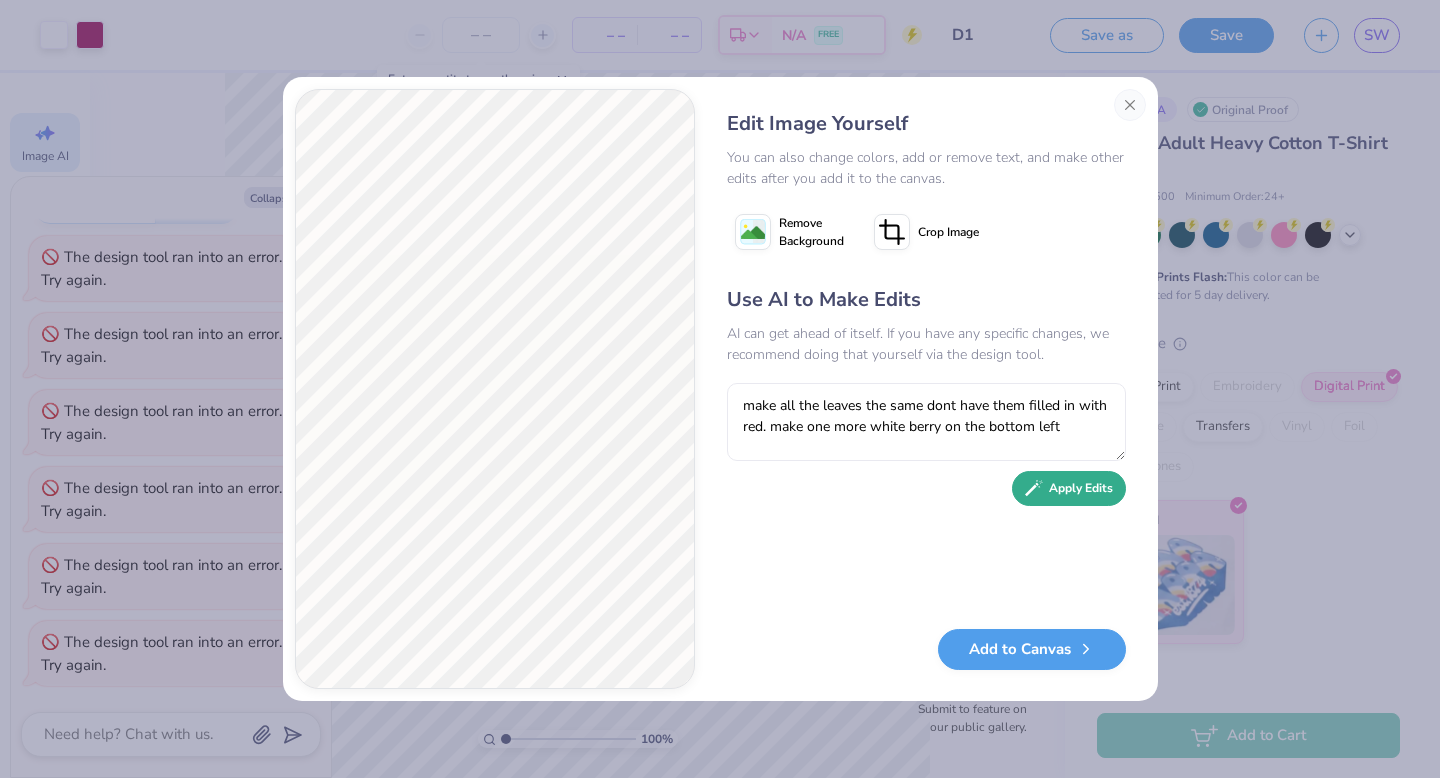 click on "Apply Edits" at bounding box center (1069, 488) 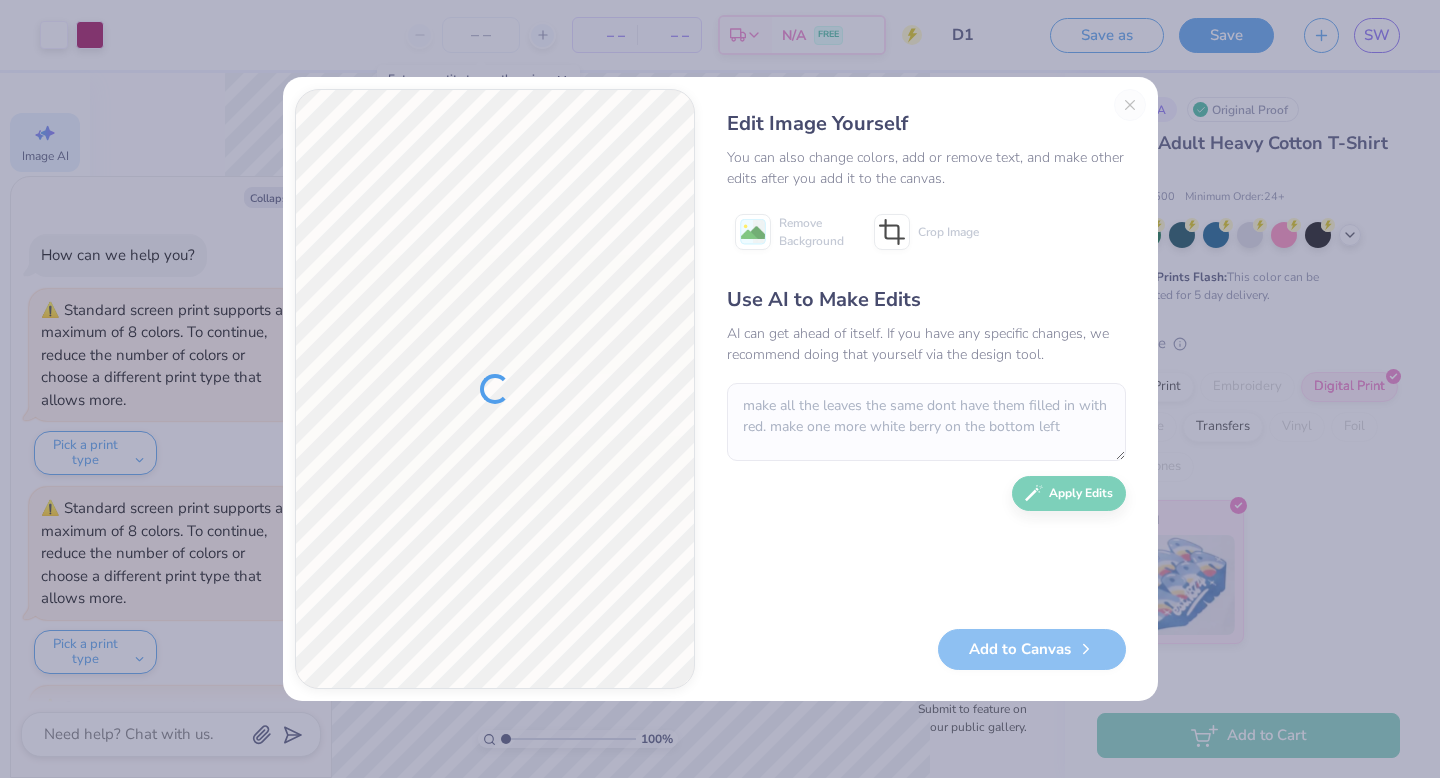 scroll, scrollTop: 0, scrollLeft: 0, axis: both 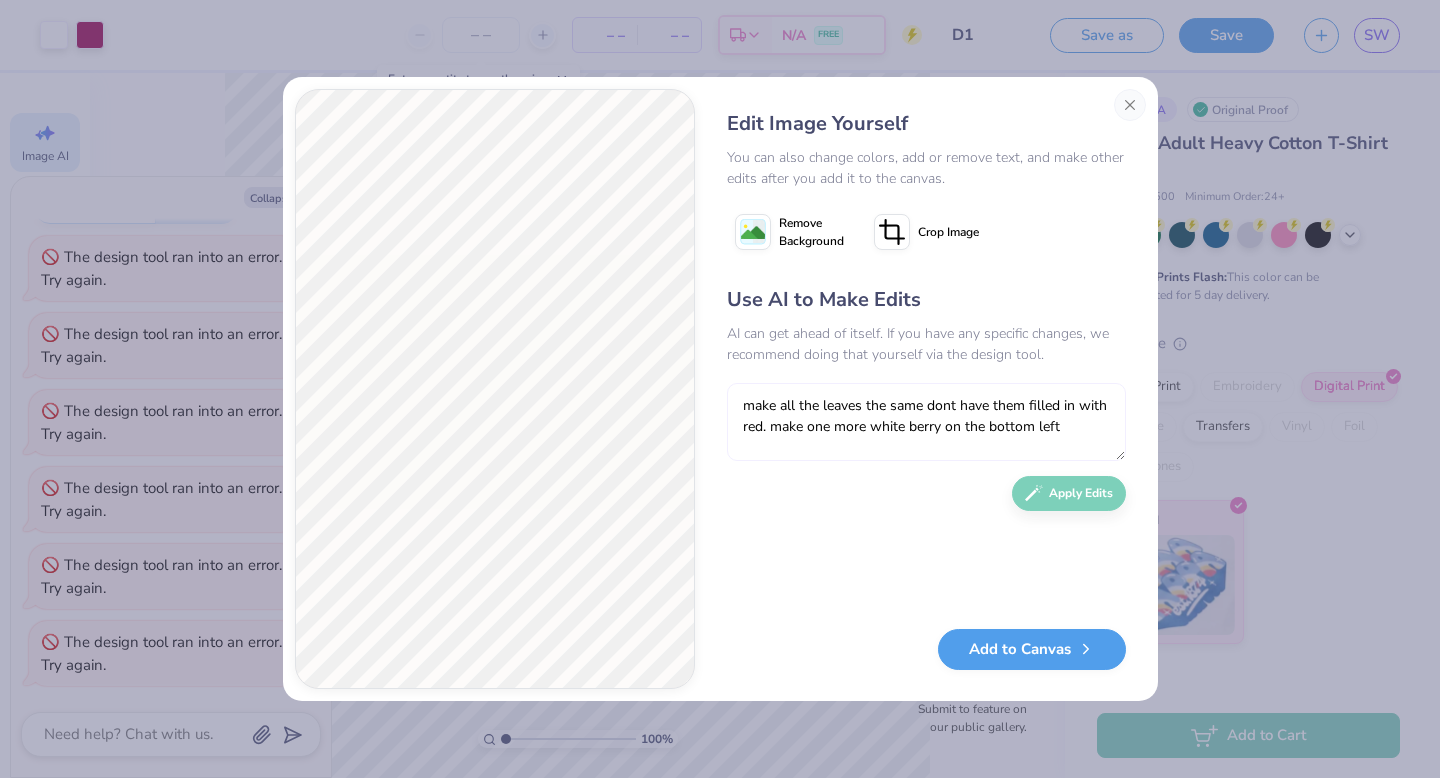 click on "make all the leaves the same dont have them filled in with red. make one more white berry on the bottom left" at bounding box center [926, 422] 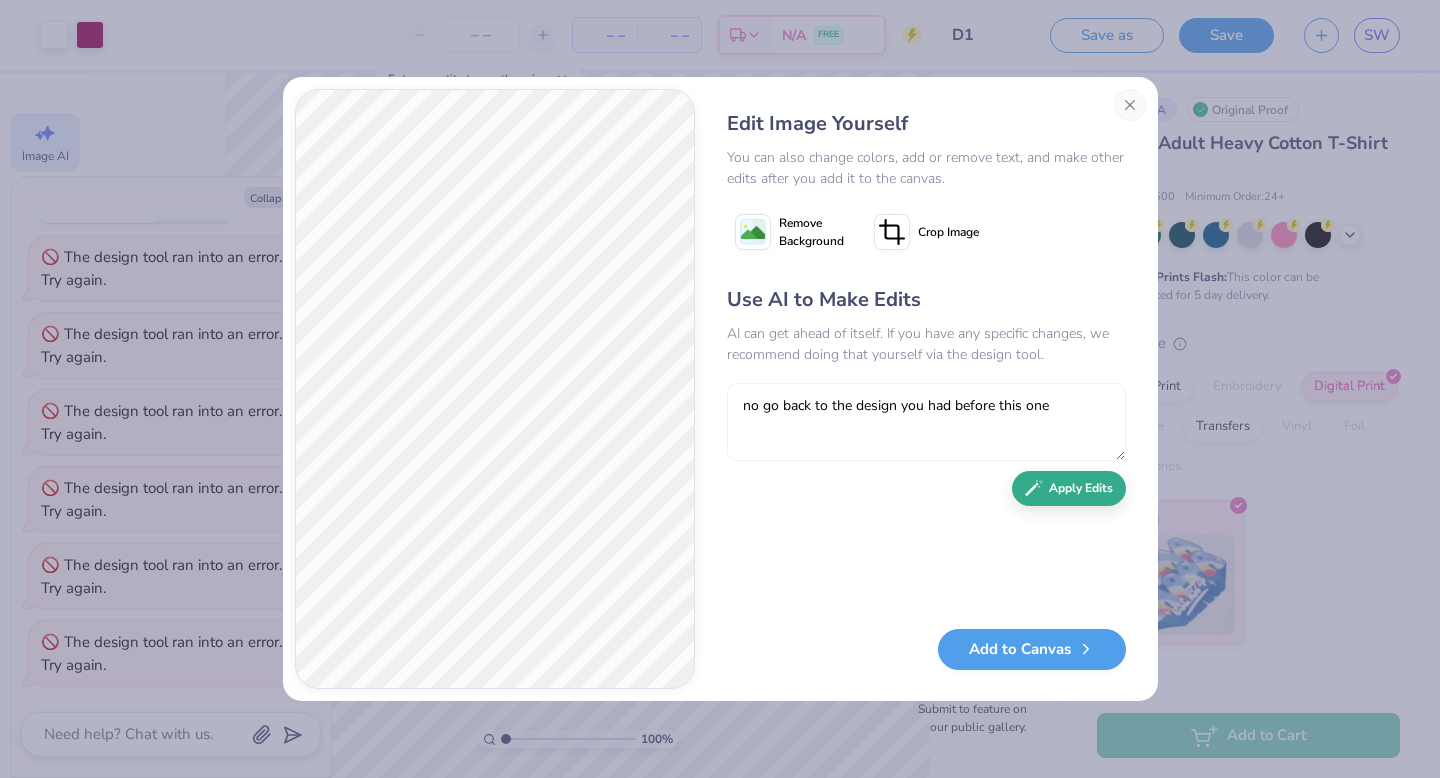 type on "no go back to the design you had before this one" 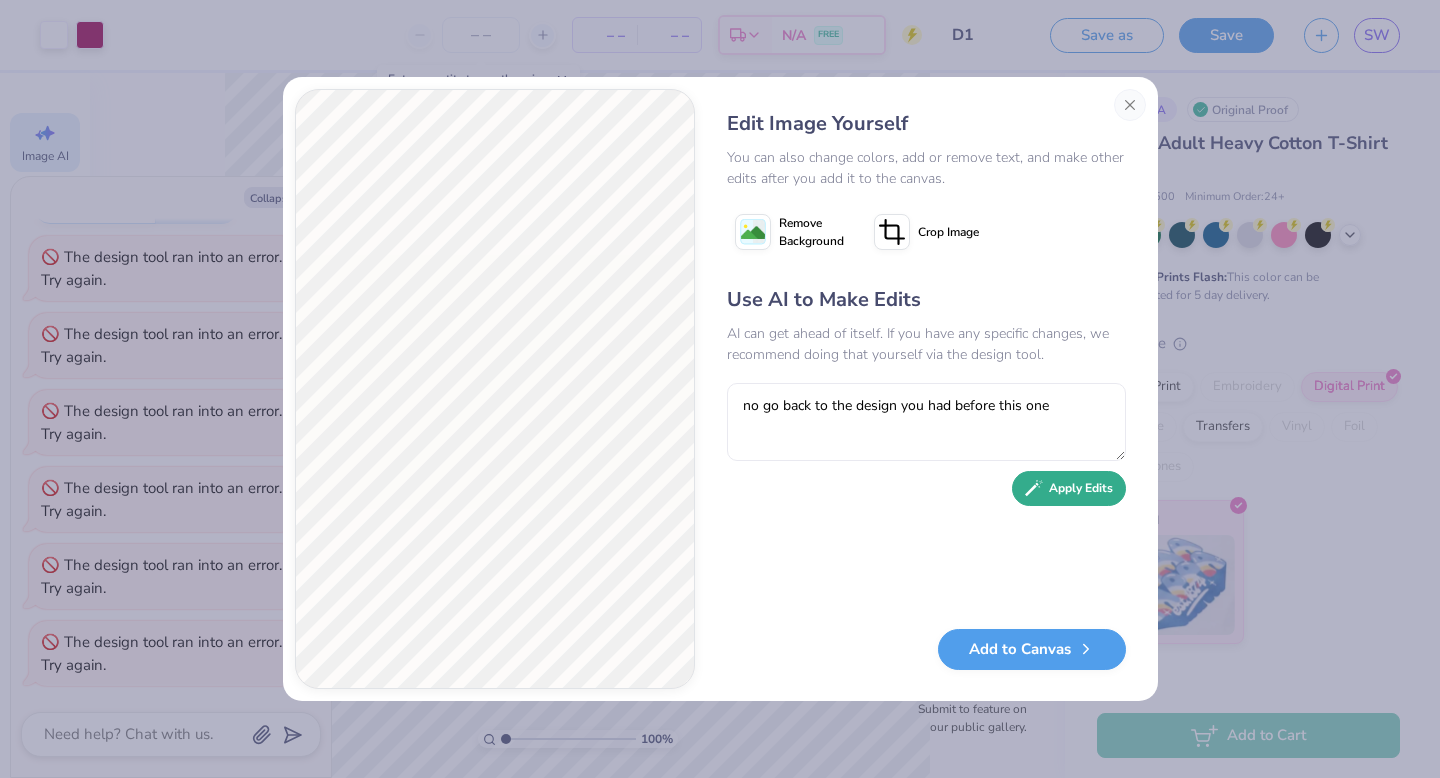 click on "Apply Edits" at bounding box center (1069, 488) 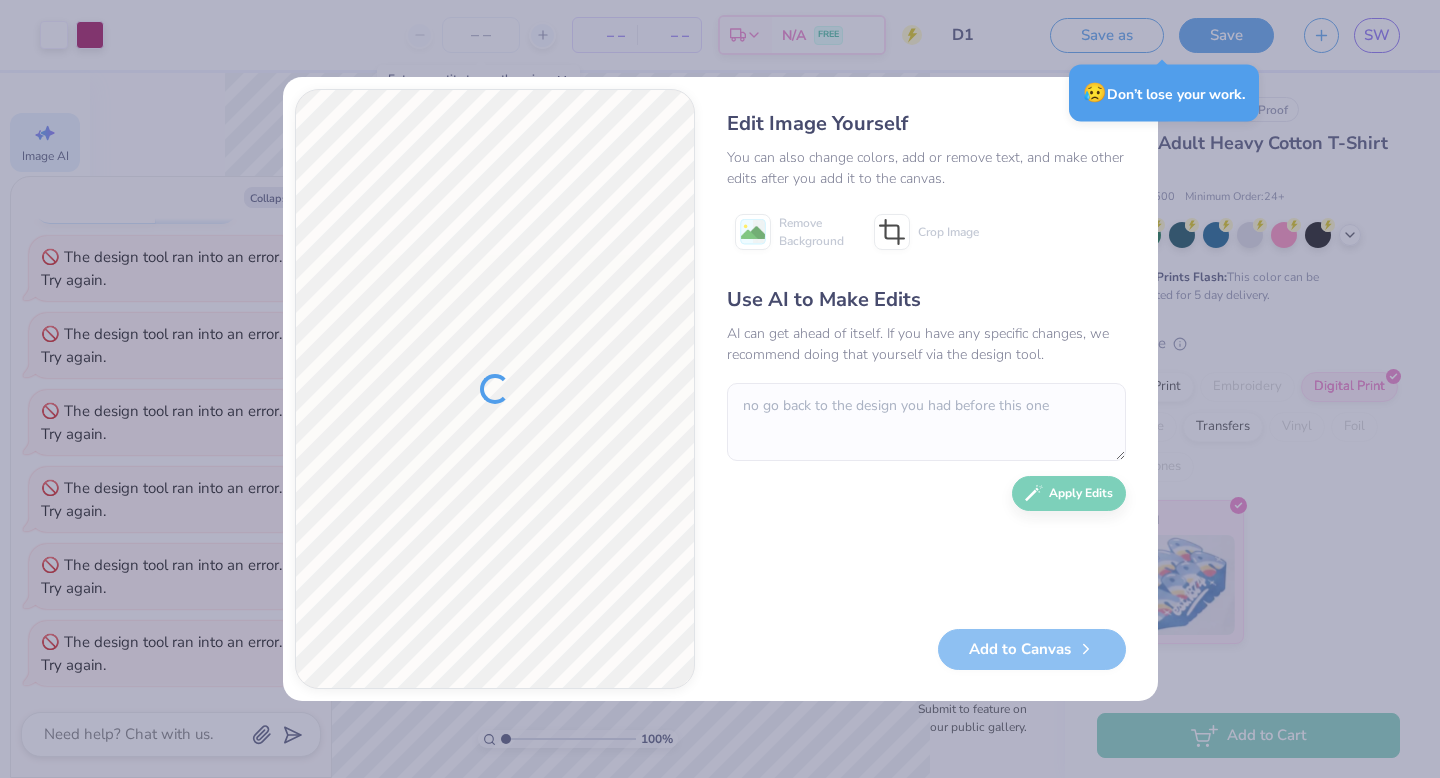 type on "x" 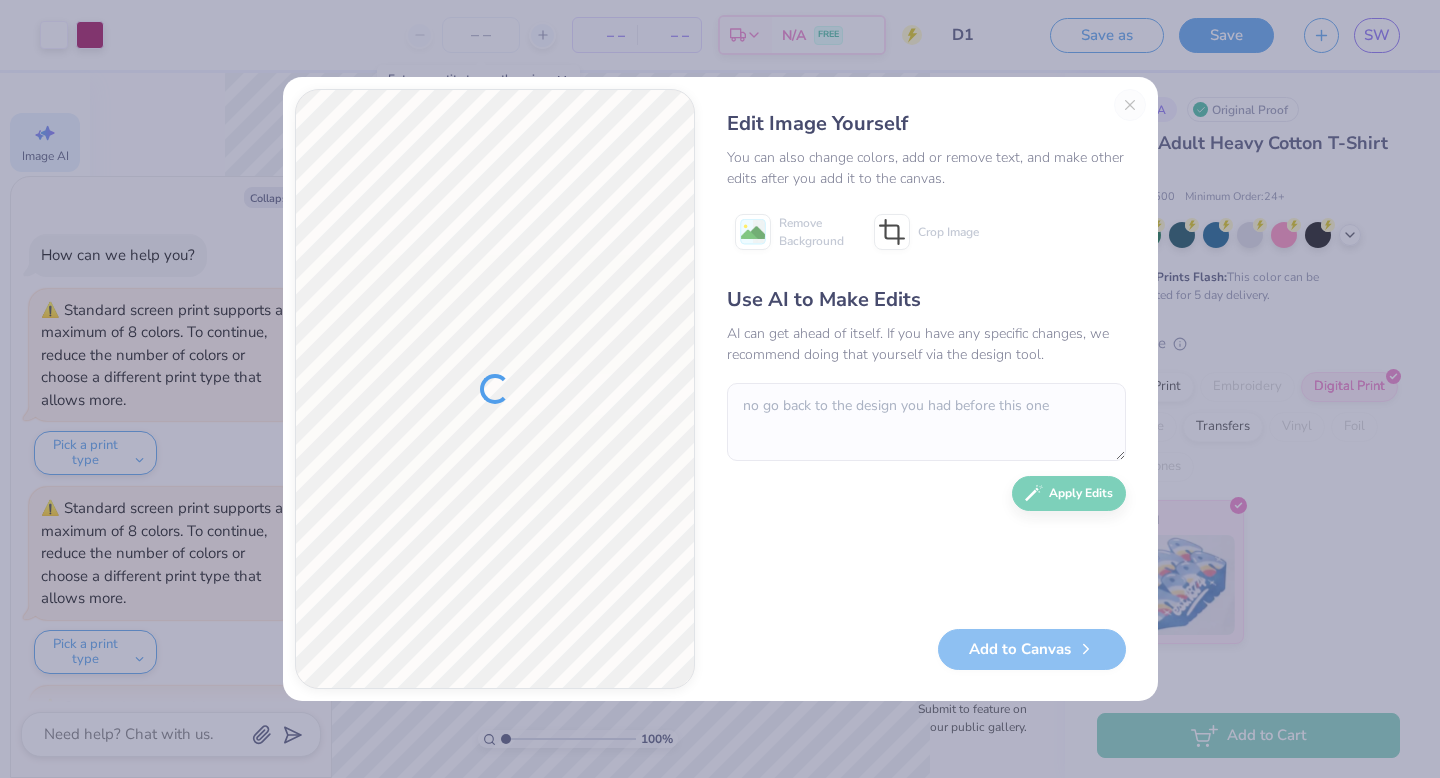 scroll, scrollTop: 0, scrollLeft: 0, axis: both 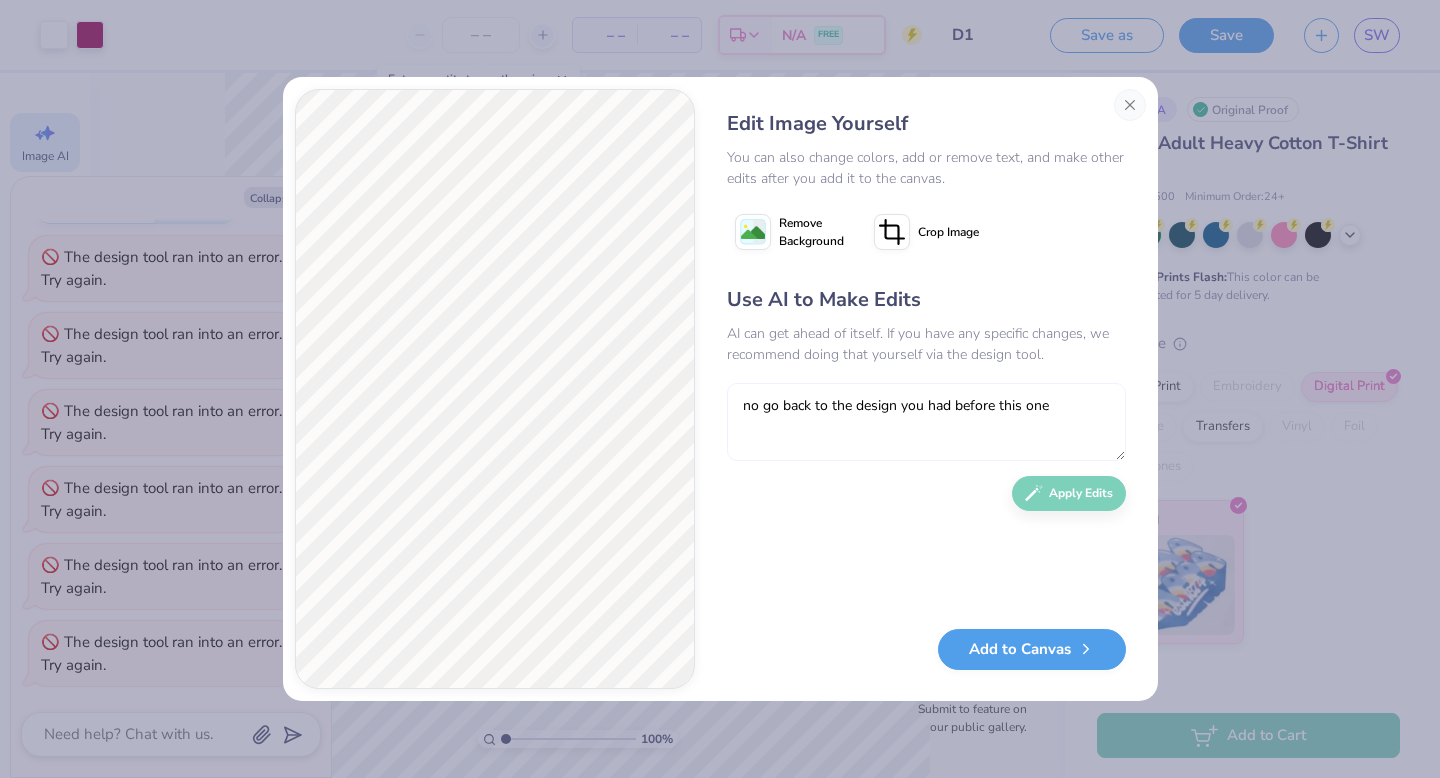 click on "no go back to the design you had before this one" at bounding box center (926, 422) 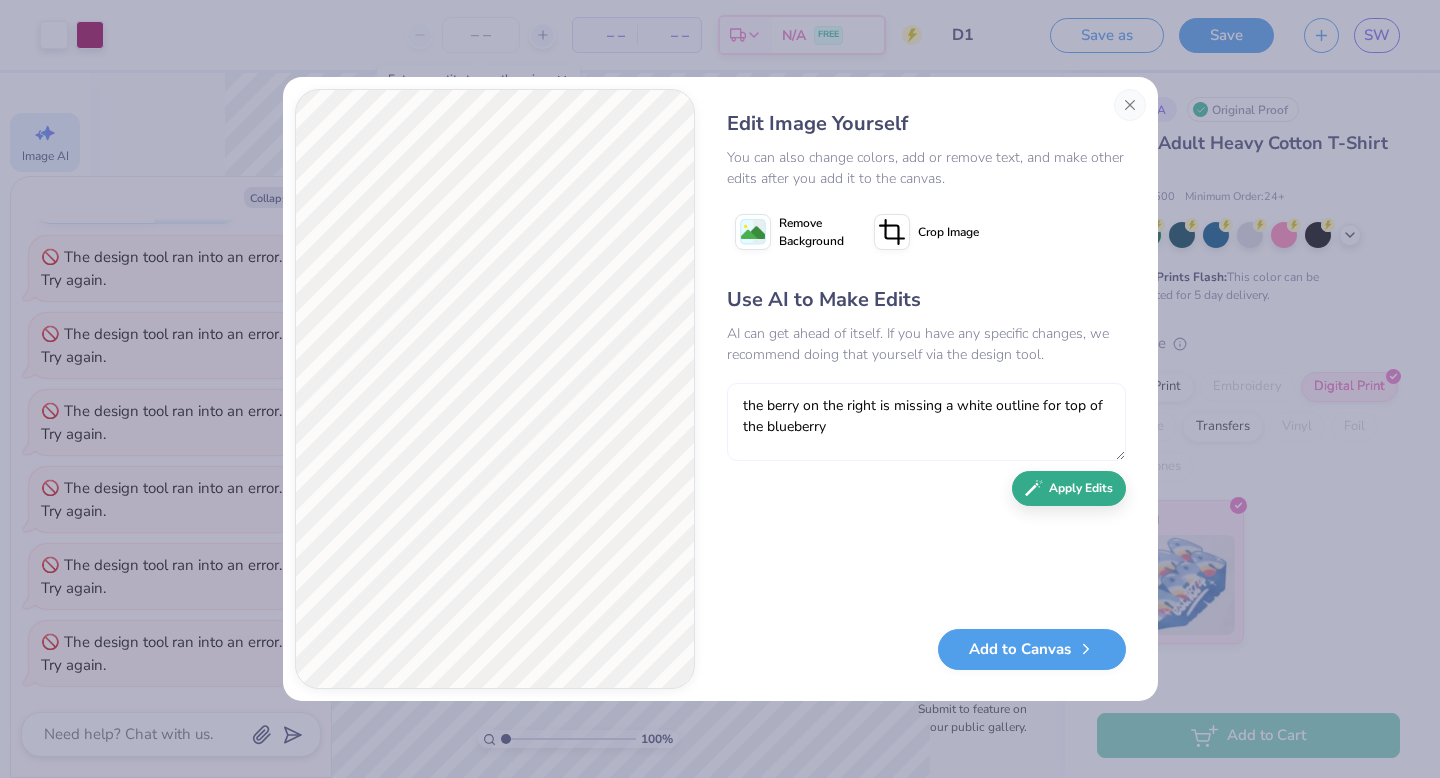 type on "the berry on the right is missing a white outline for top of the blueberry" 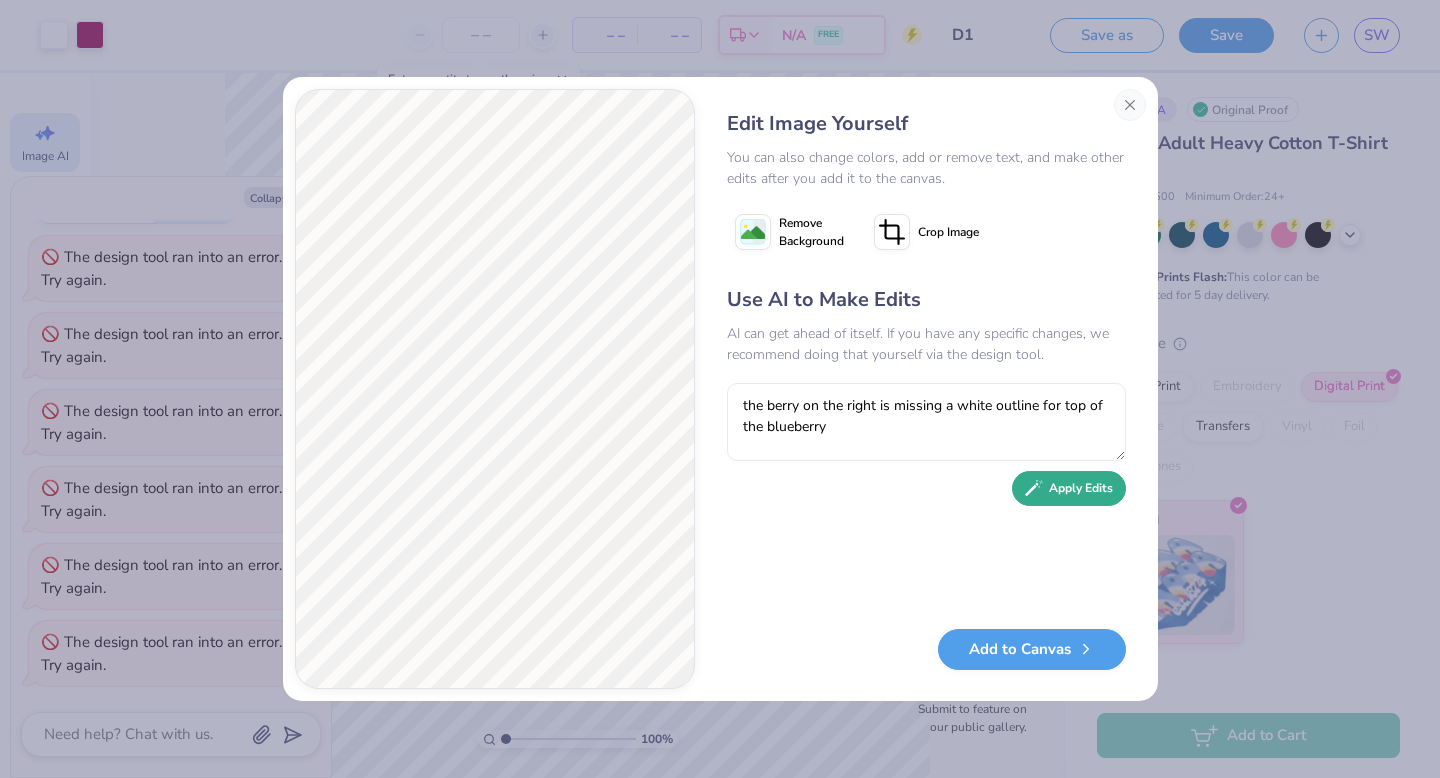 click on "Apply Edits" at bounding box center (1069, 488) 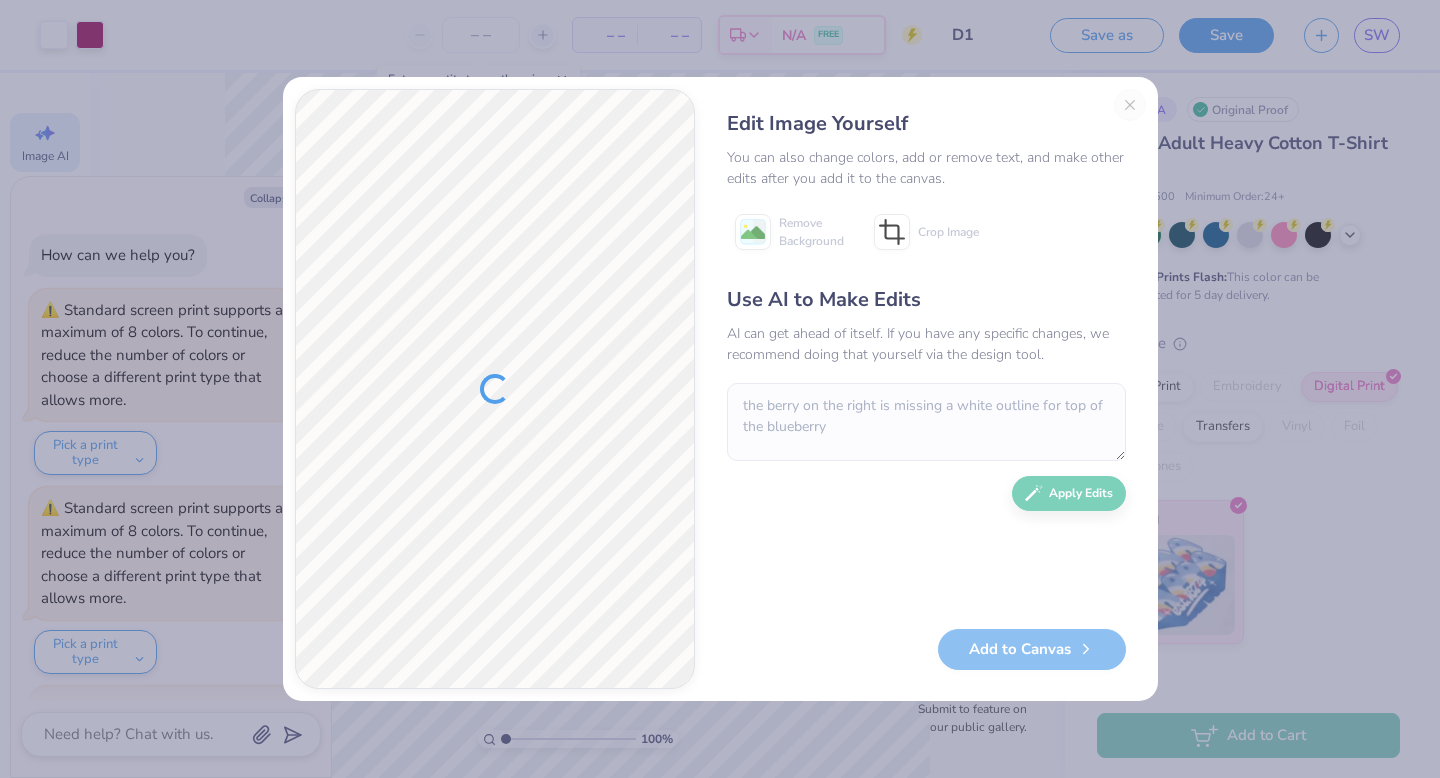 scroll, scrollTop: 0, scrollLeft: 0, axis: both 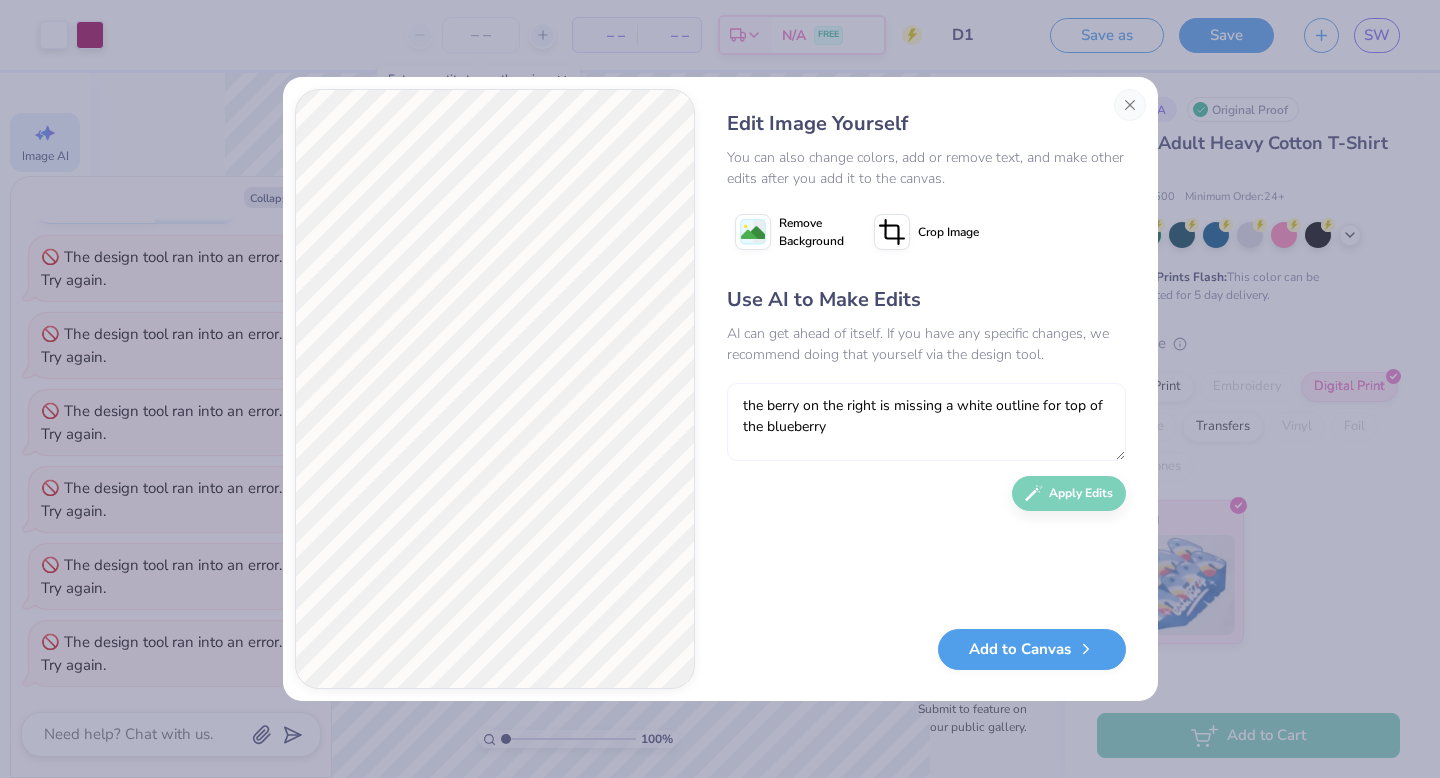 click on "the berry on the right is missing a white outline for top of the blueberry" at bounding box center (926, 422) 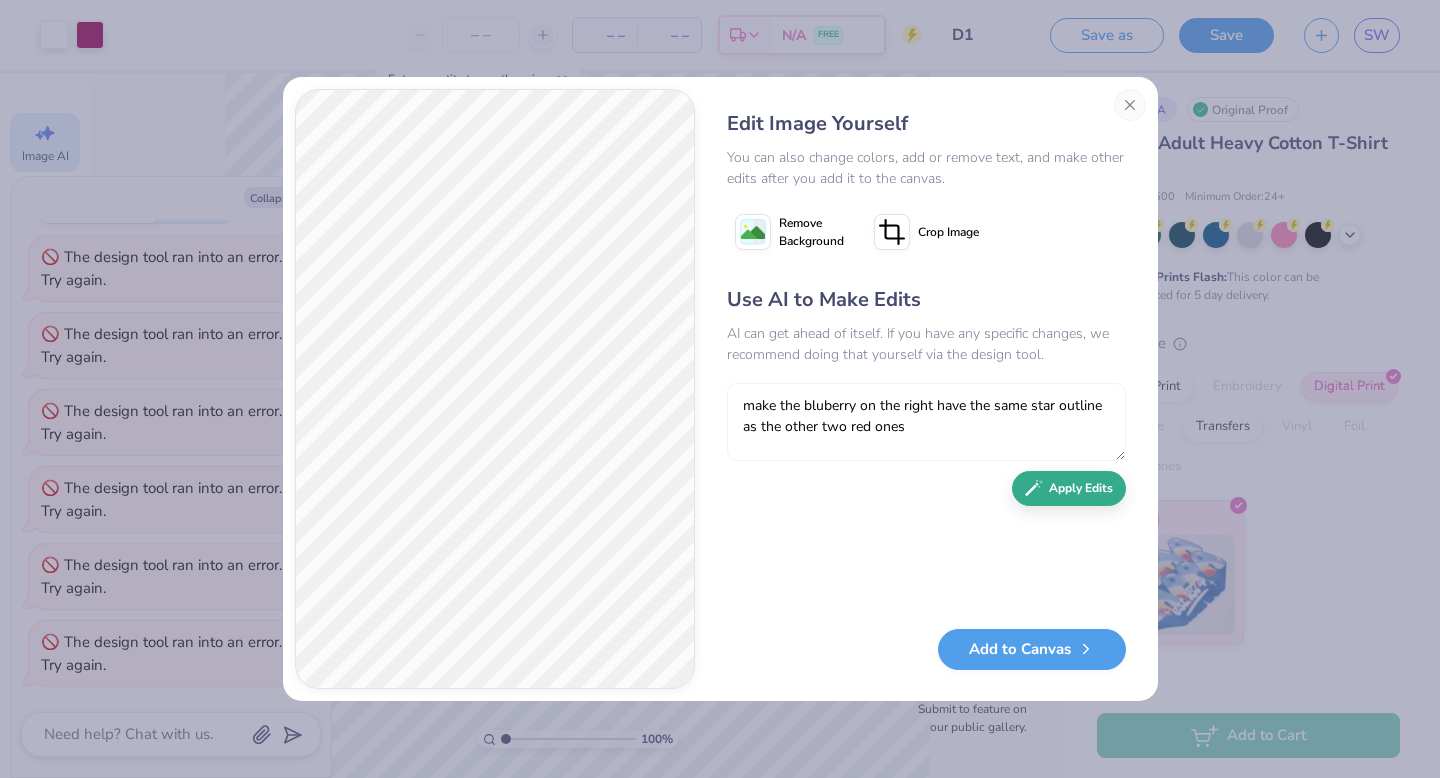 type on "make the bluberry on the right have the same star outline as the other two red ones" 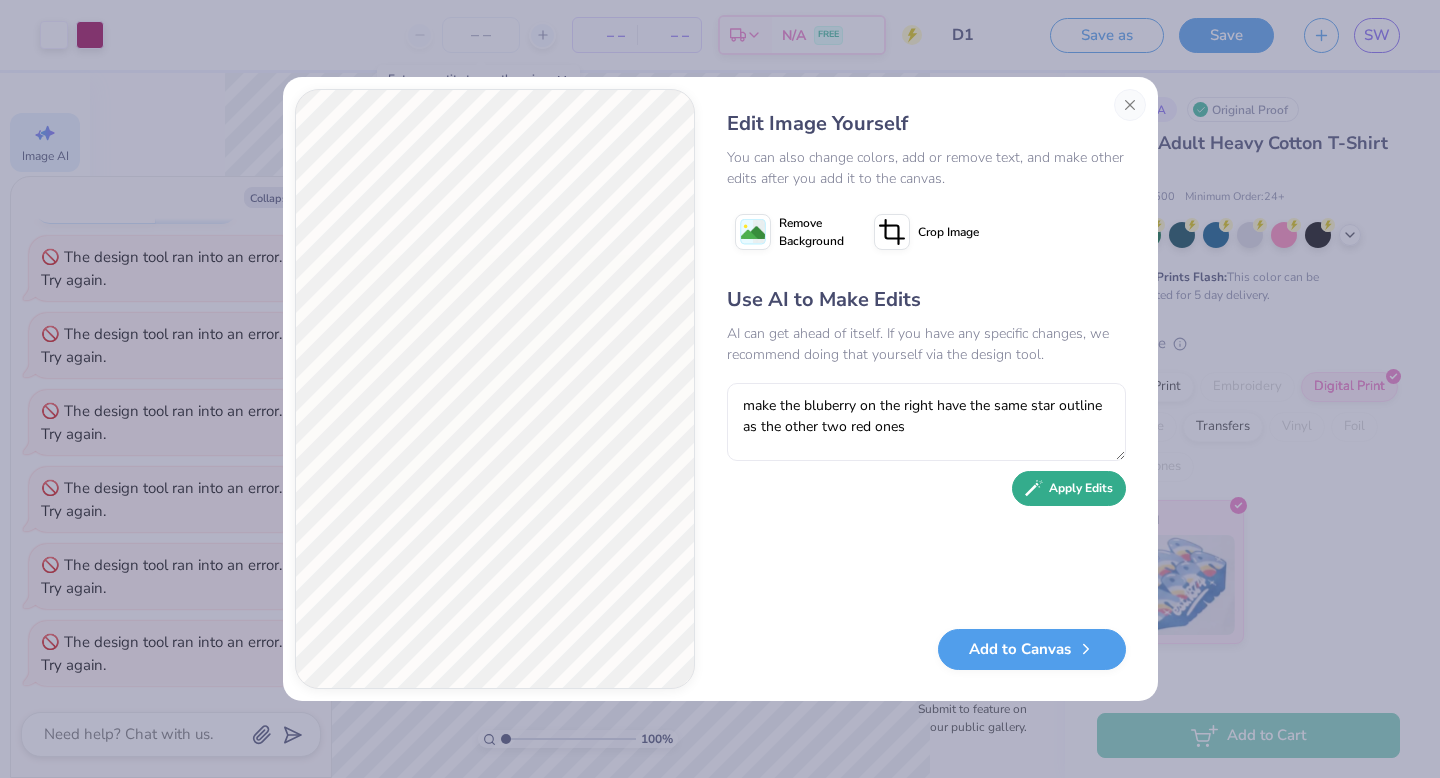 click on "Apply Edits" at bounding box center (1069, 488) 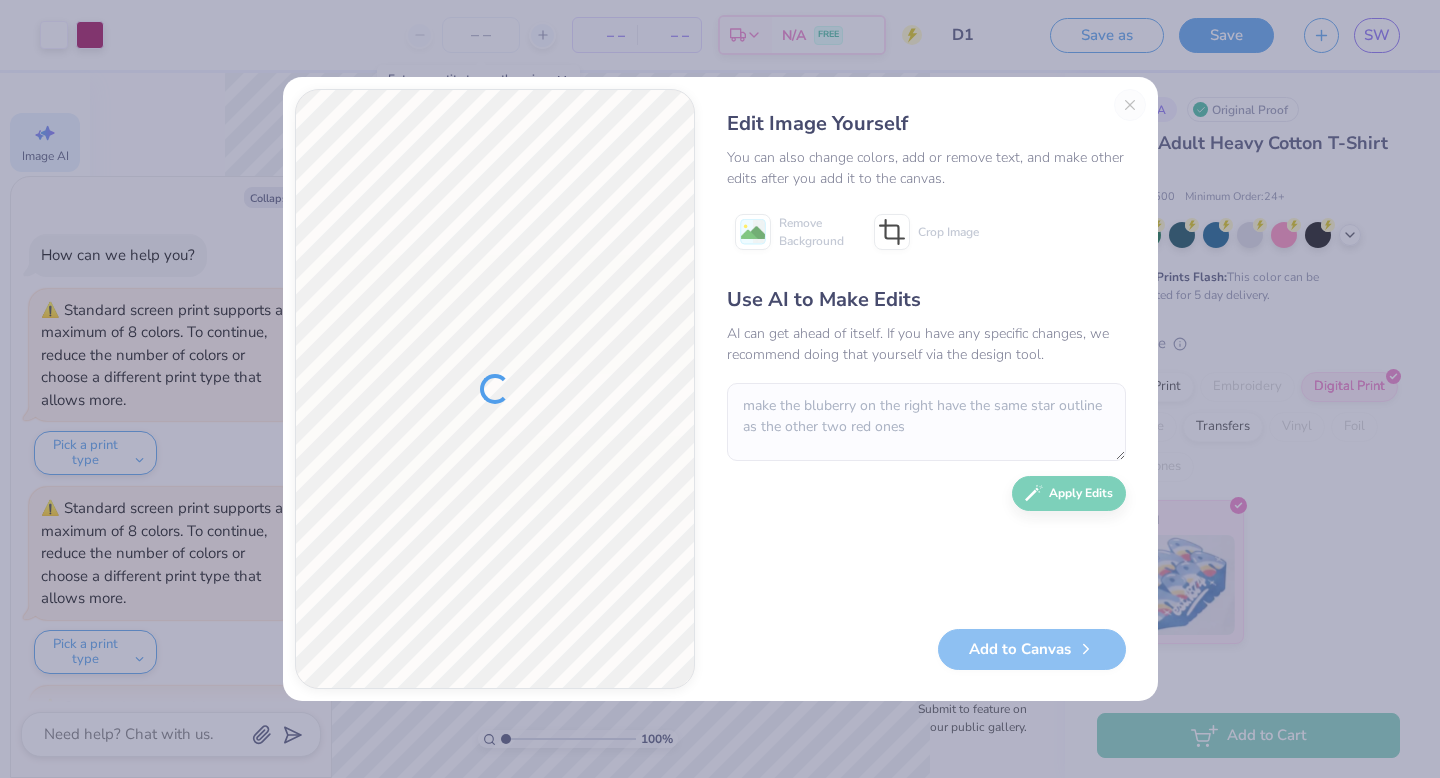 scroll, scrollTop: 0, scrollLeft: 0, axis: both 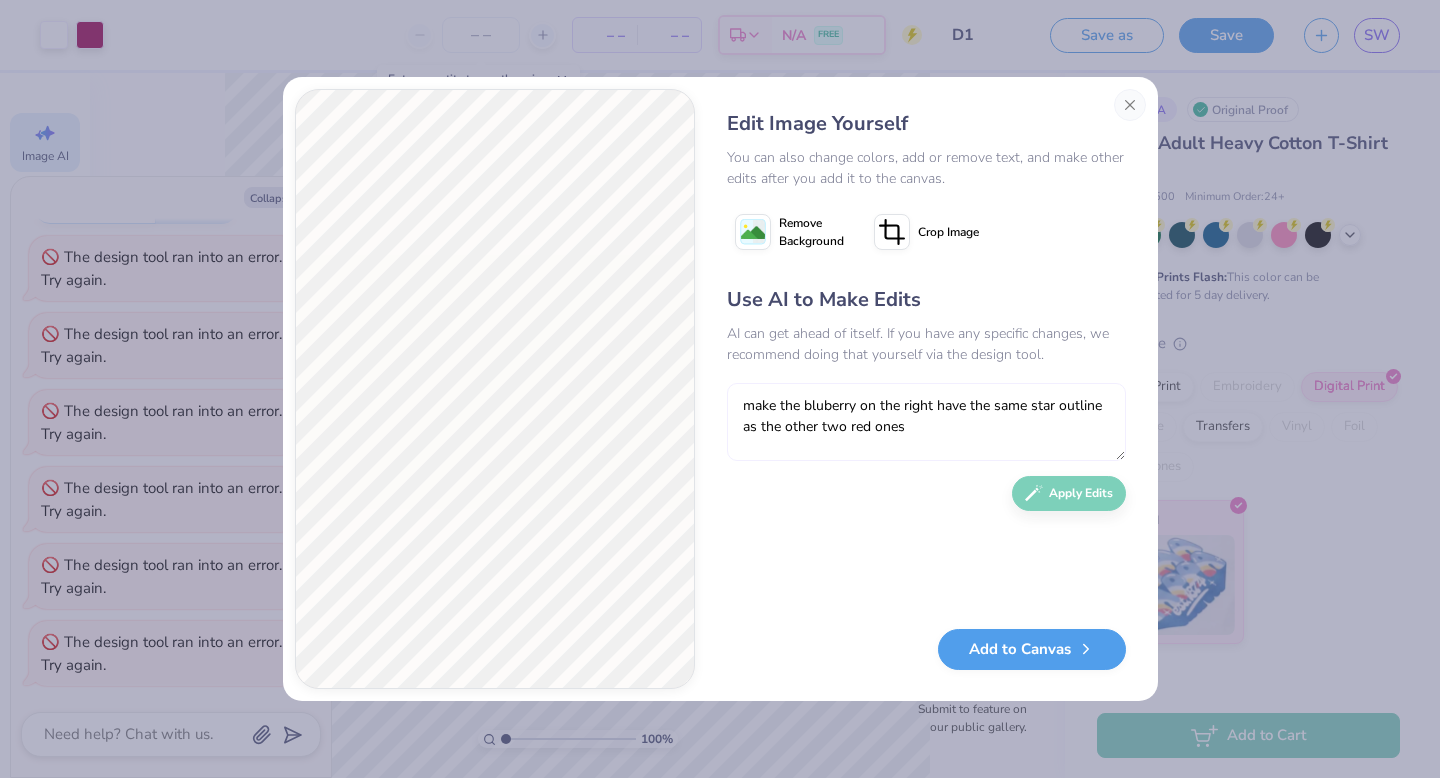 click on "make the bluberry on the right have the same star outline as the other two red ones" at bounding box center (926, 422) 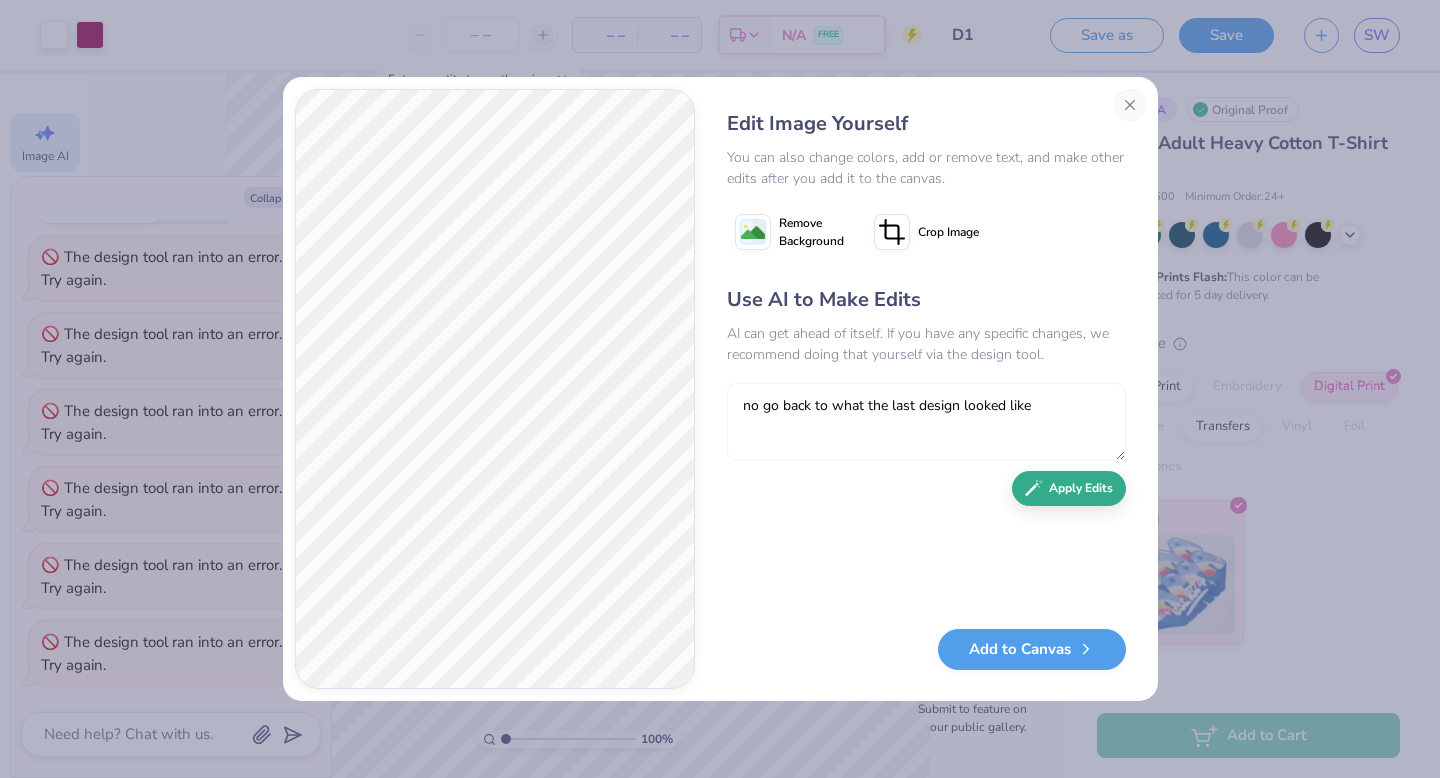 type on "no go back to what the last design looked like" 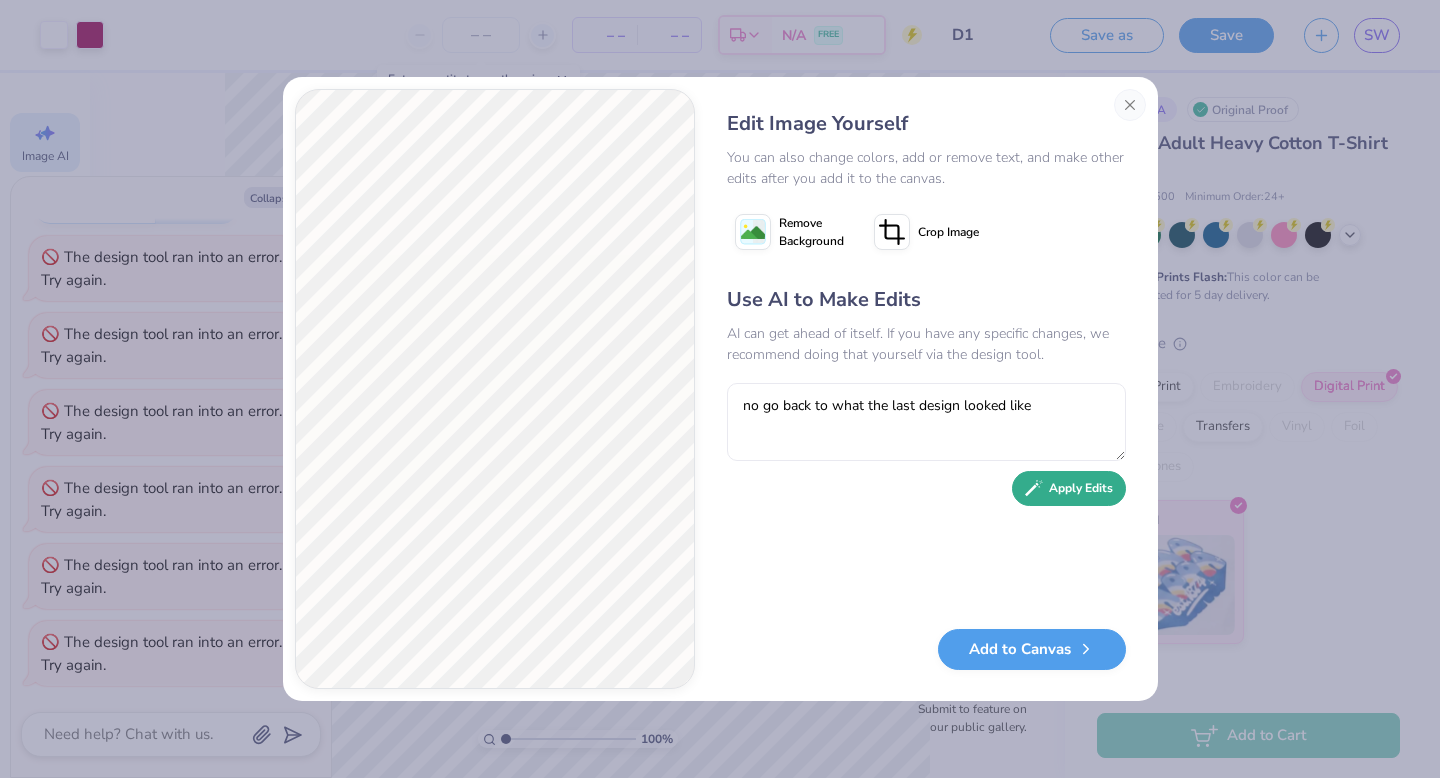 click on "Apply Edits" at bounding box center (1069, 488) 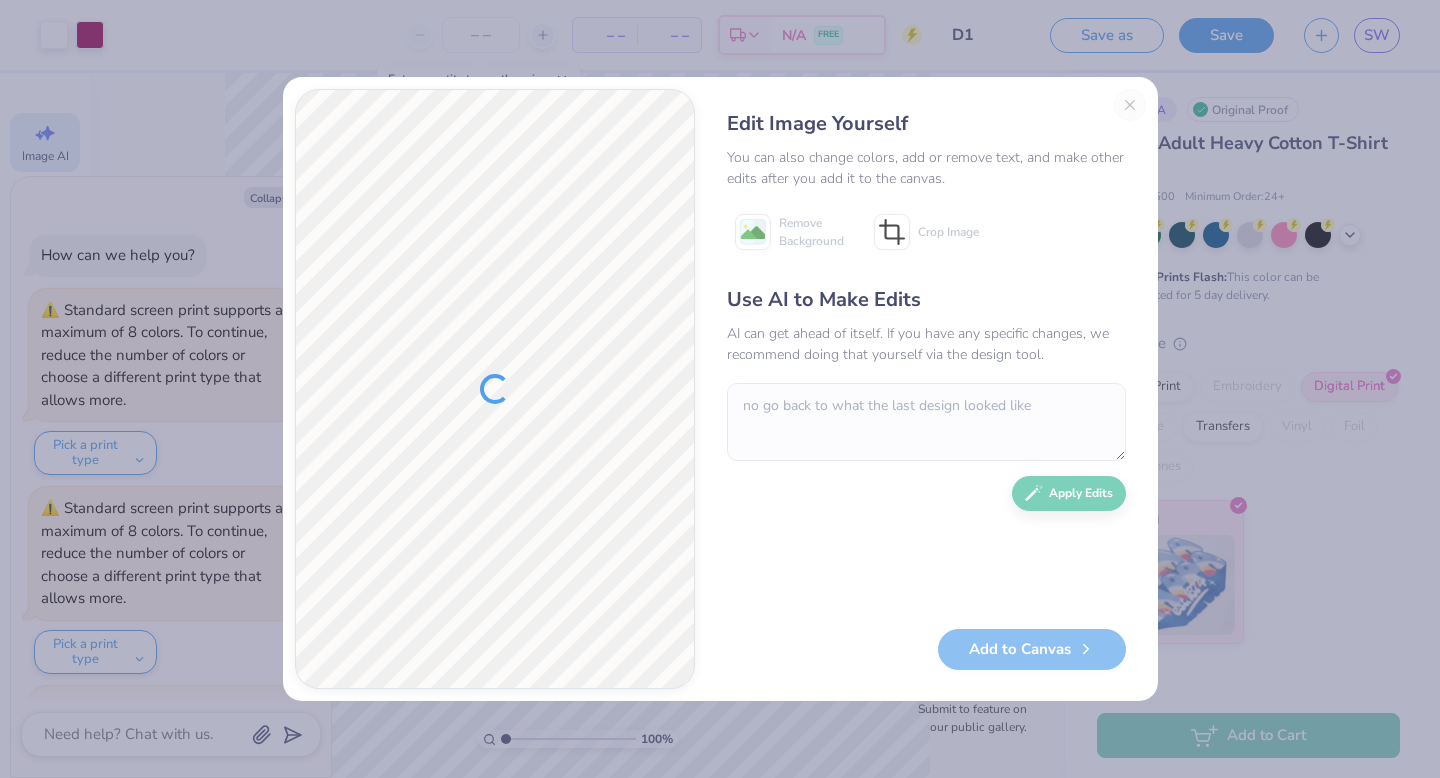 scroll, scrollTop: 0, scrollLeft: 0, axis: both 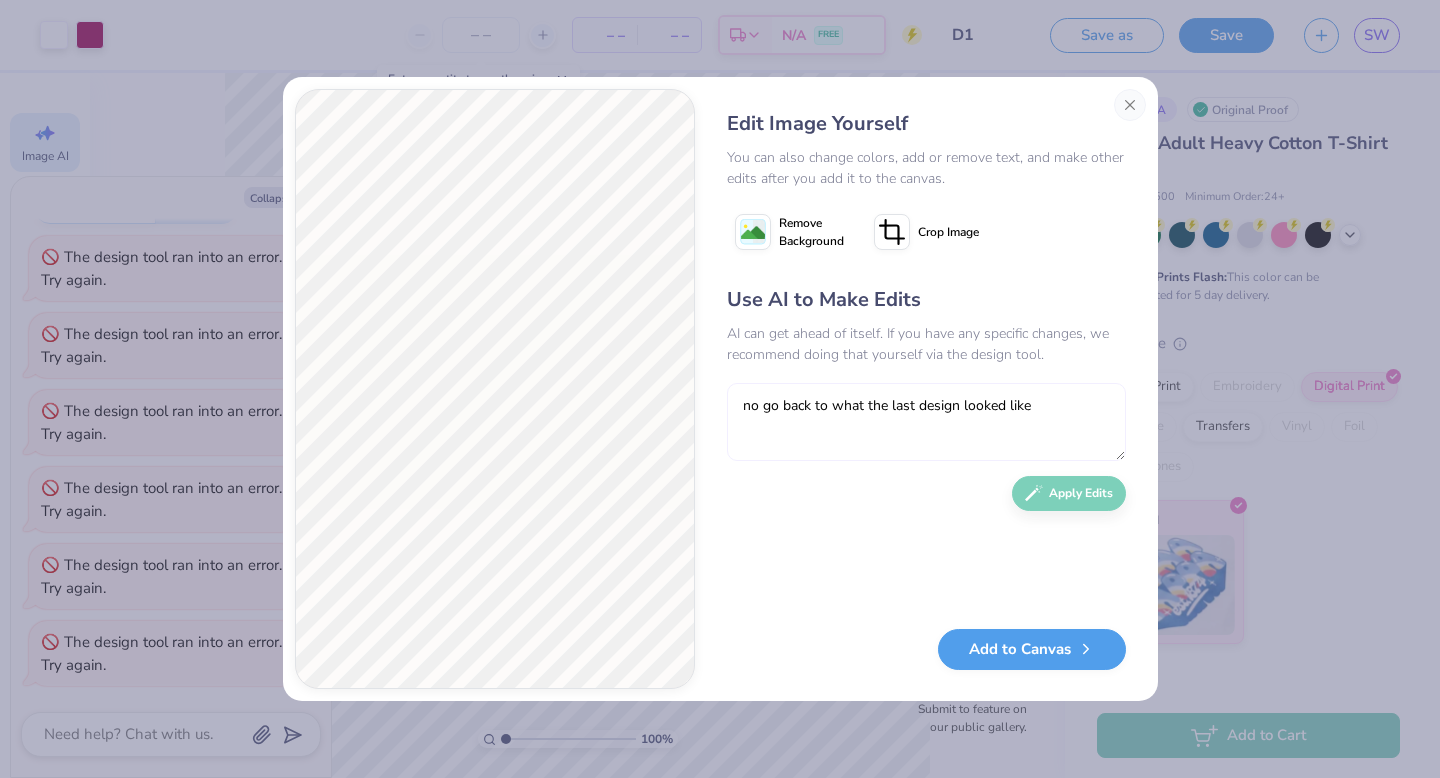 click on "no go back to what the last design looked like" at bounding box center (926, 422) 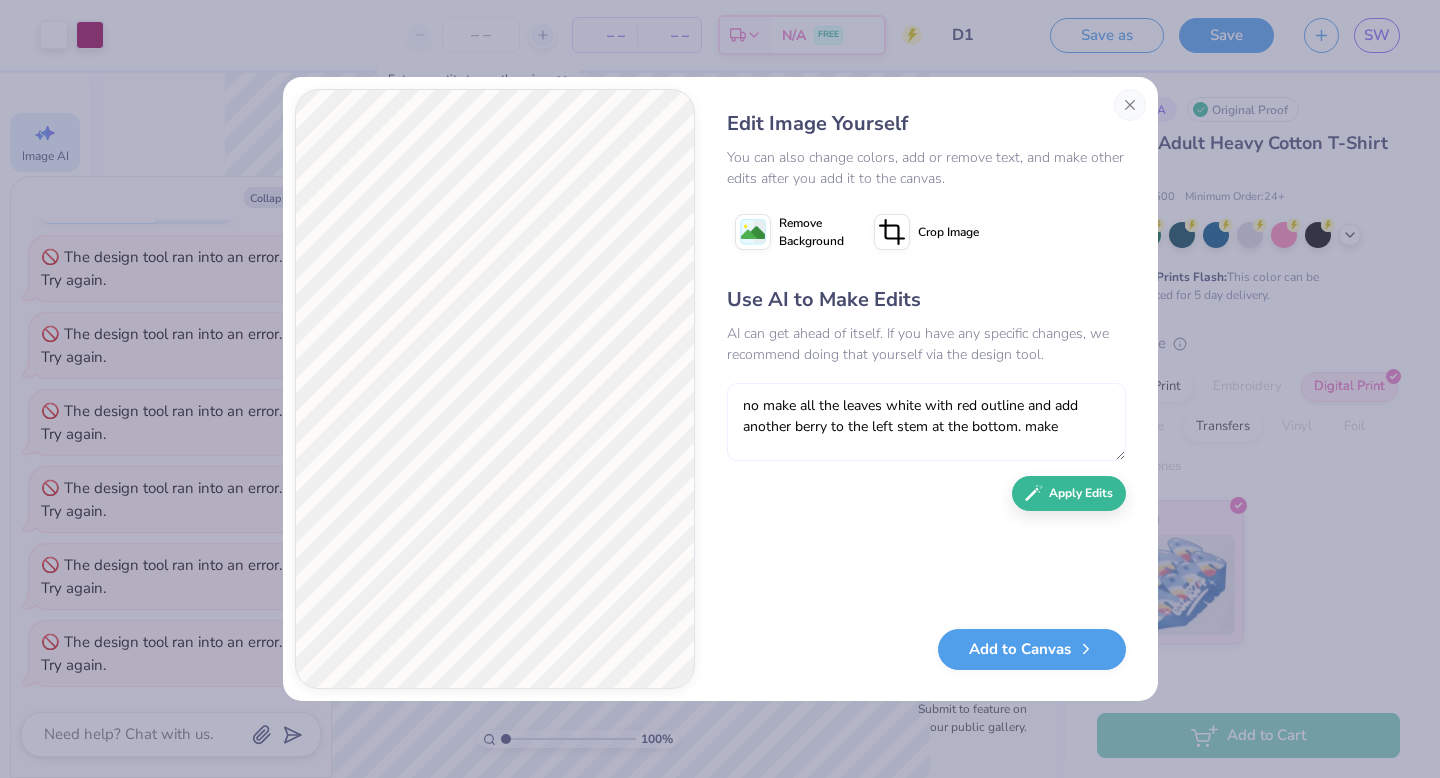 type on "no make all the leaves white with red outline and add another berry to the left stem at the bottom. make" 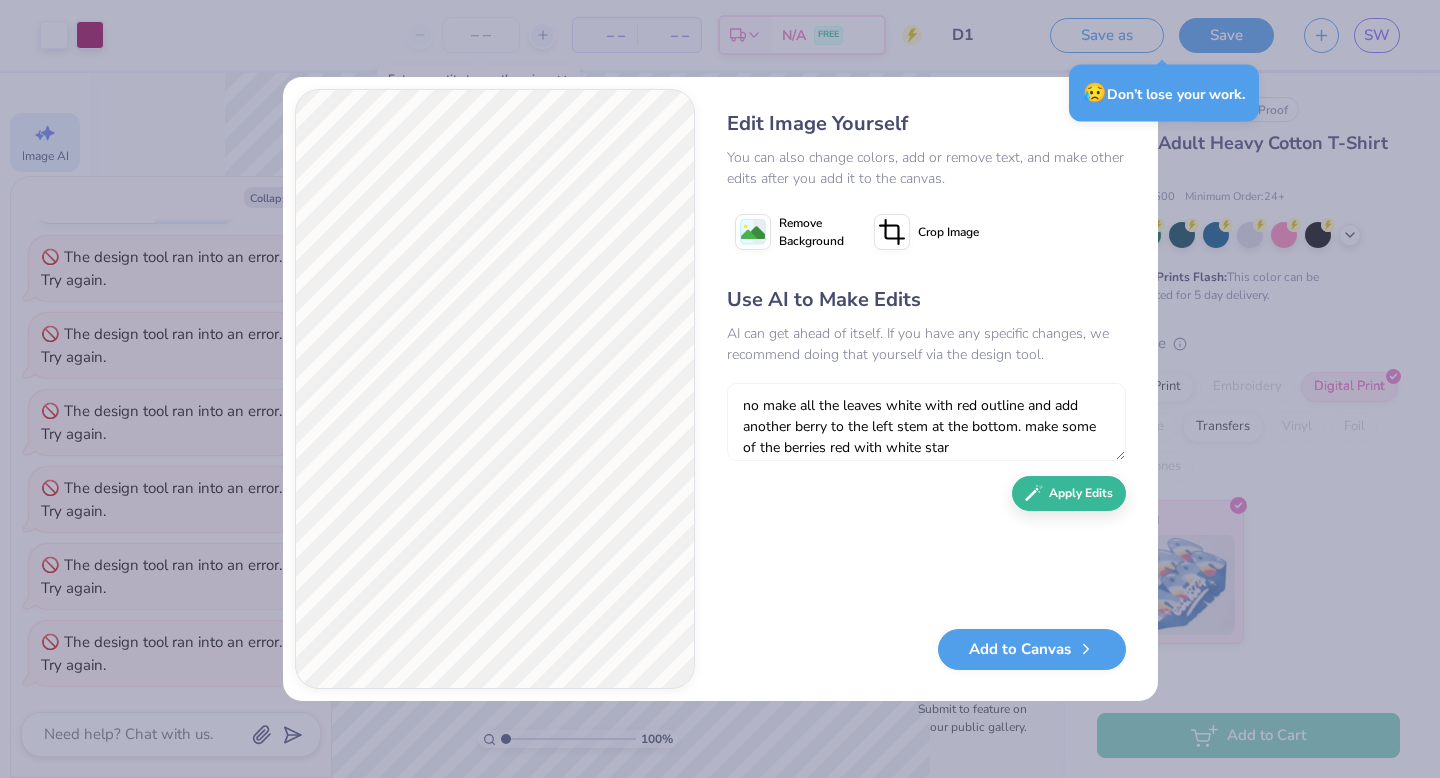 type on "no make all the leaves white with red outline and add another berry to the left stem at the bottom. make some of the berries red with white star" 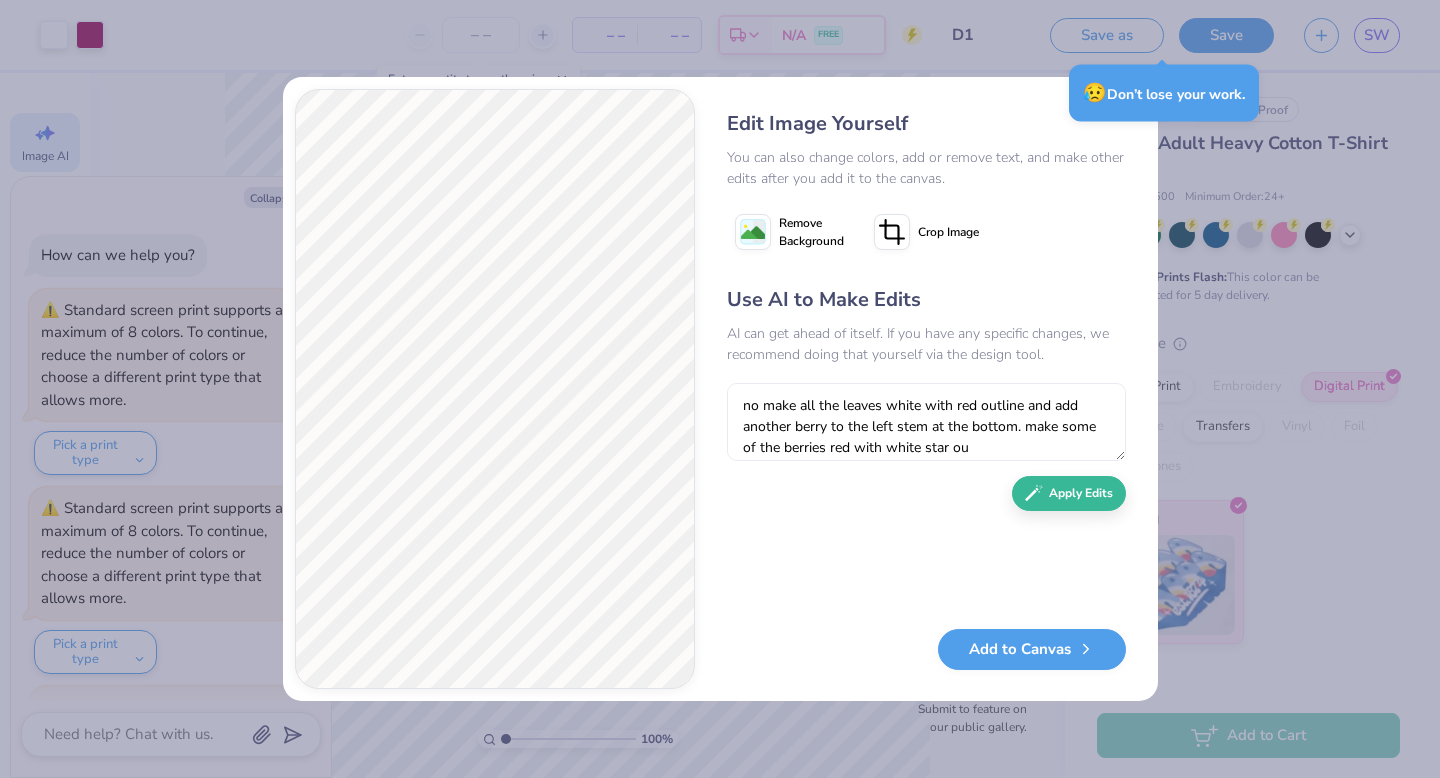 scroll, scrollTop: 0, scrollLeft: 0, axis: both 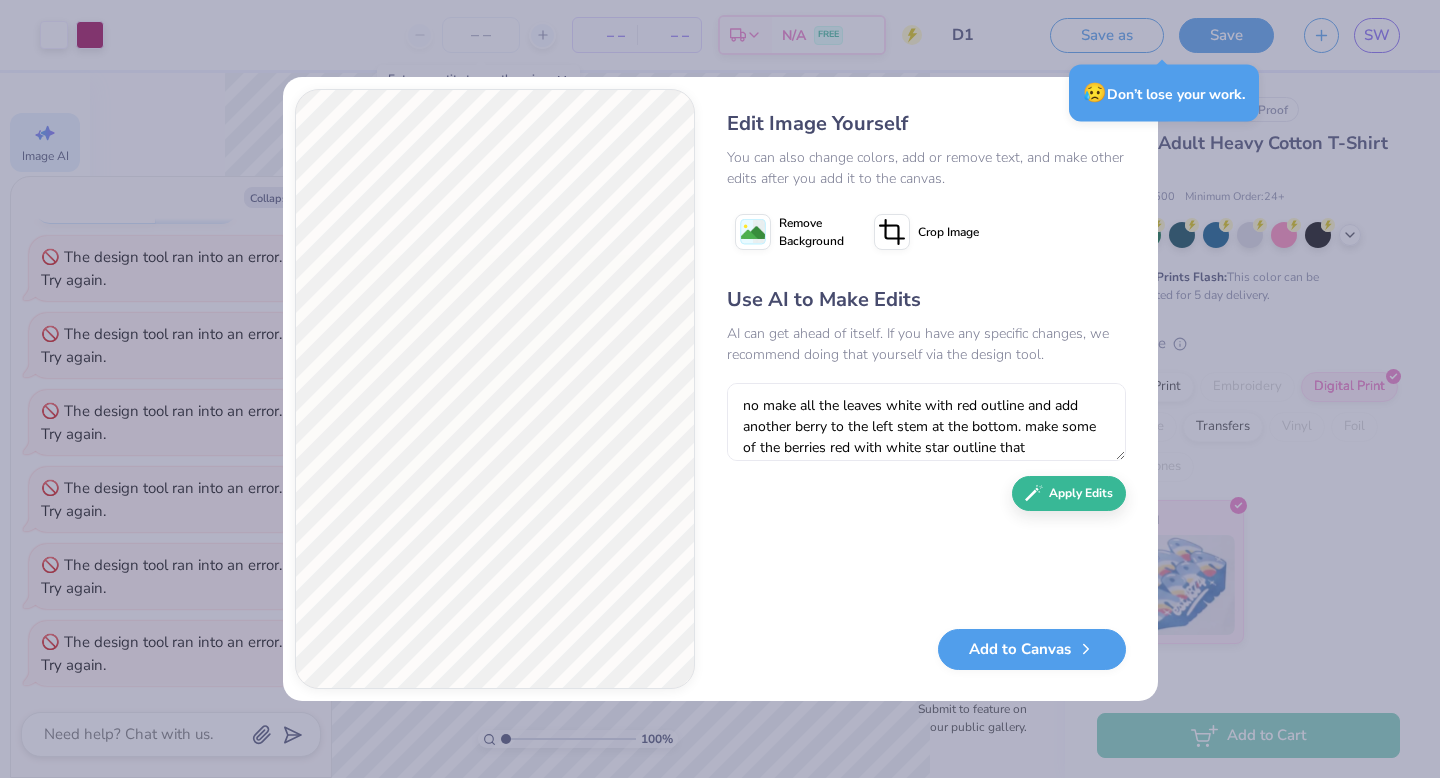 type on "no make all the leaves white with red outline and add another berry to the left stem at the bottom. make some of the berries red with white star outline that" 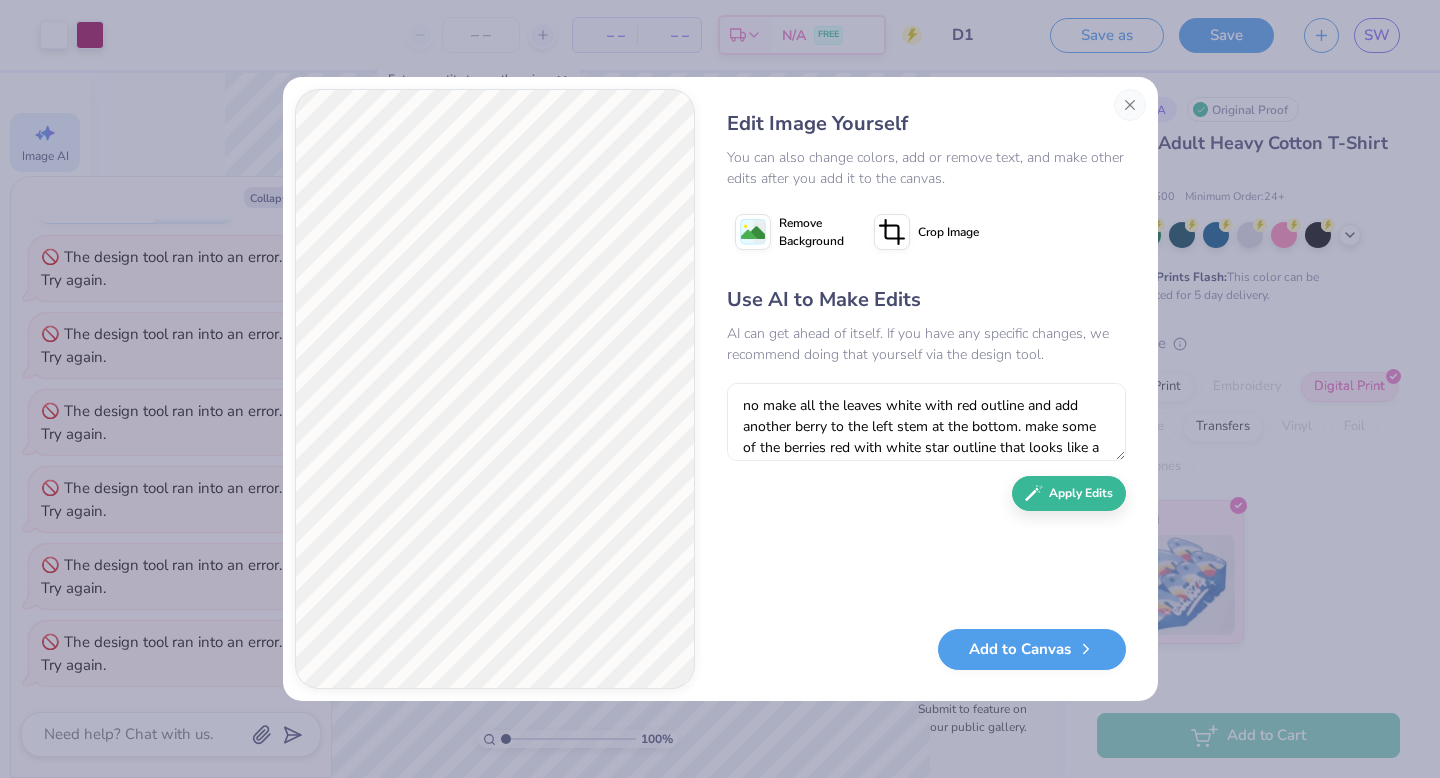 scroll, scrollTop: 18, scrollLeft: 0, axis: vertical 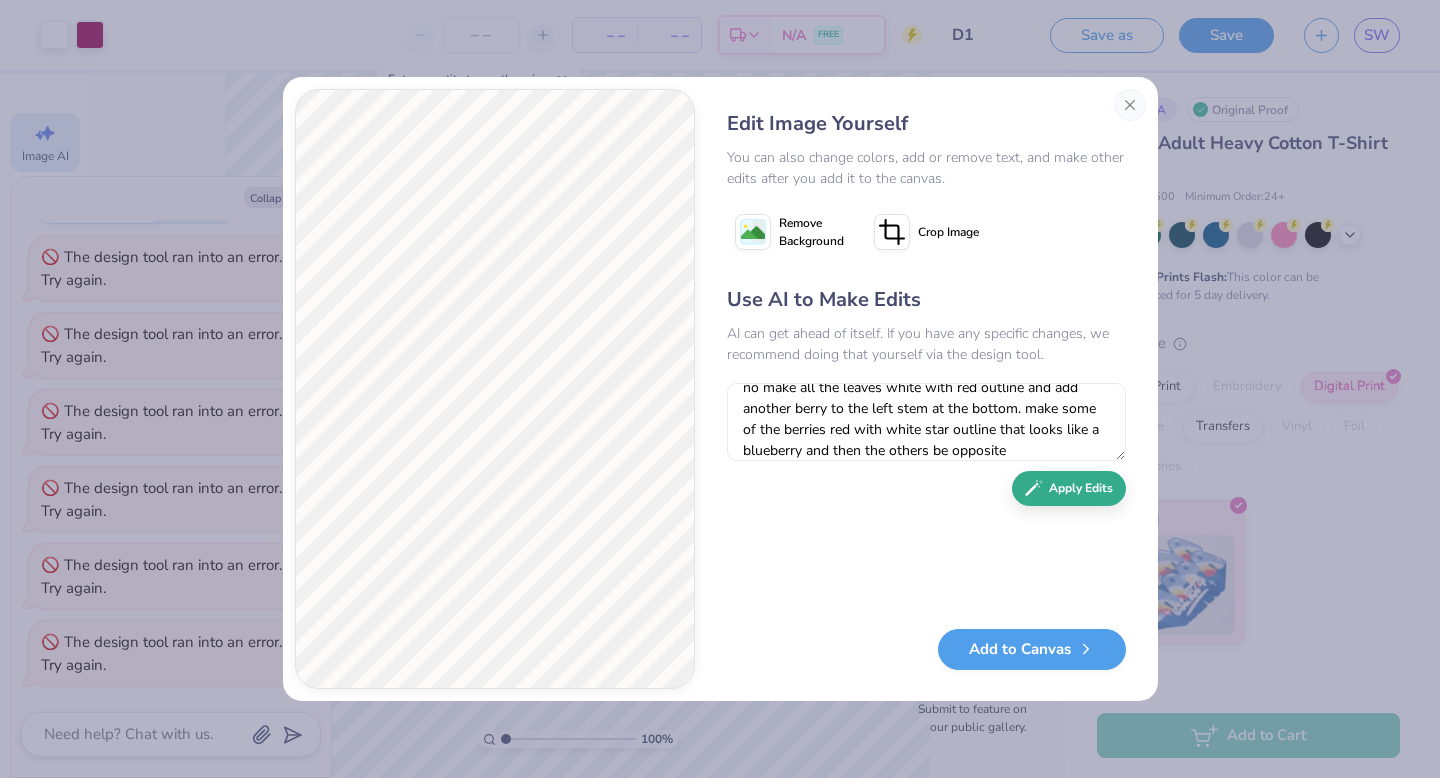 type on "no make all the leaves white with red outline and add another berry to the left stem at the bottom. make some of the berries red with white star outline that looks like a blueberry and then the others be opposite" 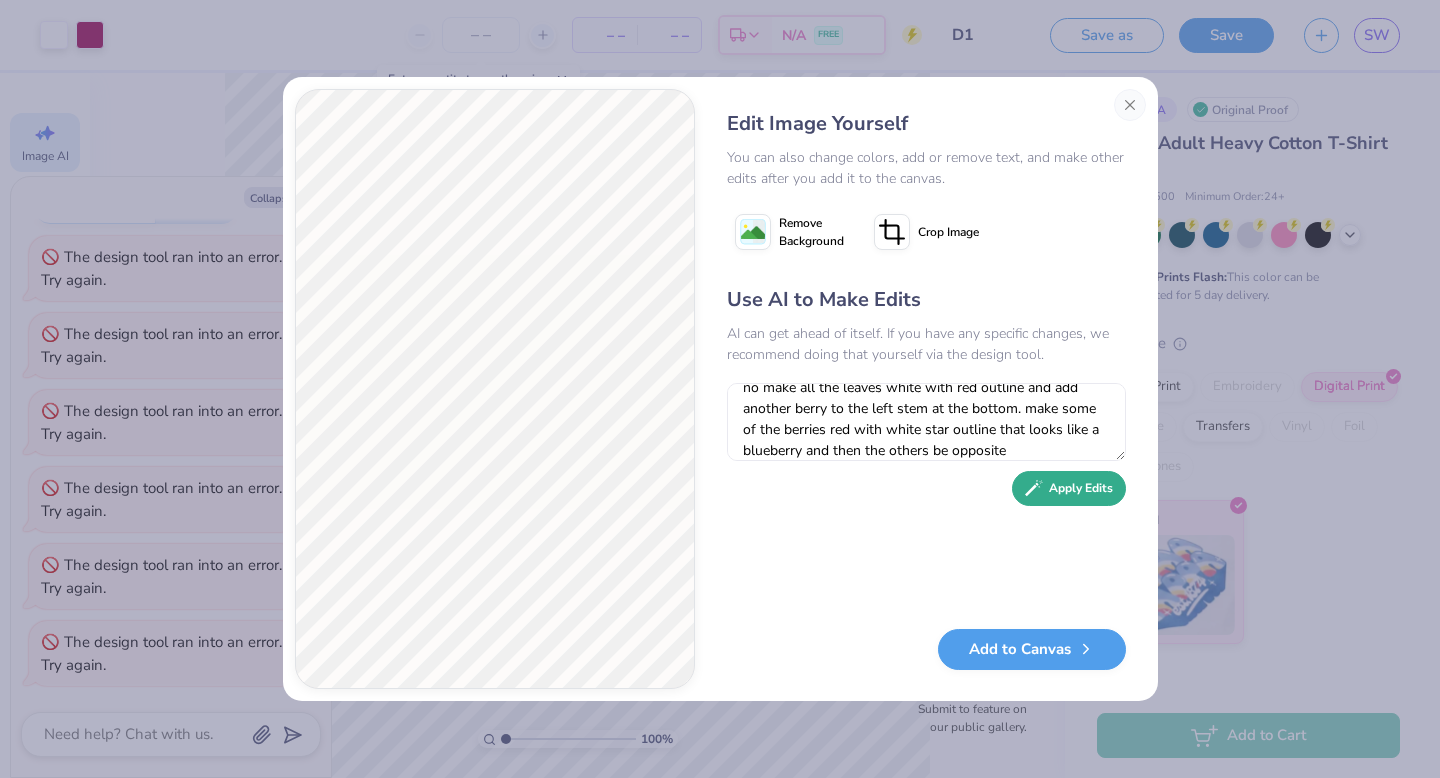 click on "Apply Edits" at bounding box center (1069, 488) 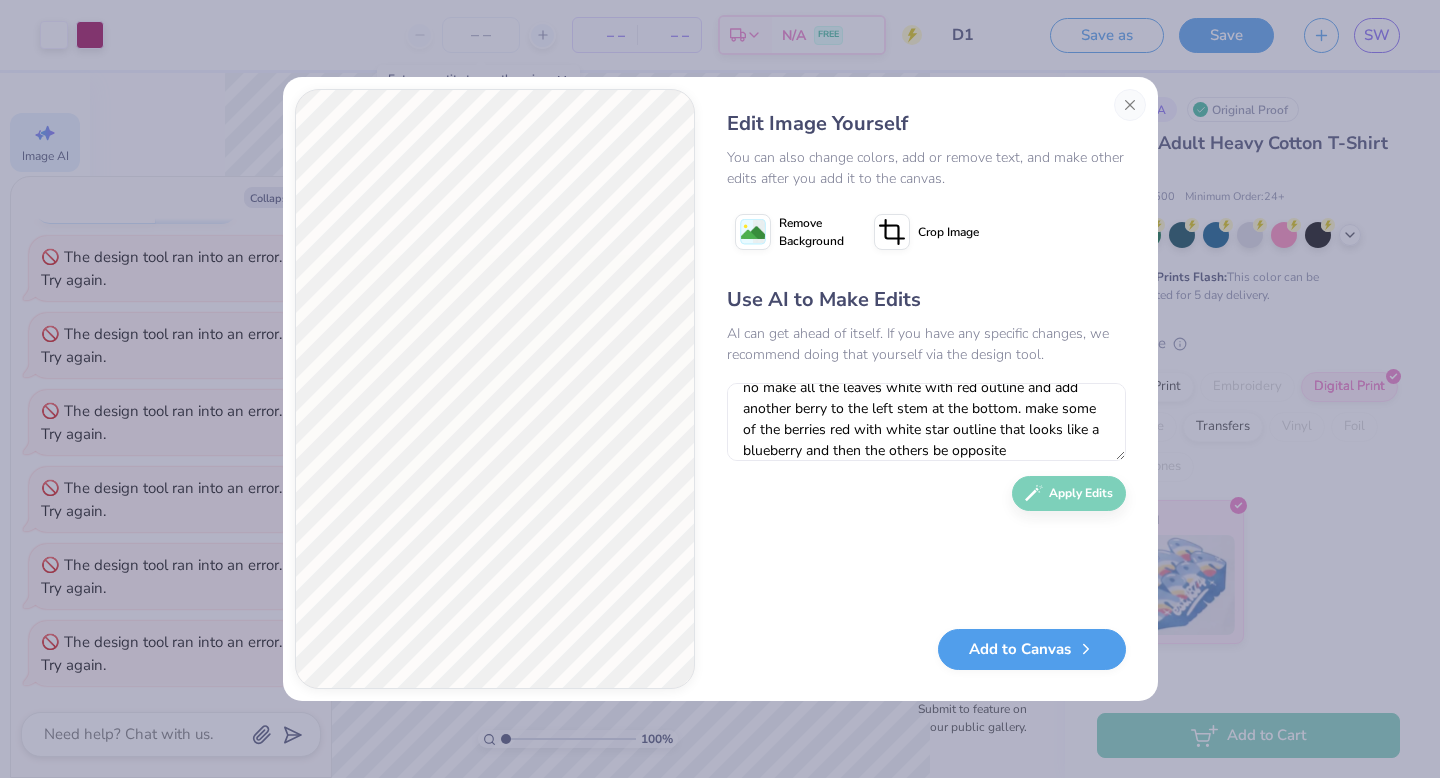 scroll, scrollTop: 0, scrollLeft: 0, axis: both 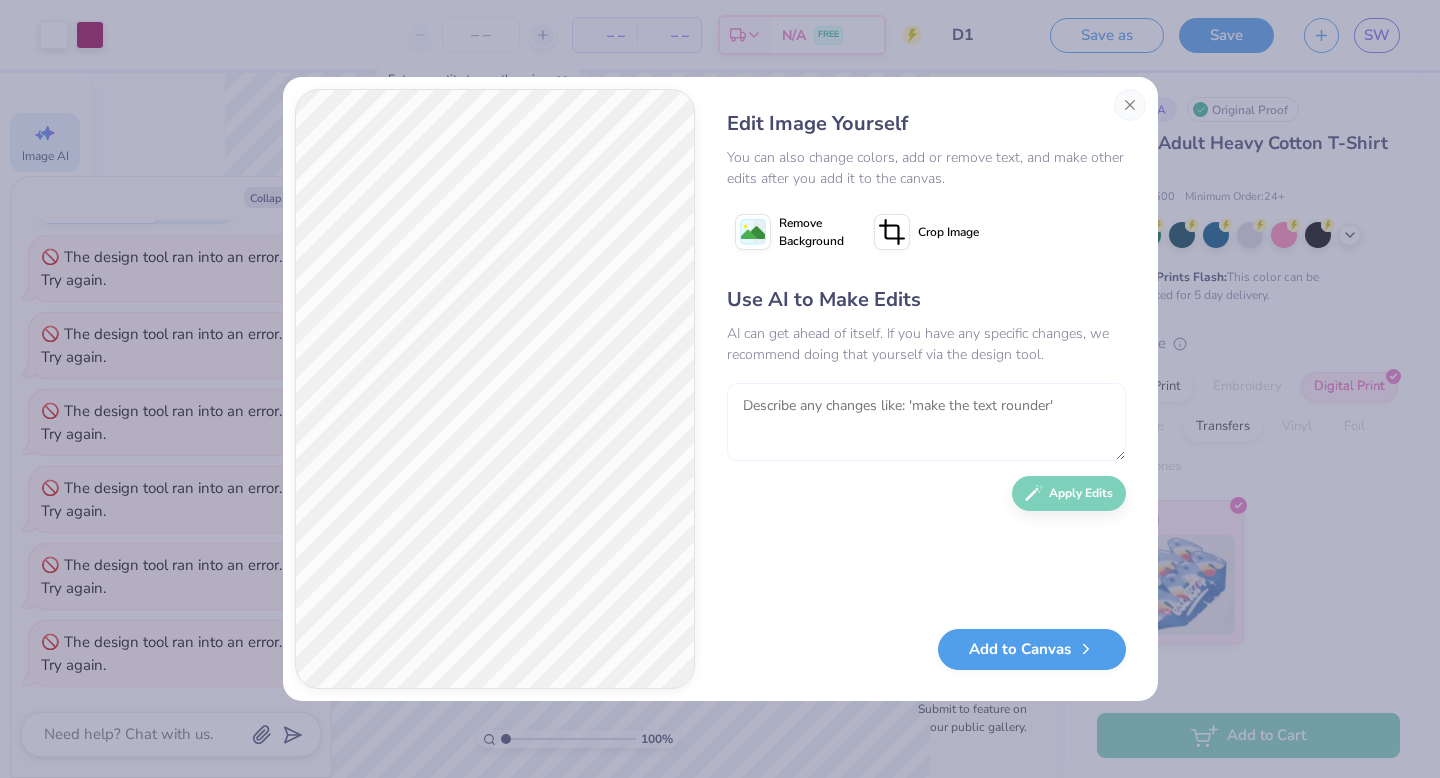 click at bounding box center [926, 422] 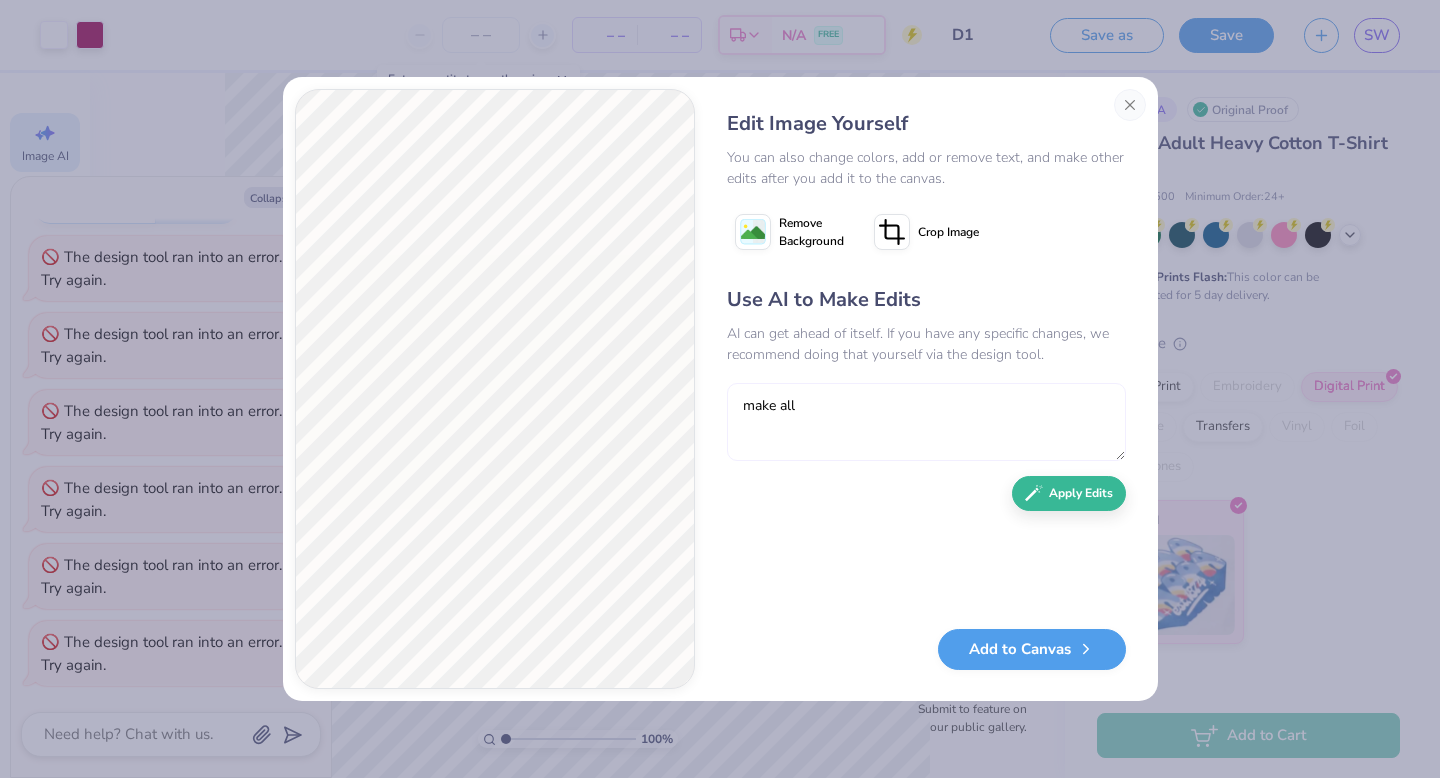 type on "make all" 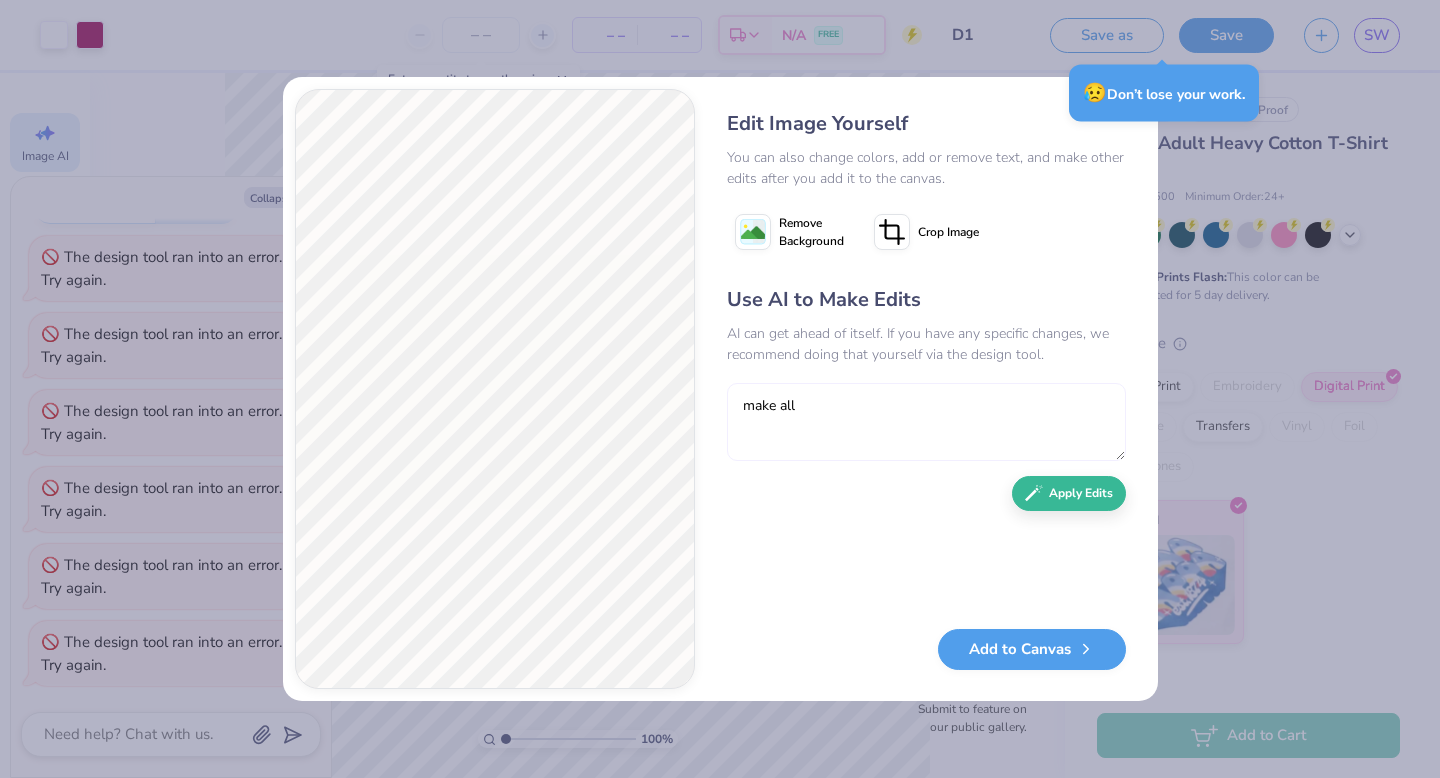 type on "x" 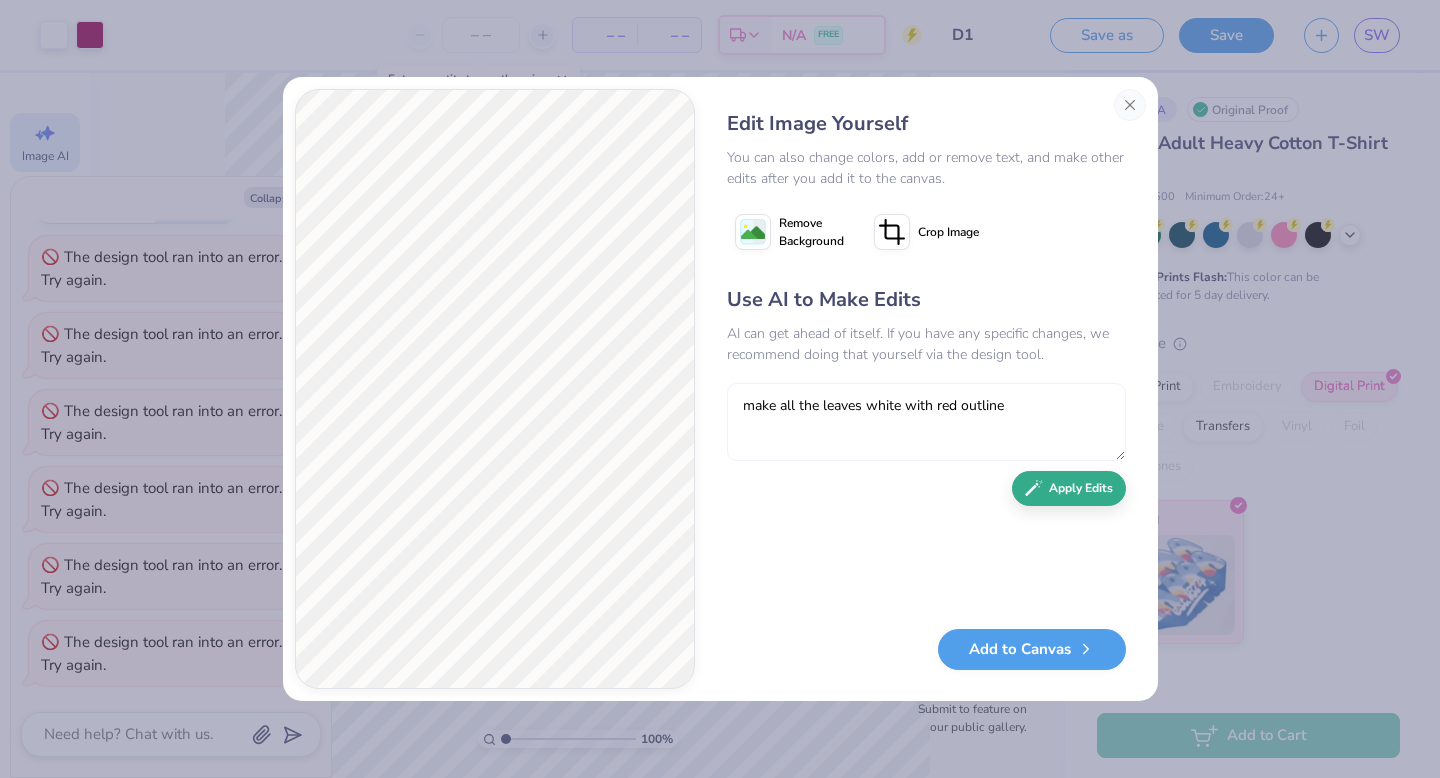 type on "make all the leaves white with red outline" 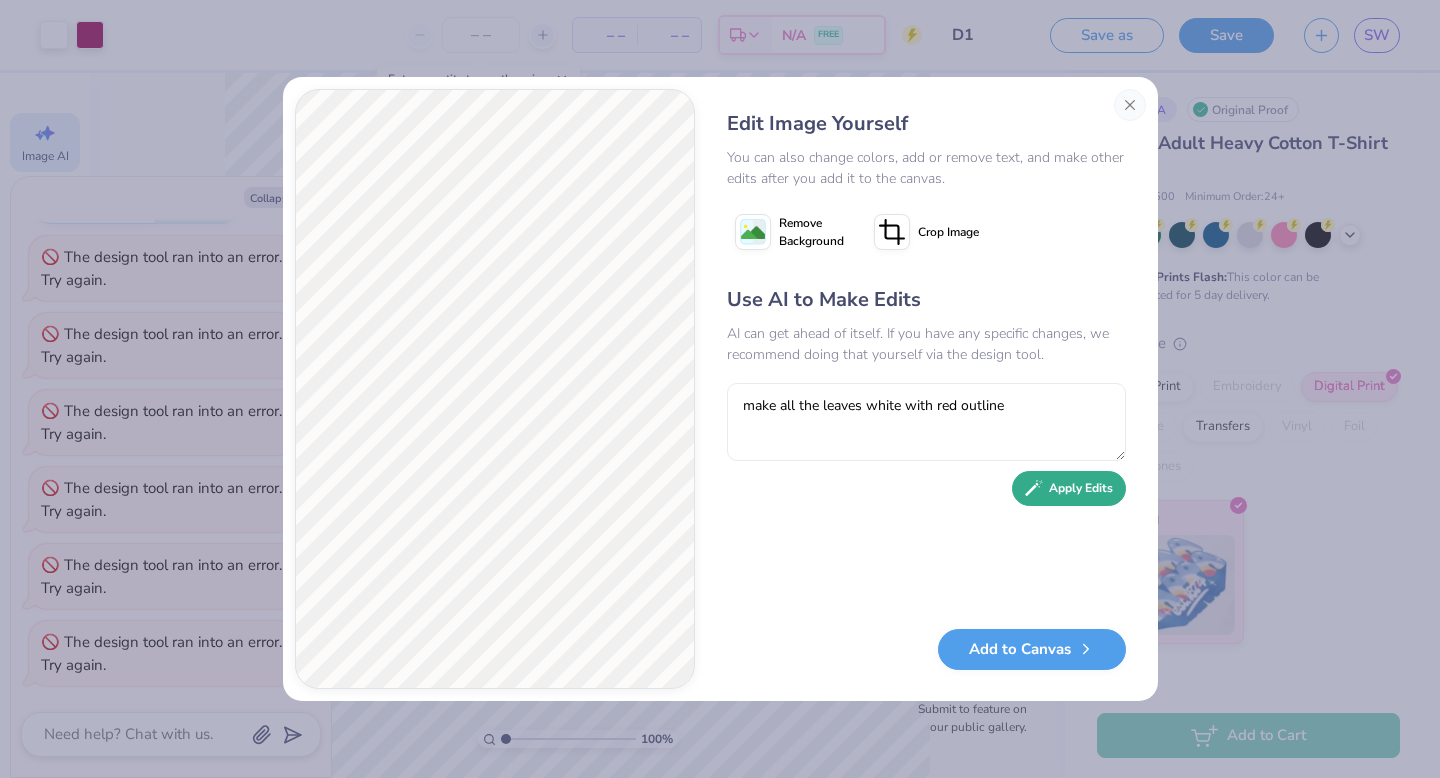 click on "Apply Edits" at bounding box center (1069, 488) 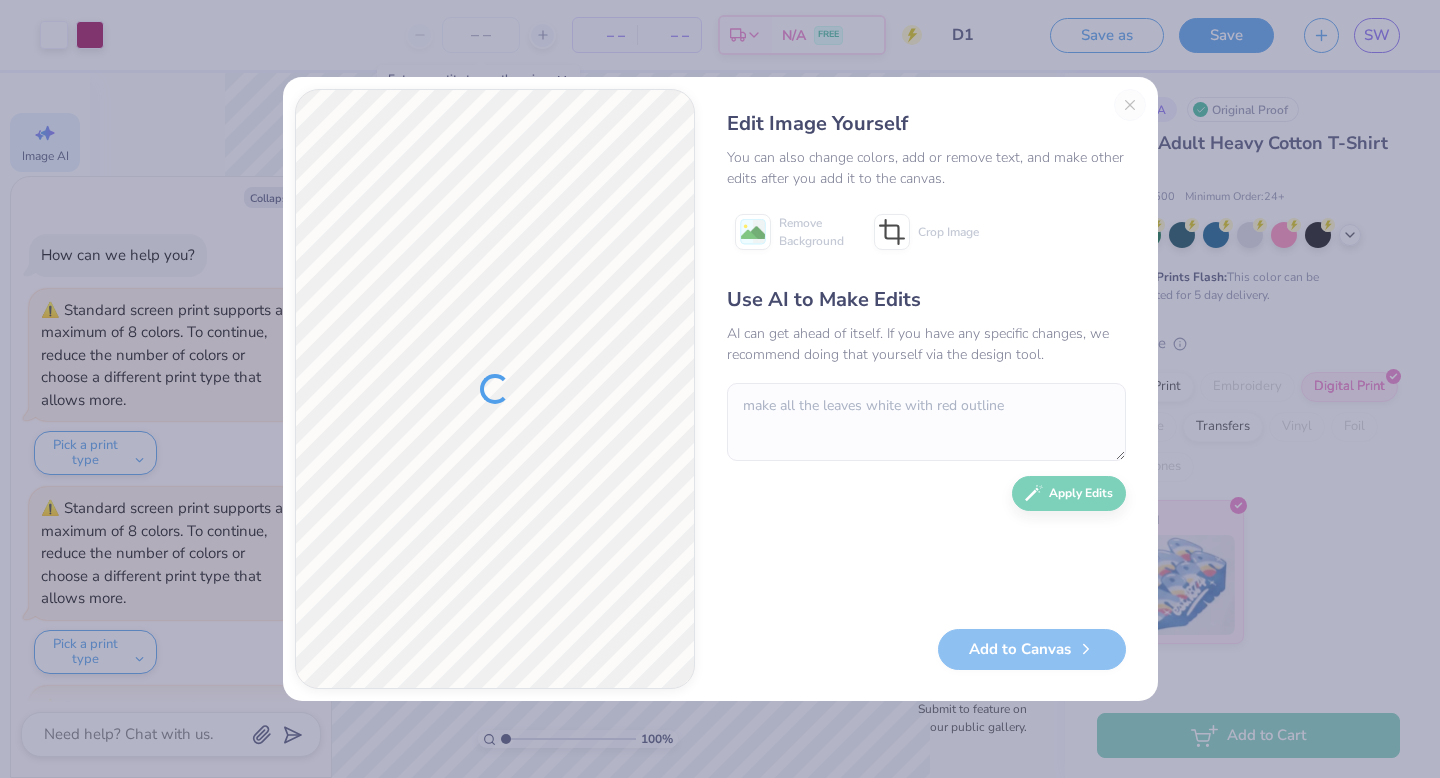 scroll, scrollTop: 0, scrollLeft: 0, axis: both 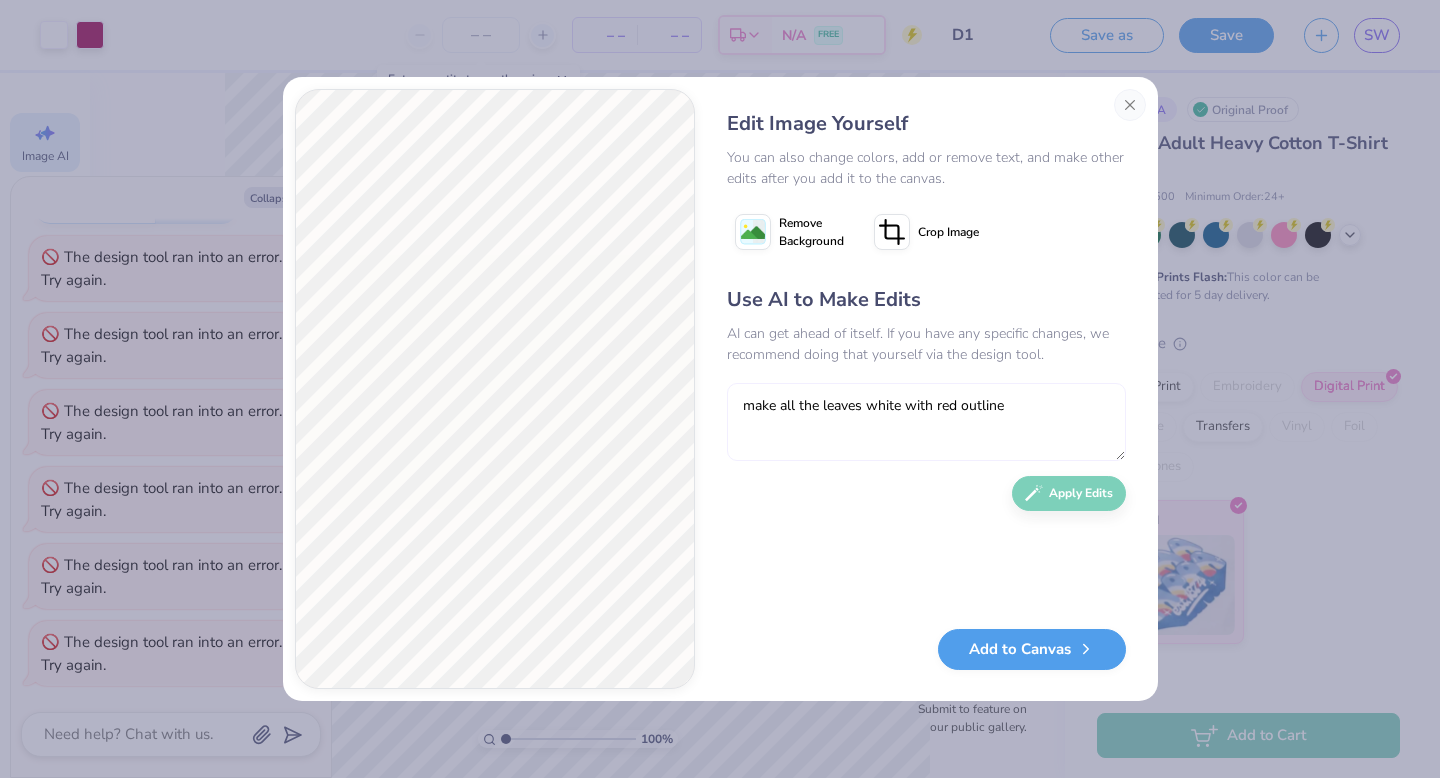 click on "make all the leaves white with red outline" at bounding box center (926, 422) 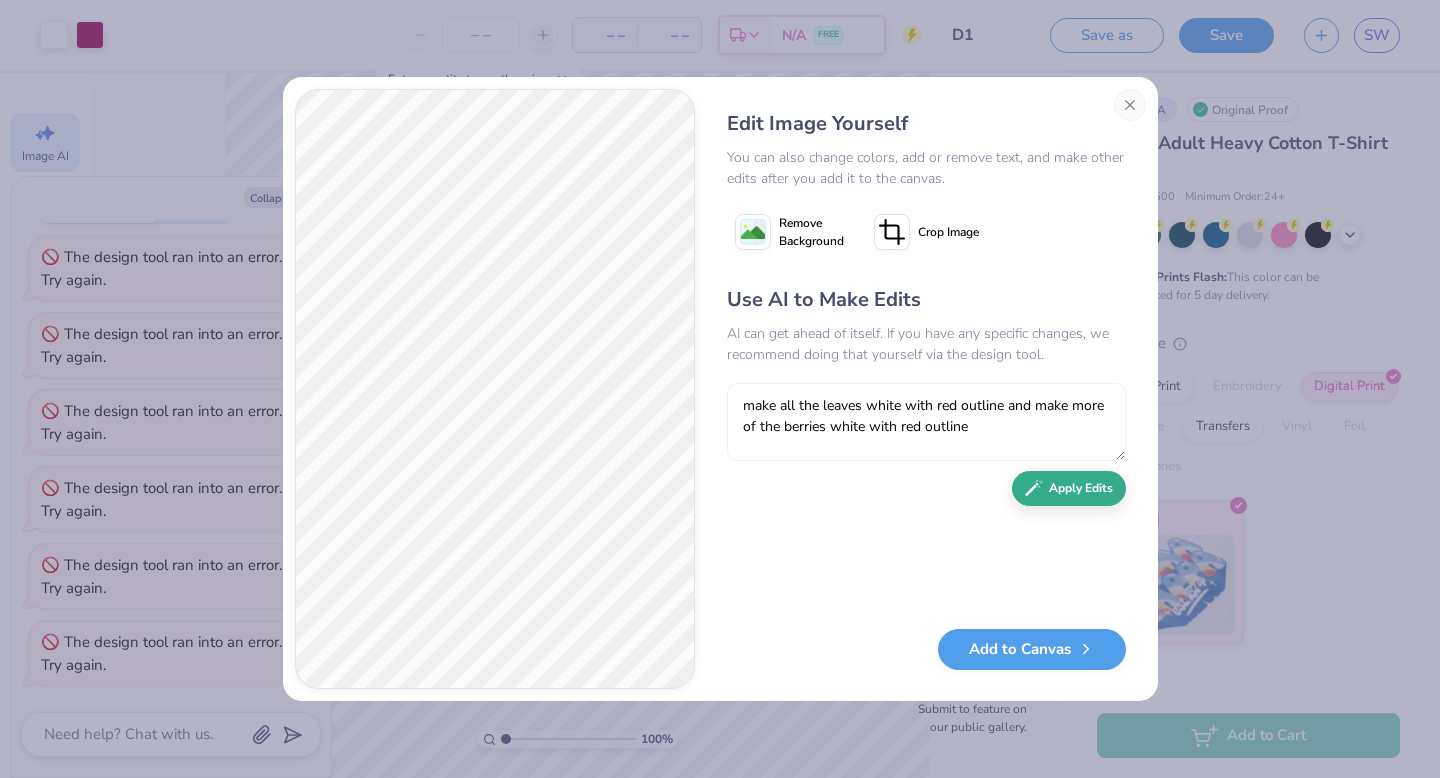 type on "make all the leaves white with red outline and make more of the berries white with red outline" 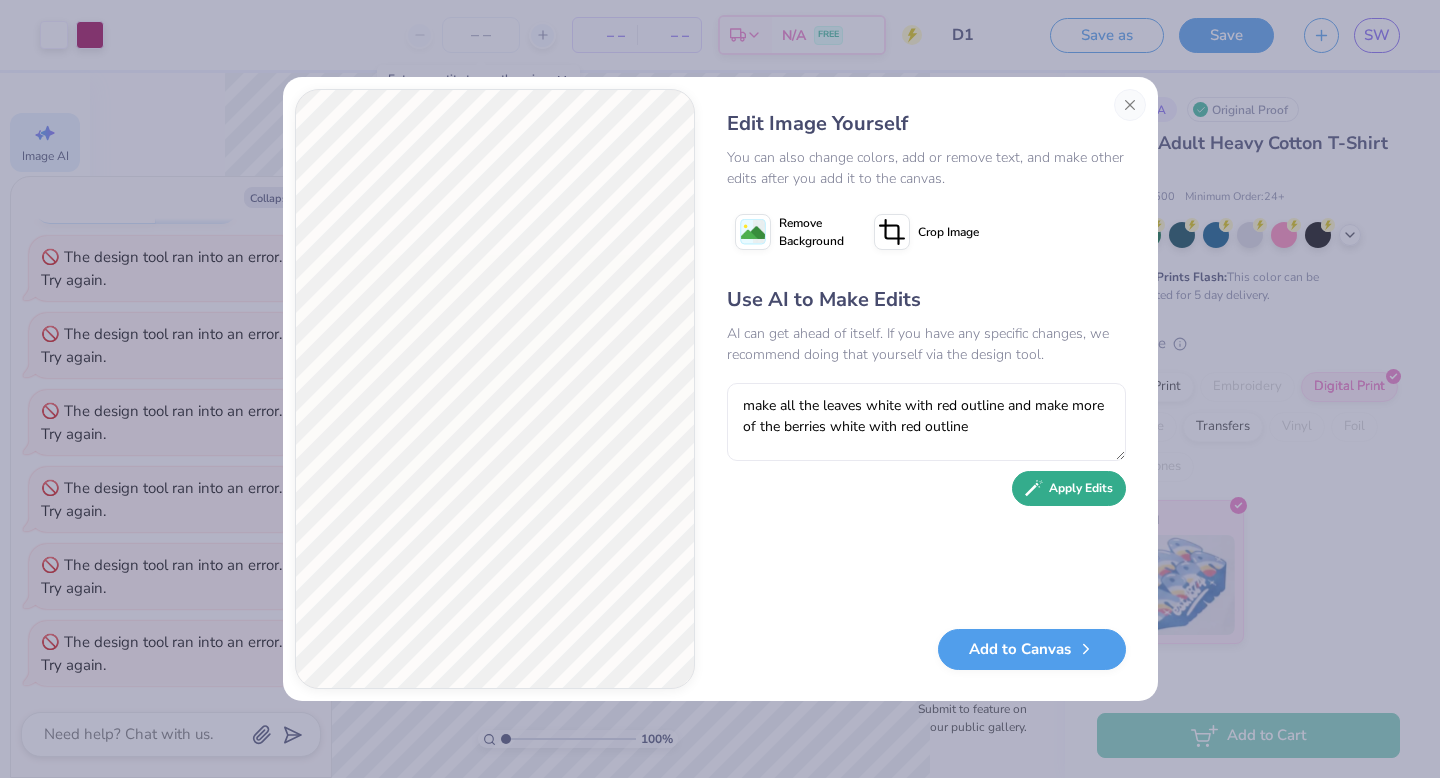 click on "Apply Edits" at bounding box center (1069, 488) 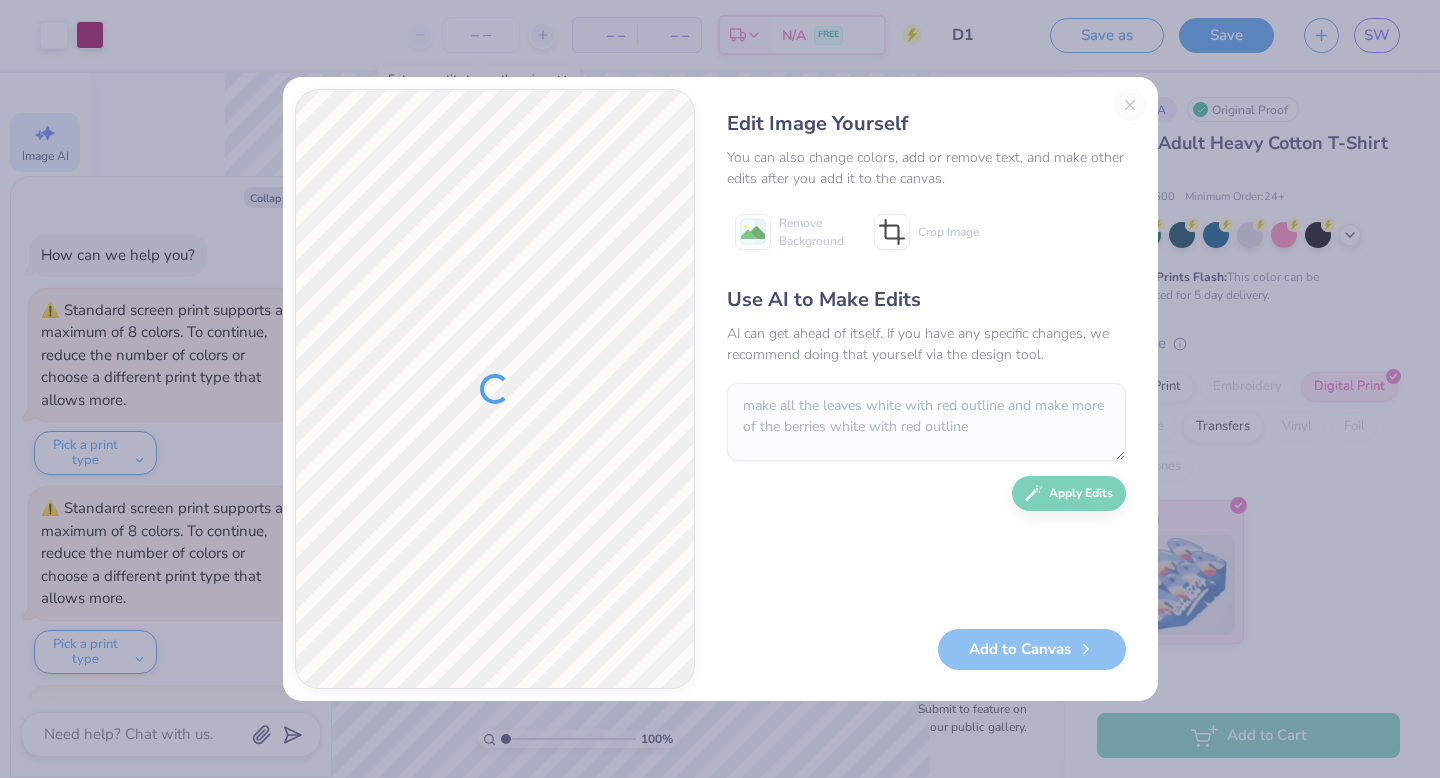 scroll, scrollTop: 0, scrollLeft: 0, axis: both 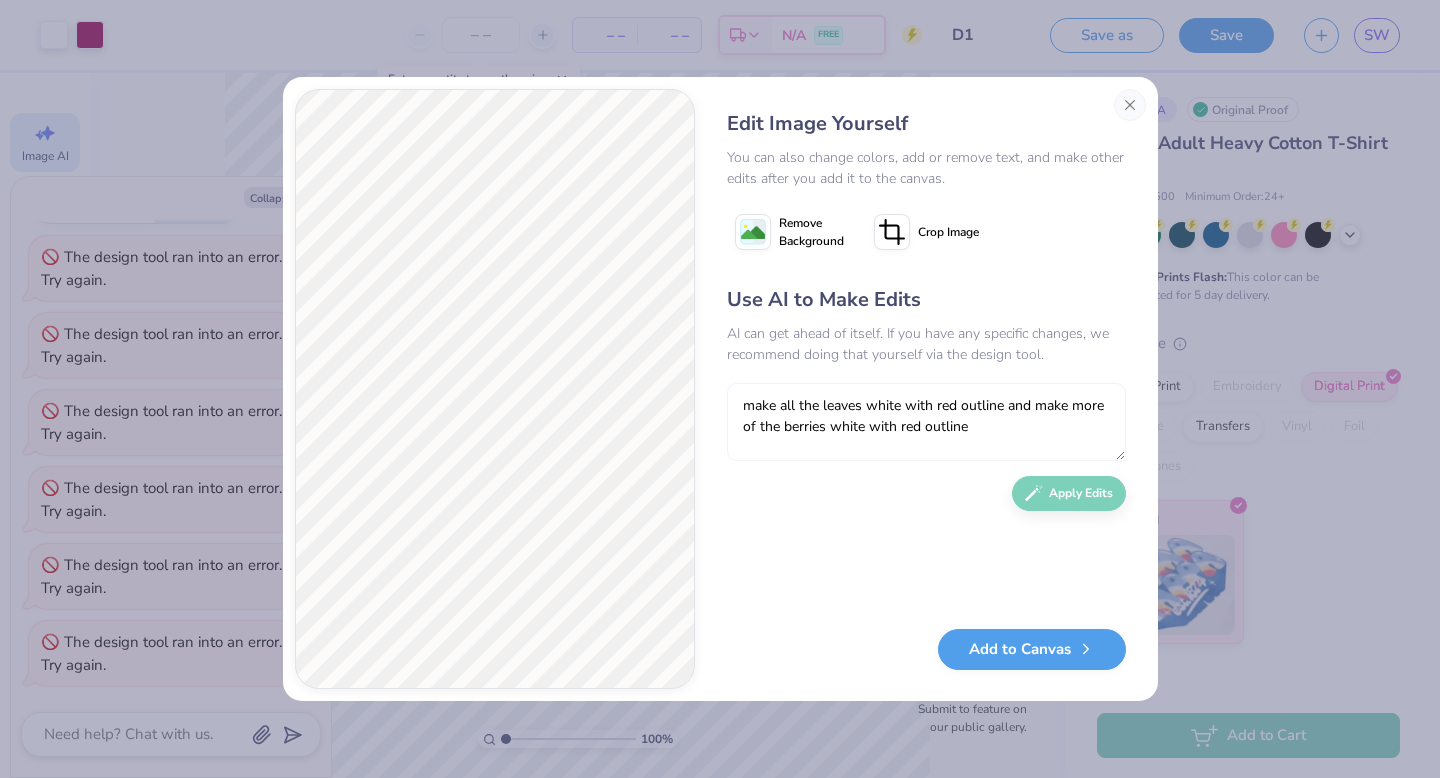 click on "make all the leaves white with red outline and make more of the berries white with red outline" at bounding box center [926, 422] 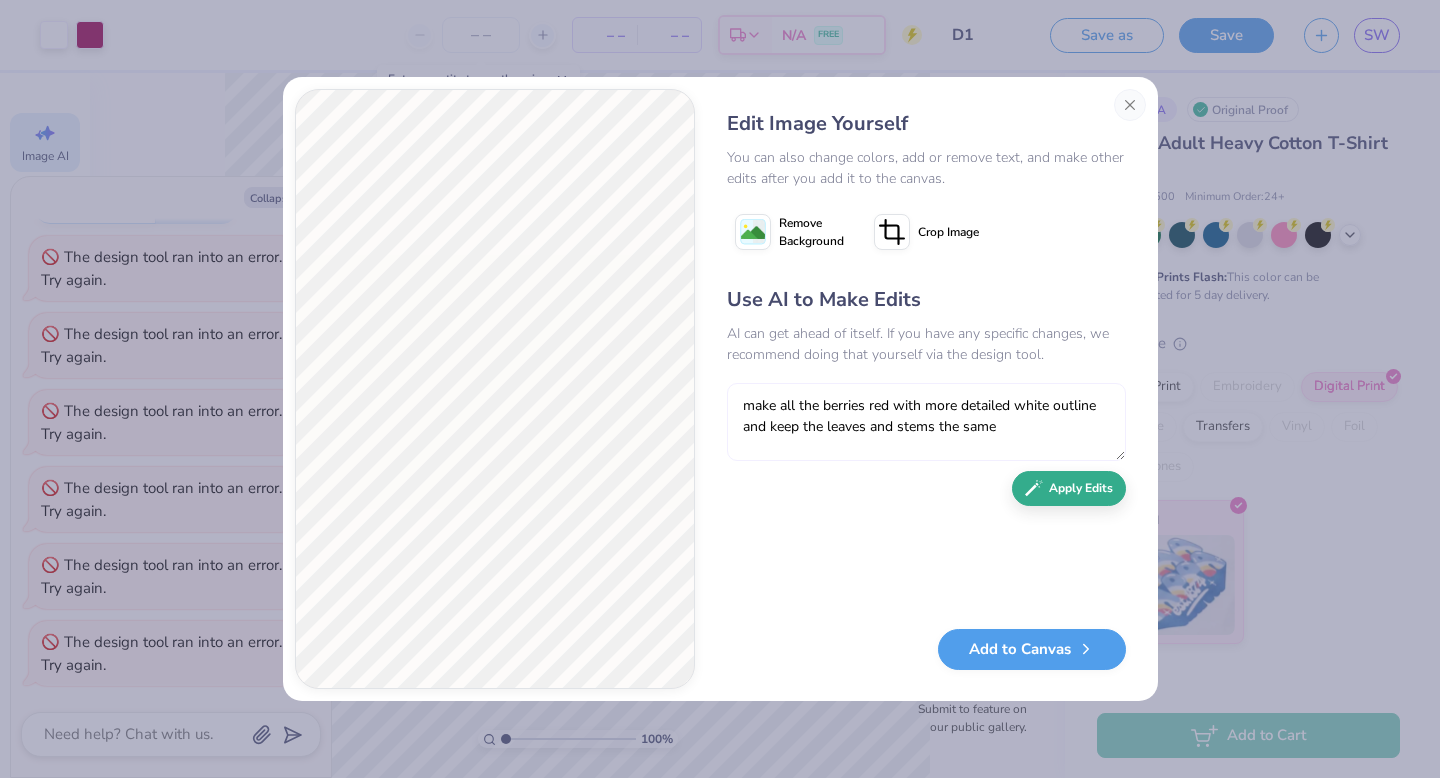 type on "make all the berries red with more detailed white outline and keep the leaves and stems the same" 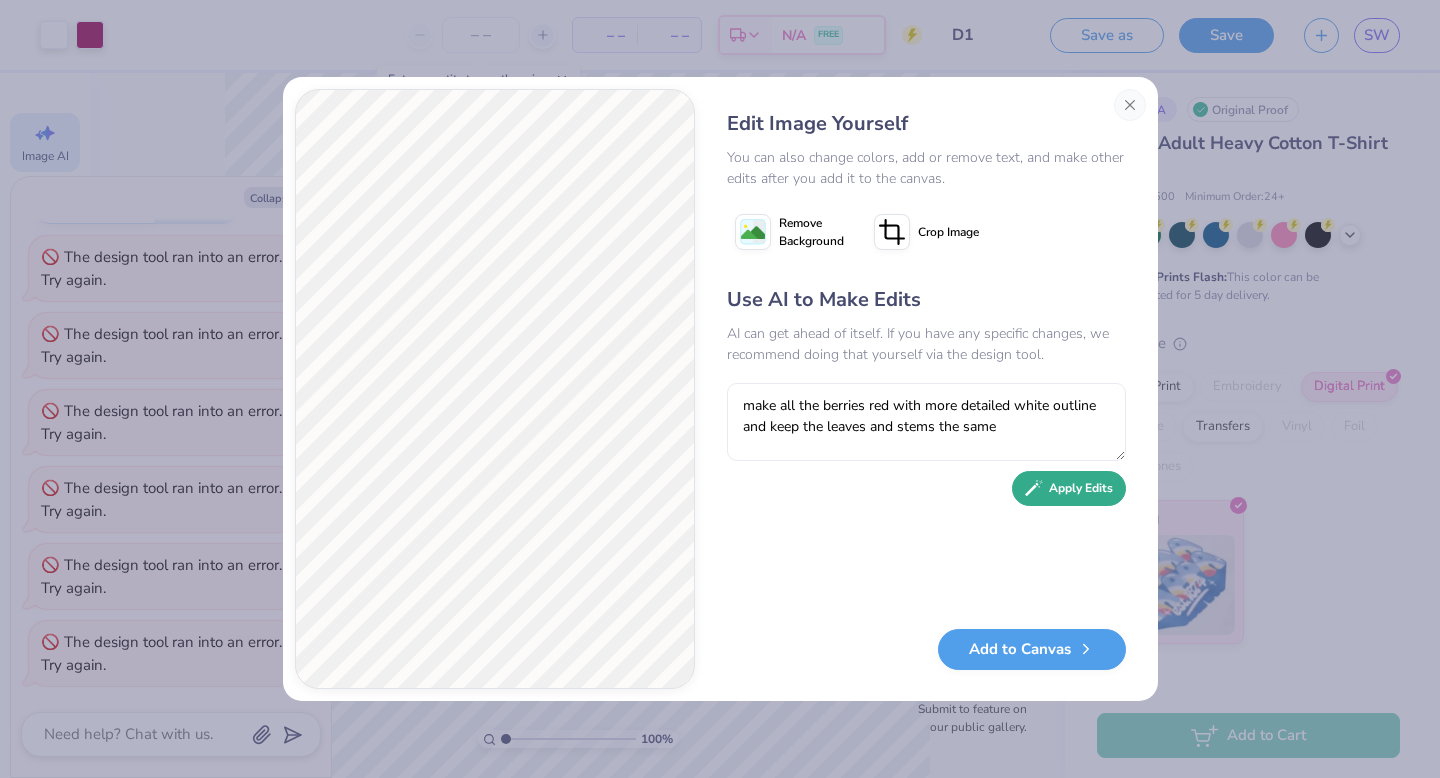 click on "Apply Edits" at bounding box center [1069, 488] 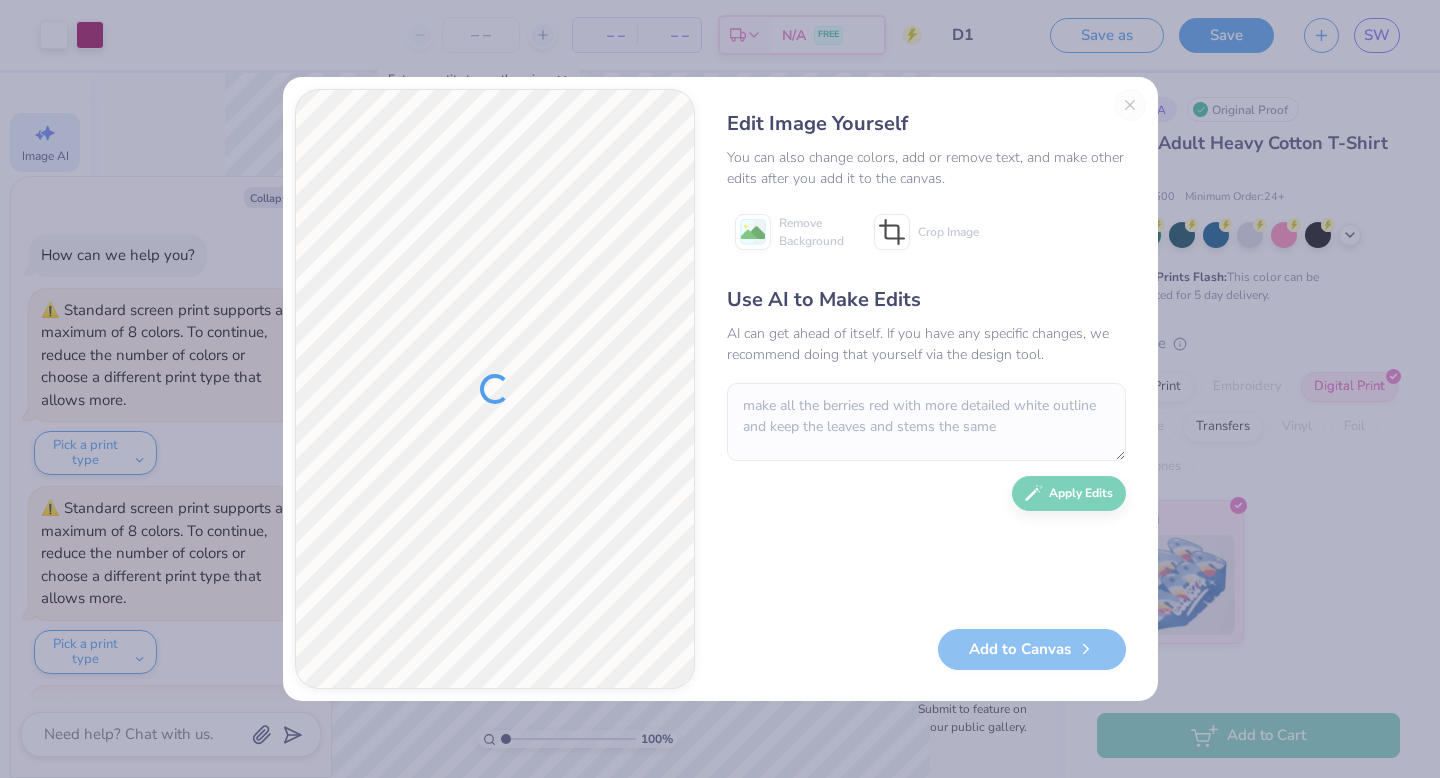 scroll, scrollTop: 0, scrollLeft: 0, axis: both 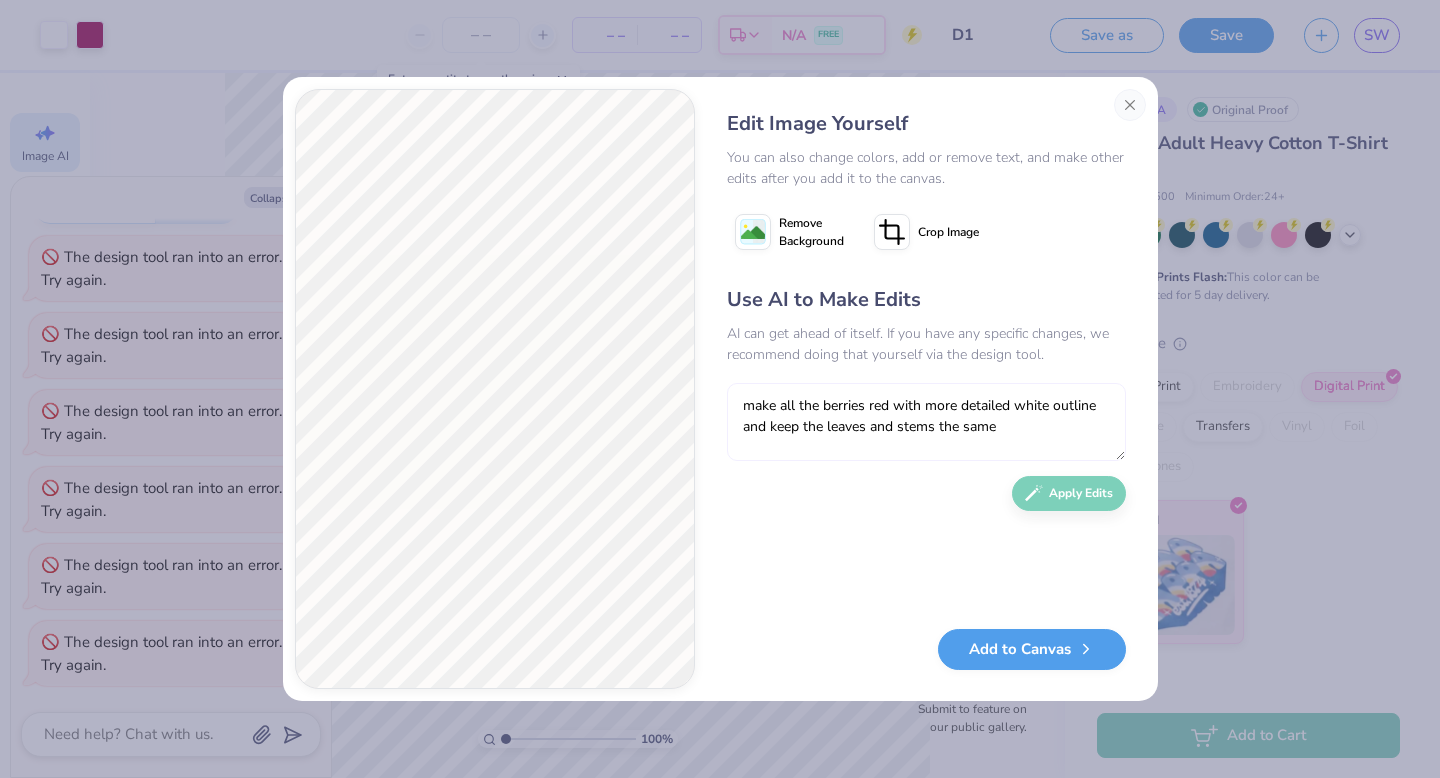click on "make all the berries red with more detailed white outline and keep the leaves and stems the same" at bounding box center [926, 422] 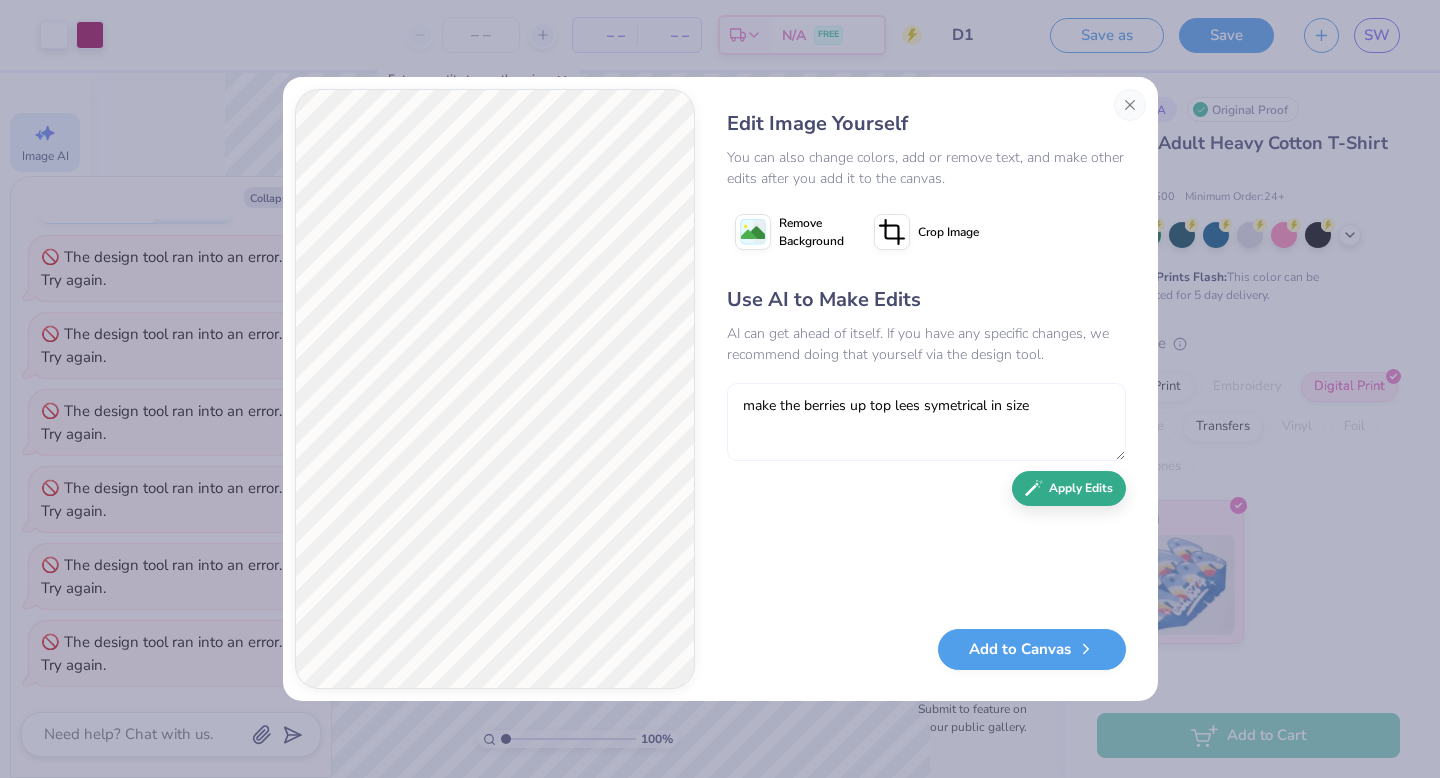 type on "make the berries up top lees symetrical in size" 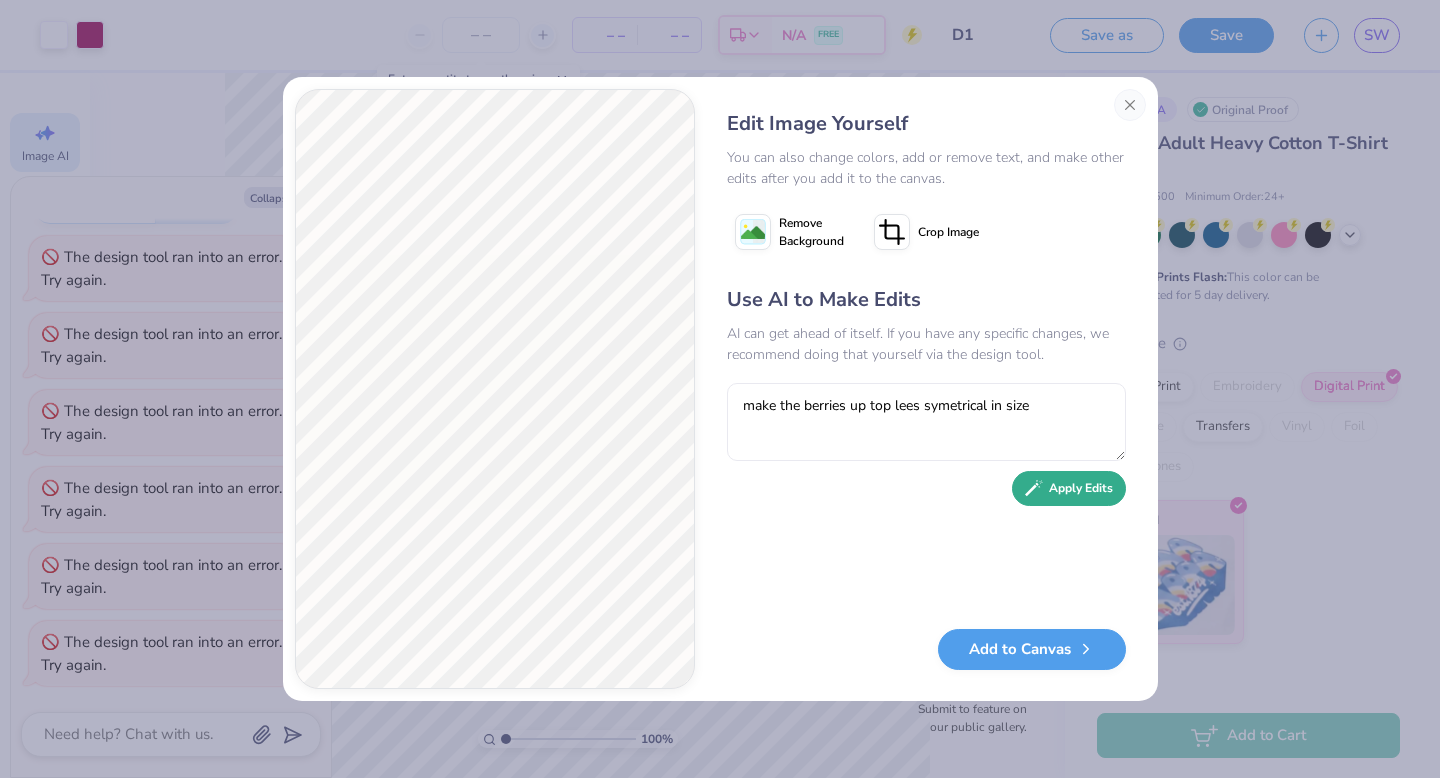 click on "Apply Edits" at bounding box center (1069, 488) 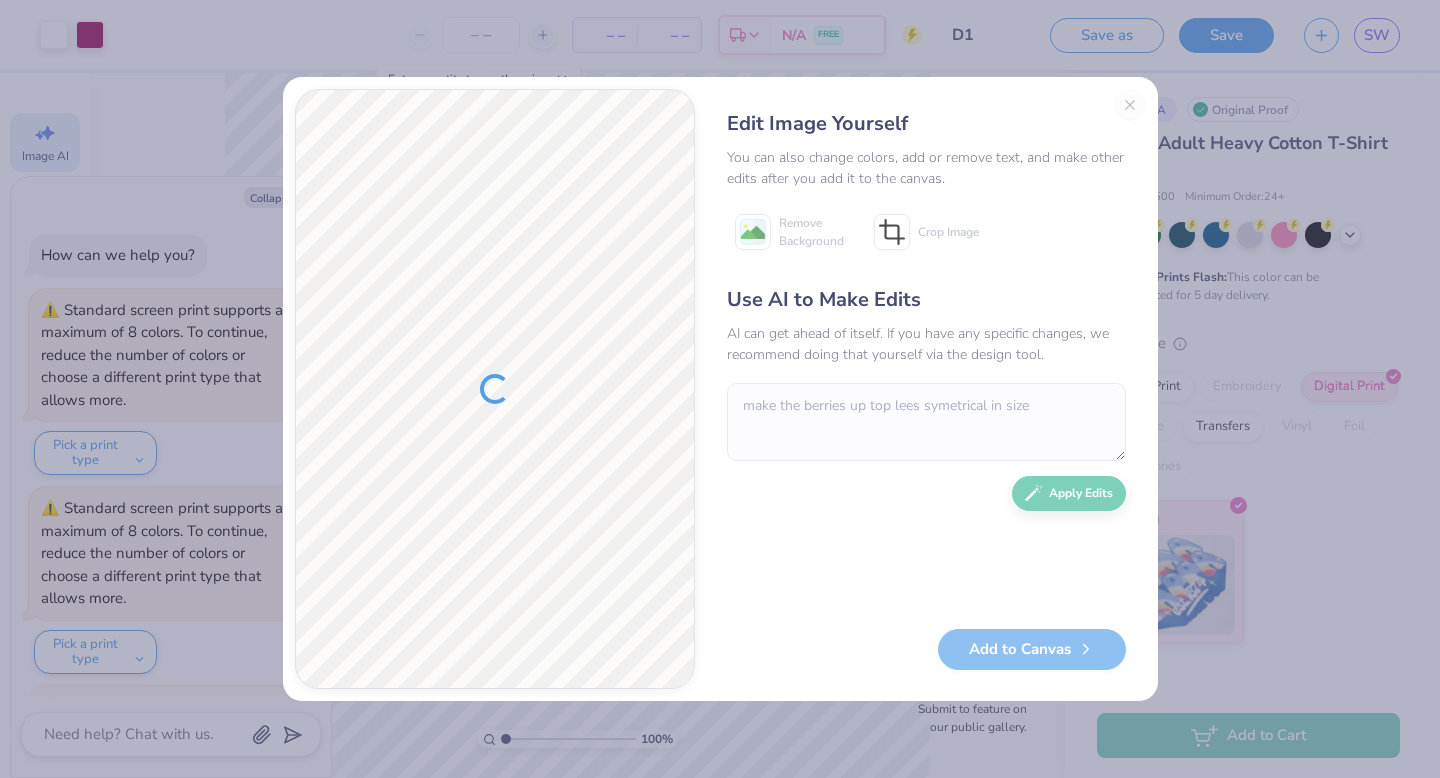 scroll, scrollTop: 0, scrollLeft: 0, axis: both 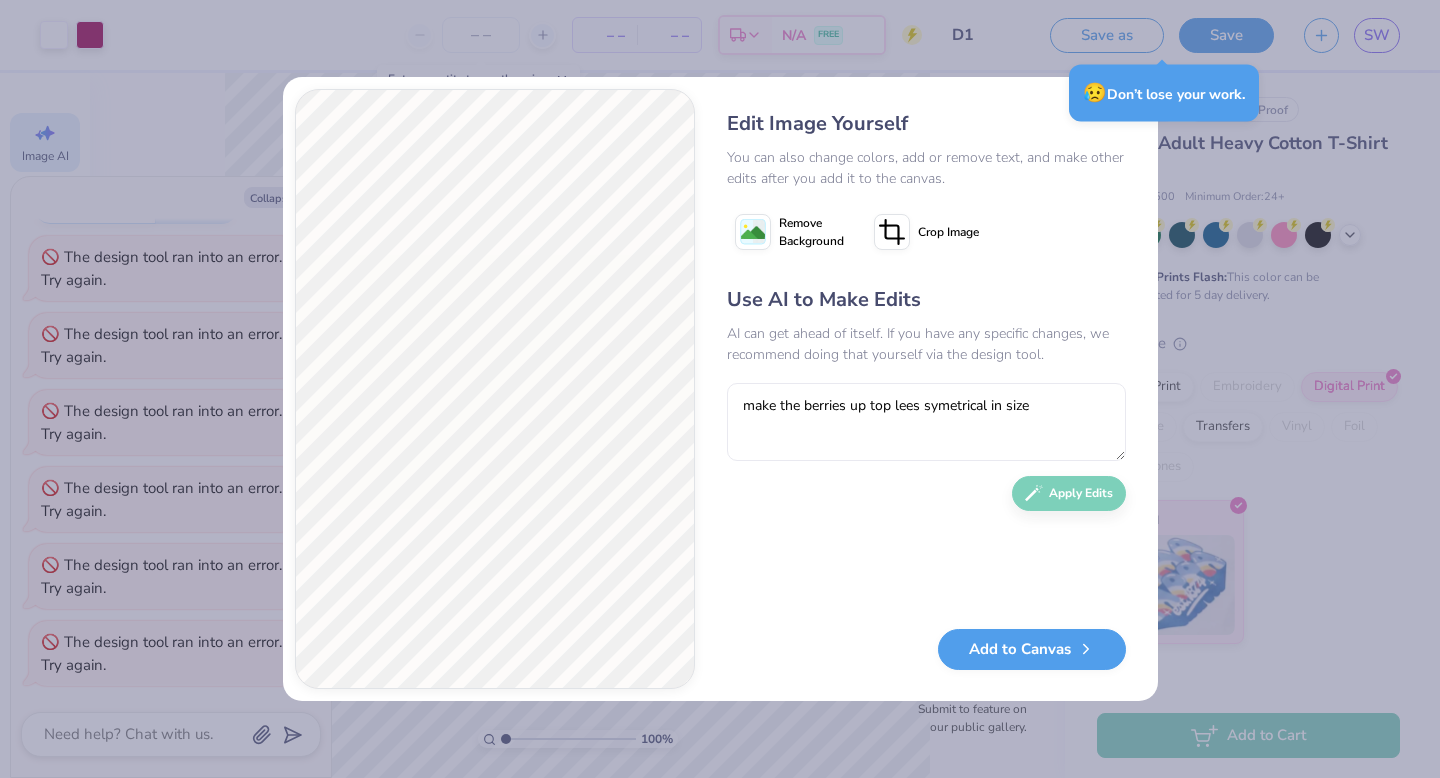 type on "x" 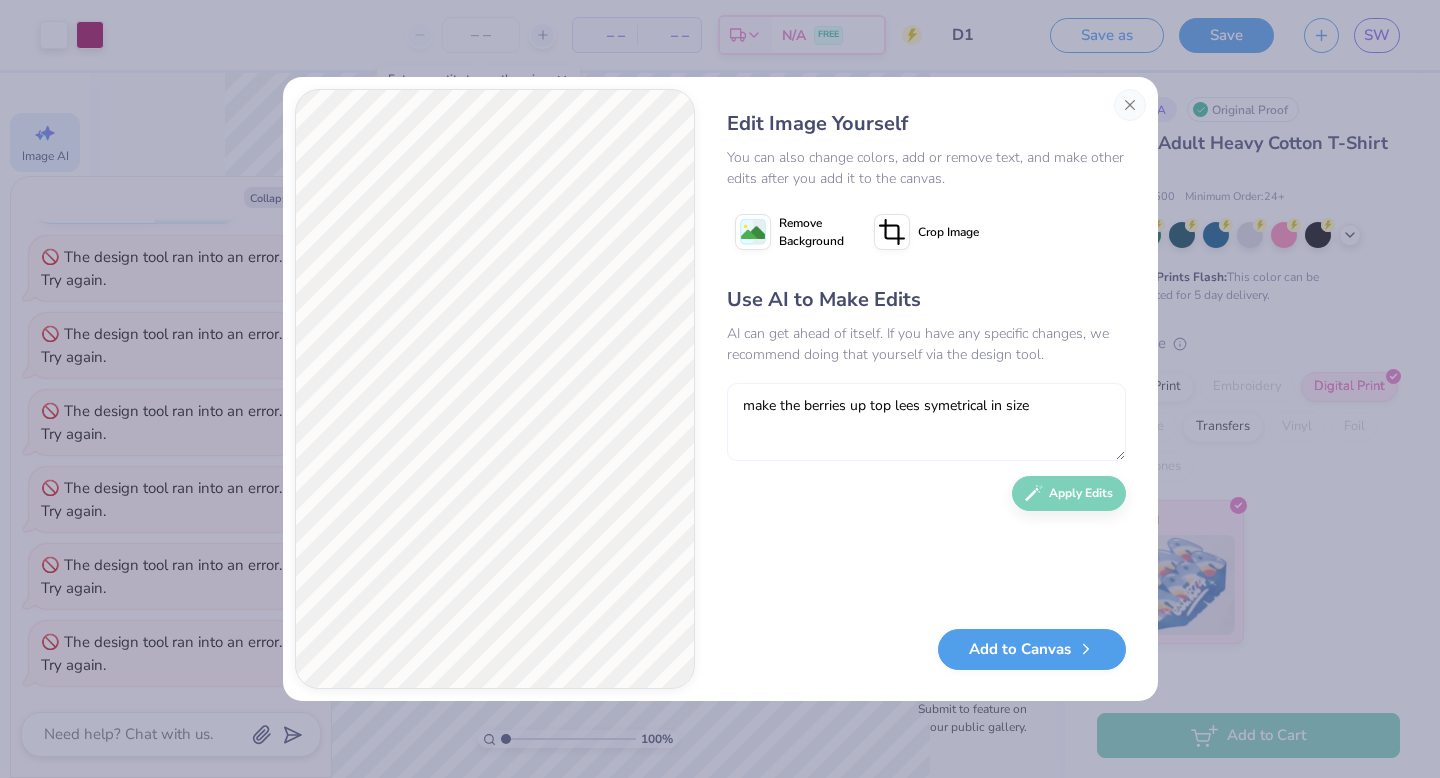 click on "make the berries up top lees symetrical in size" at bounding box center [926, 422] 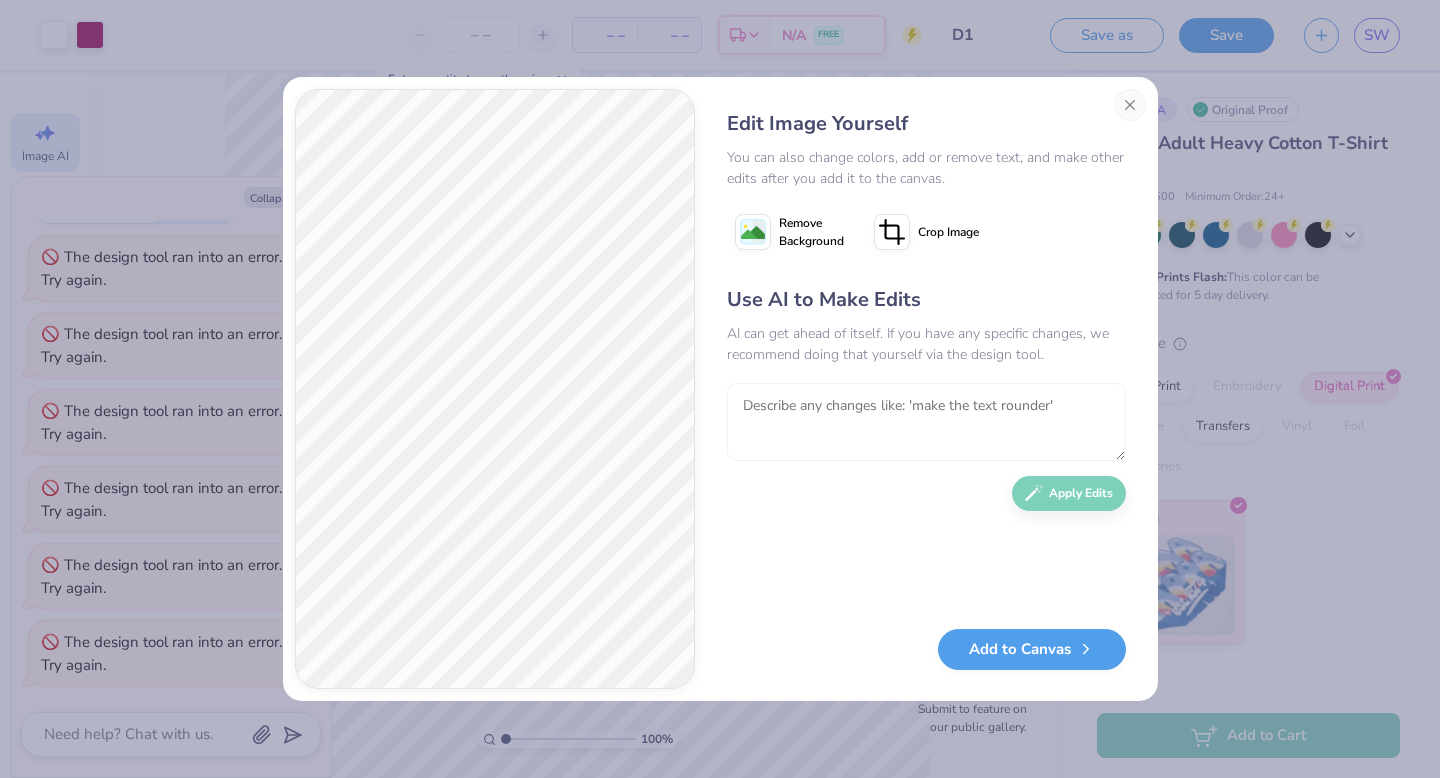 type on "f" 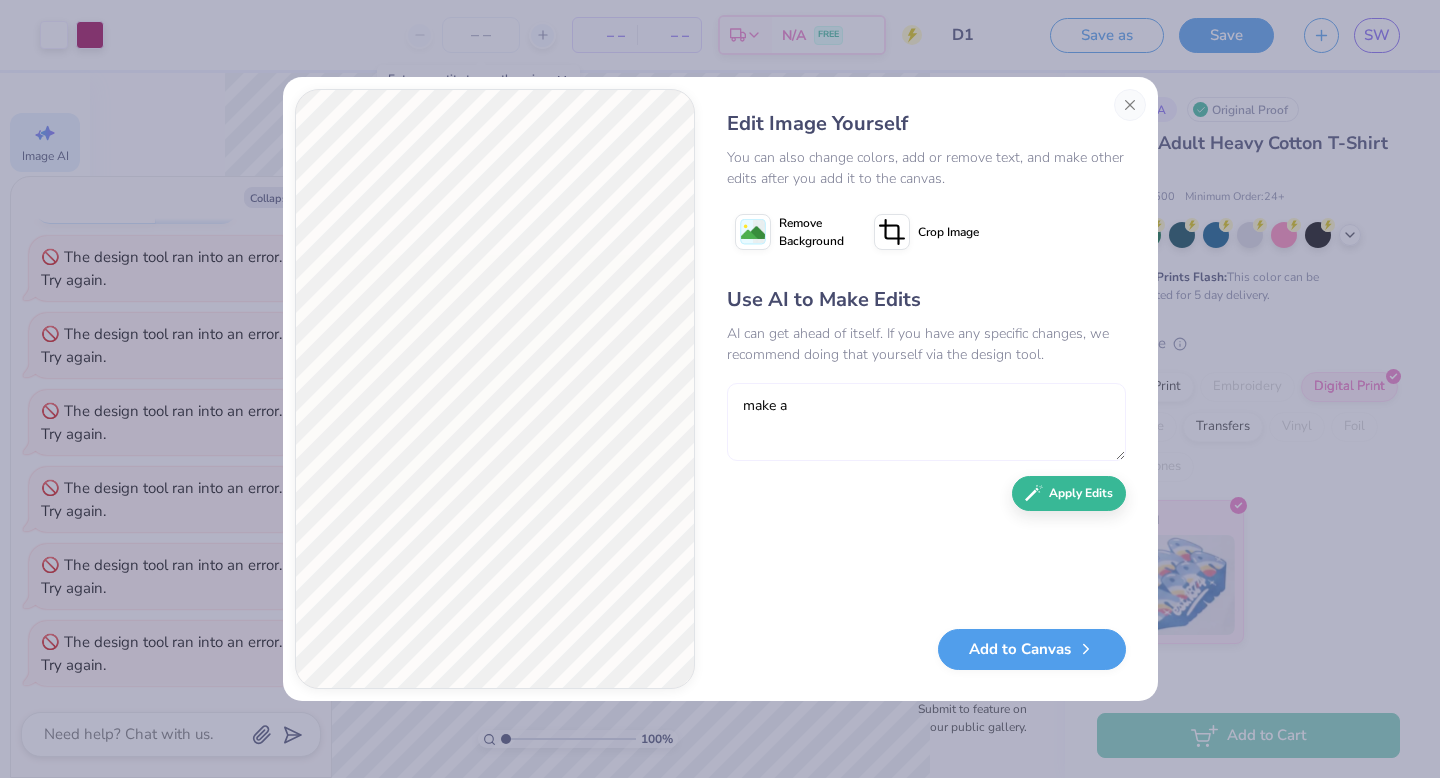 type on "make al" 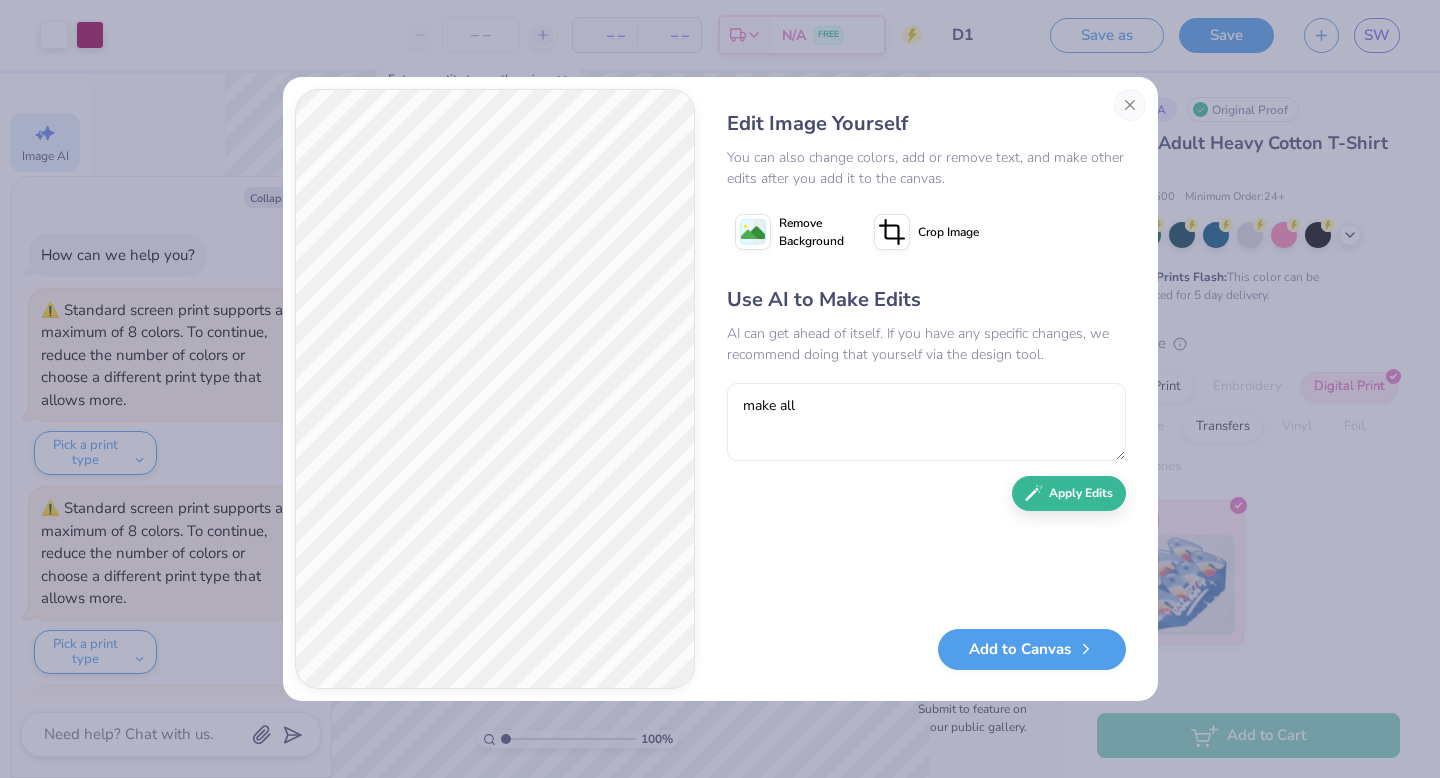 scroll, scrollTop: 0, scrollLeft: 0, axis: both 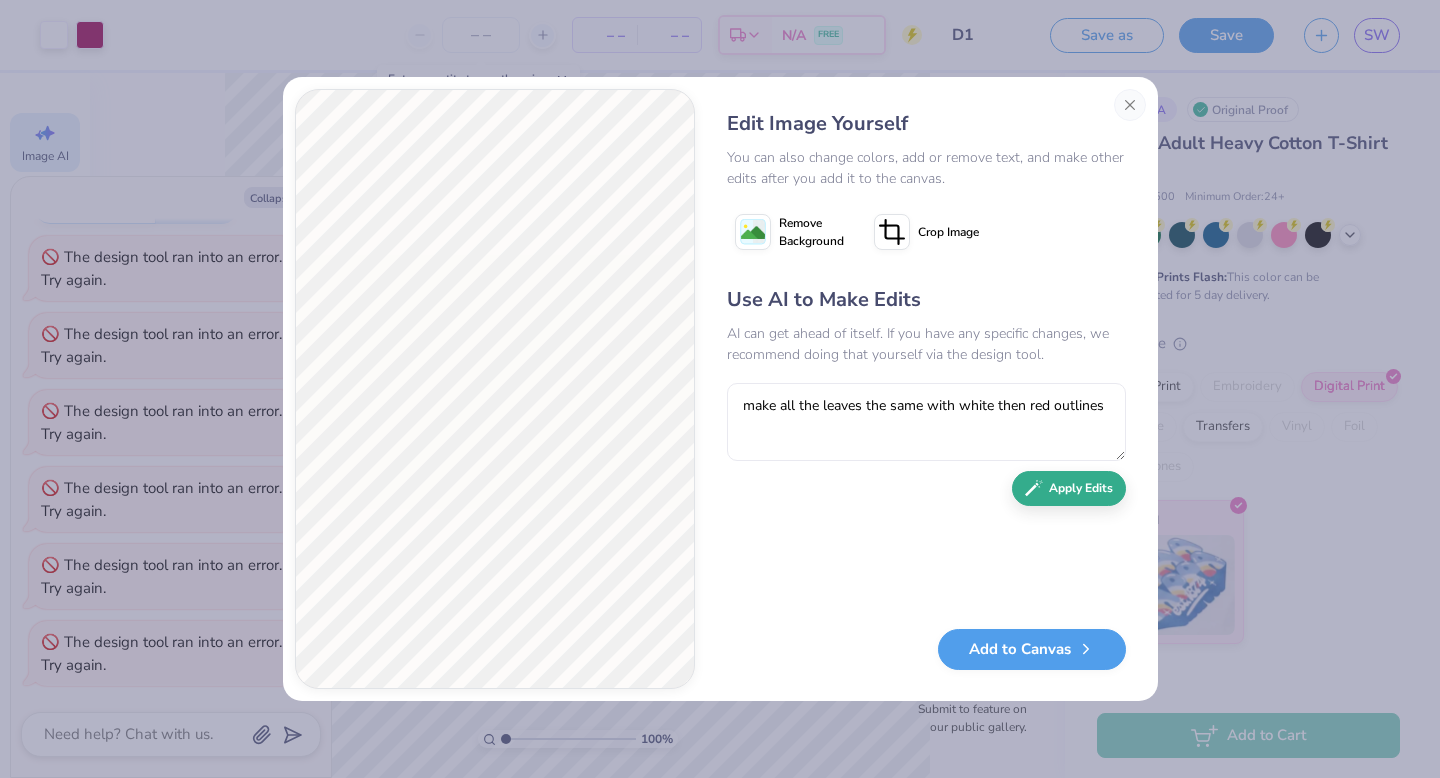 type on "make all the leaves the same with white then red outlines" 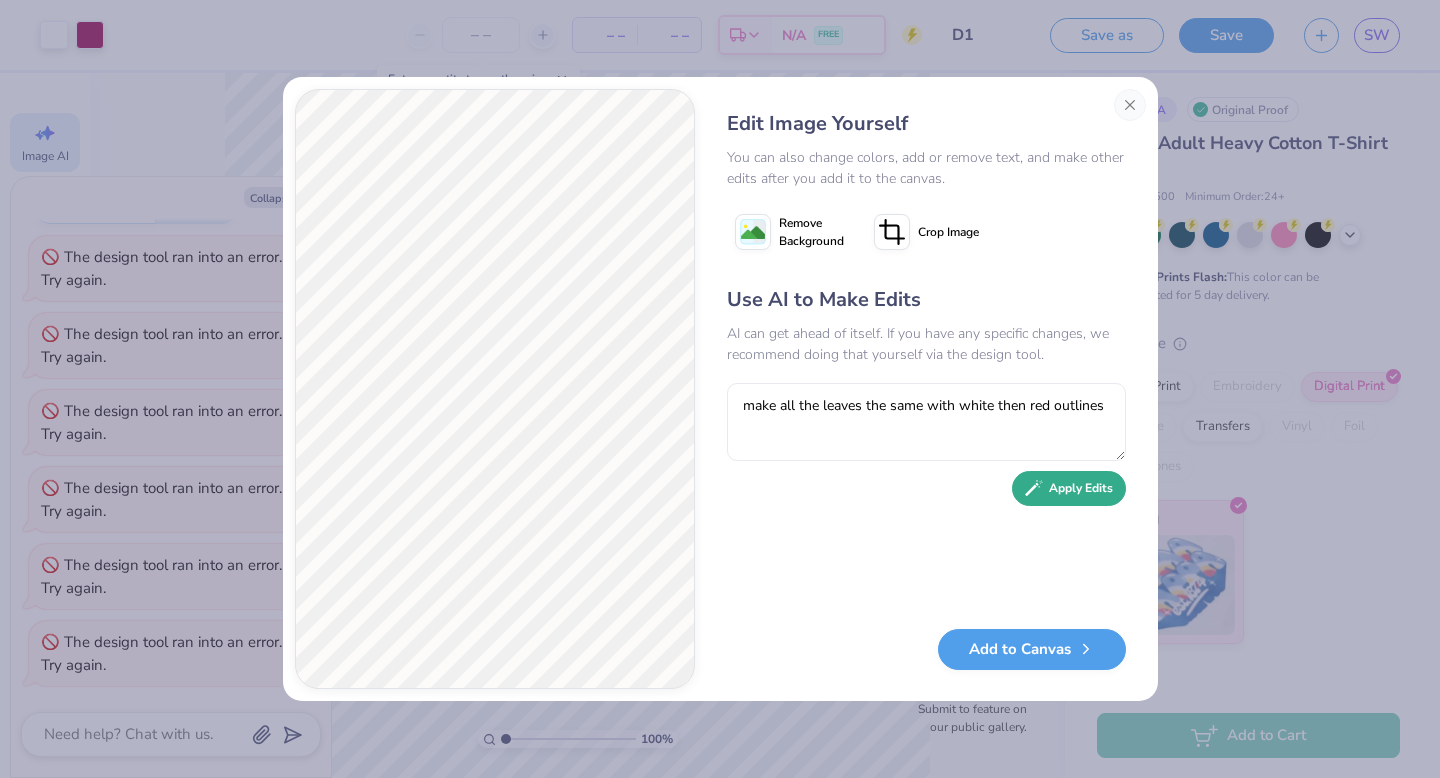 click on "Apply Edits" at bounding box center (1069, 488) 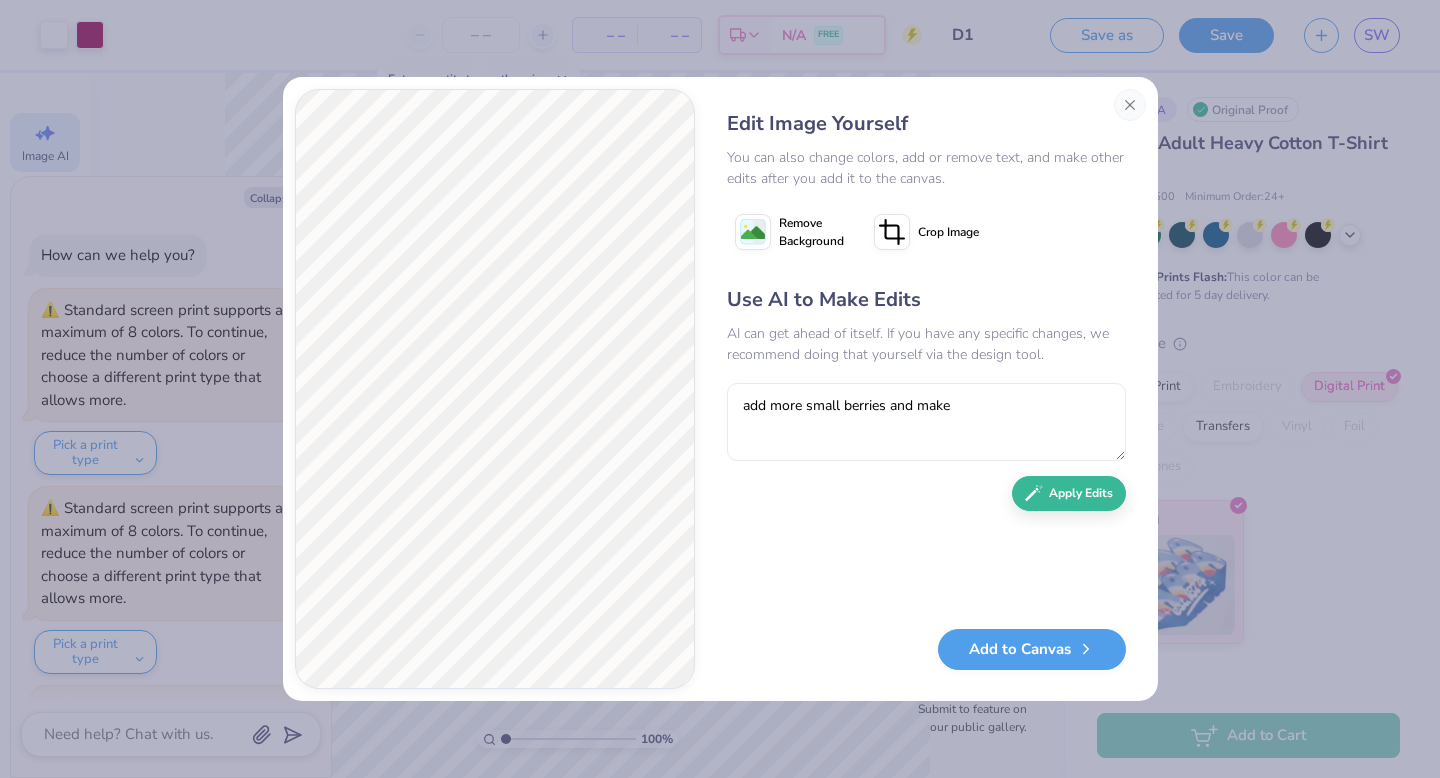 scroll, scrollTop: 0, scrollLeft: 0, axis: both 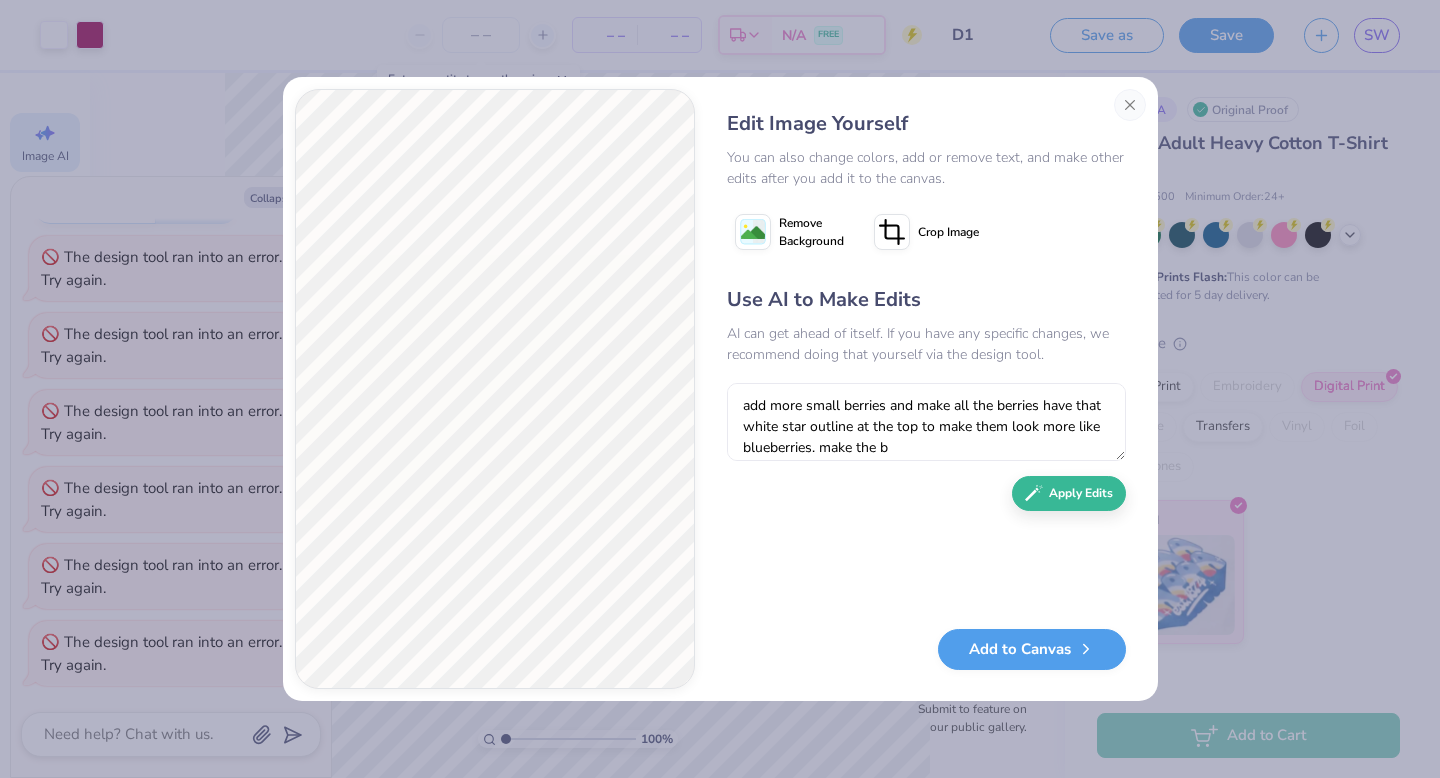 click on "add more small berries and make all the berries have that white star outline at the top to make them look more like blueberries. make the b" at bounding box center (926, 422) 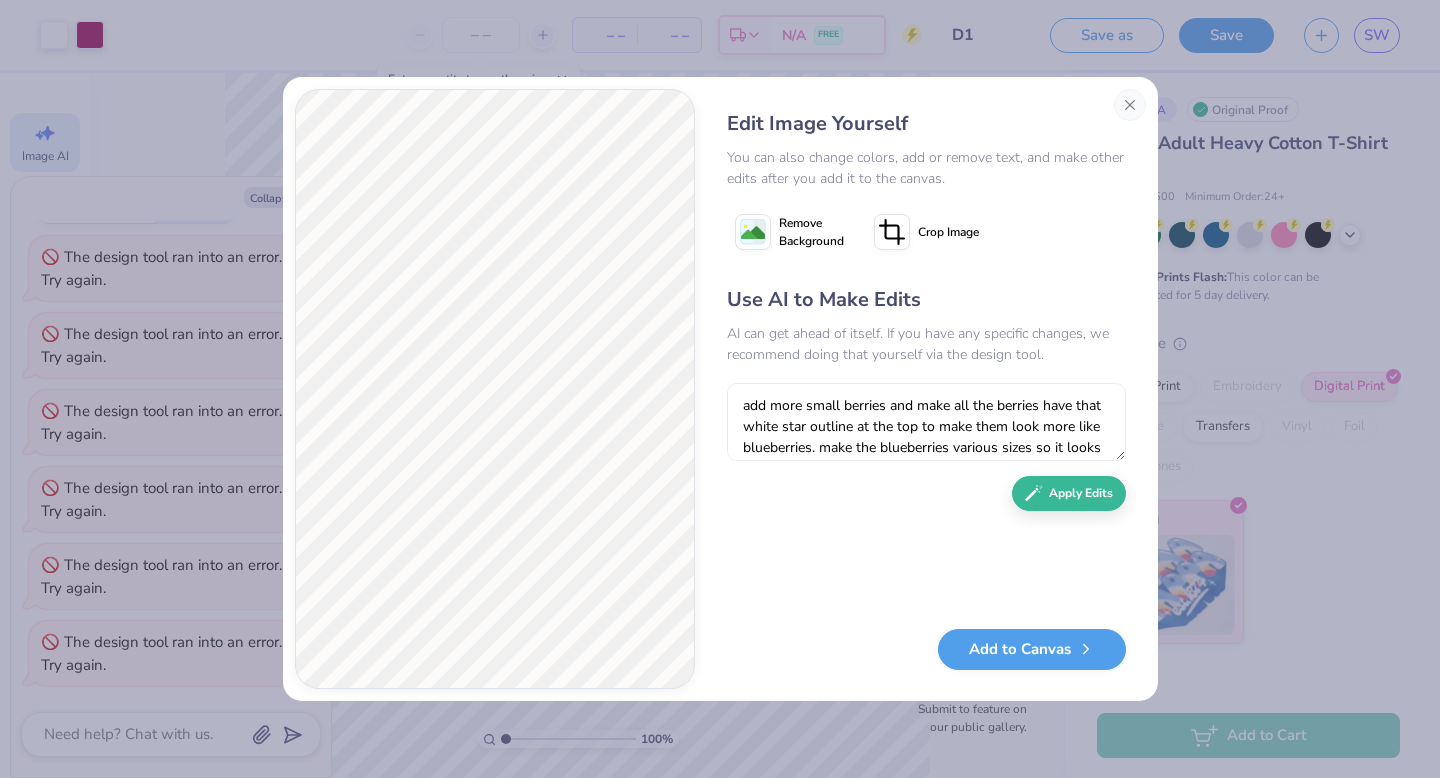 scroll, scrollTop: 18, scrollLeft: 0, axis: vertical 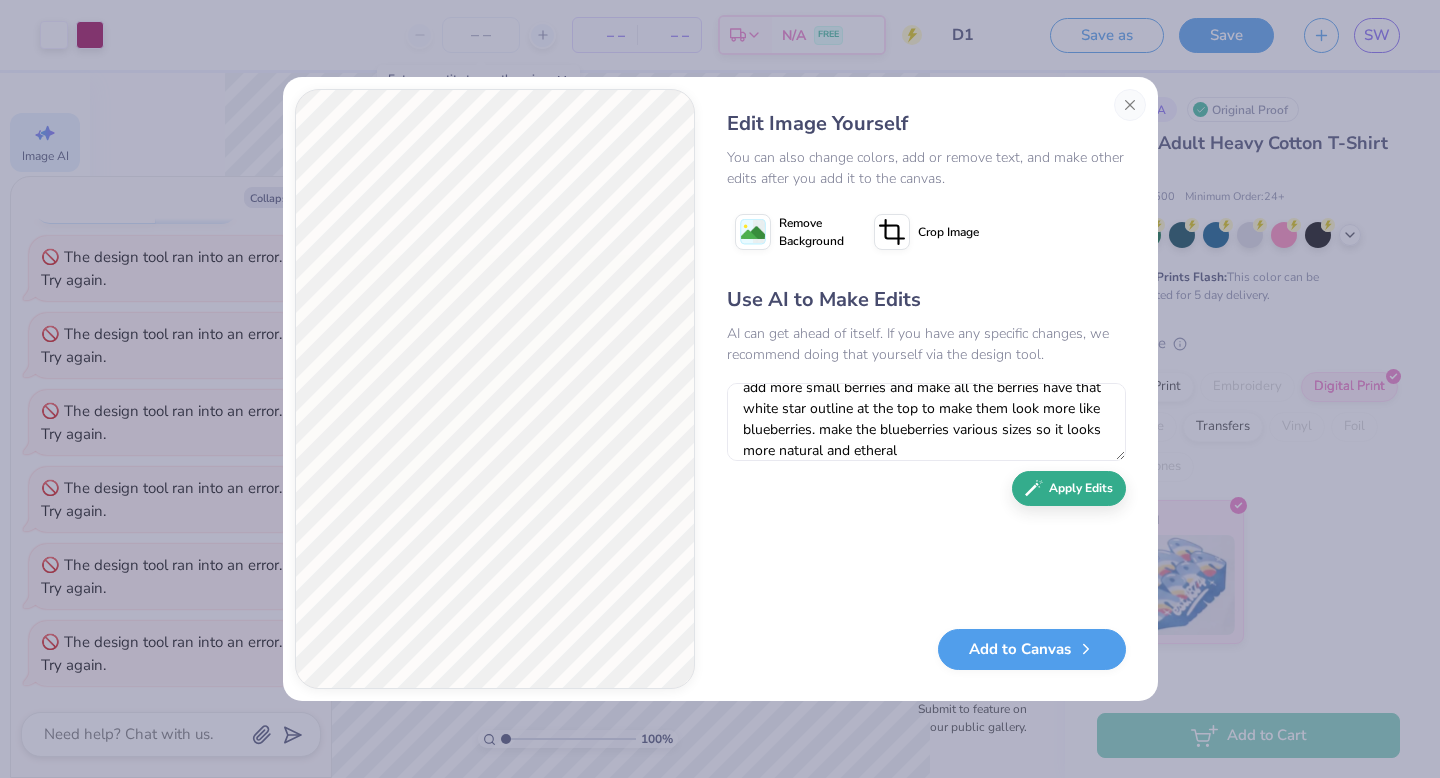 type on "add more small berries and make all the berries have that white star outline at the top to make them look more like blueberries. make the blueberries various sizes so it looks more natural and etheral" 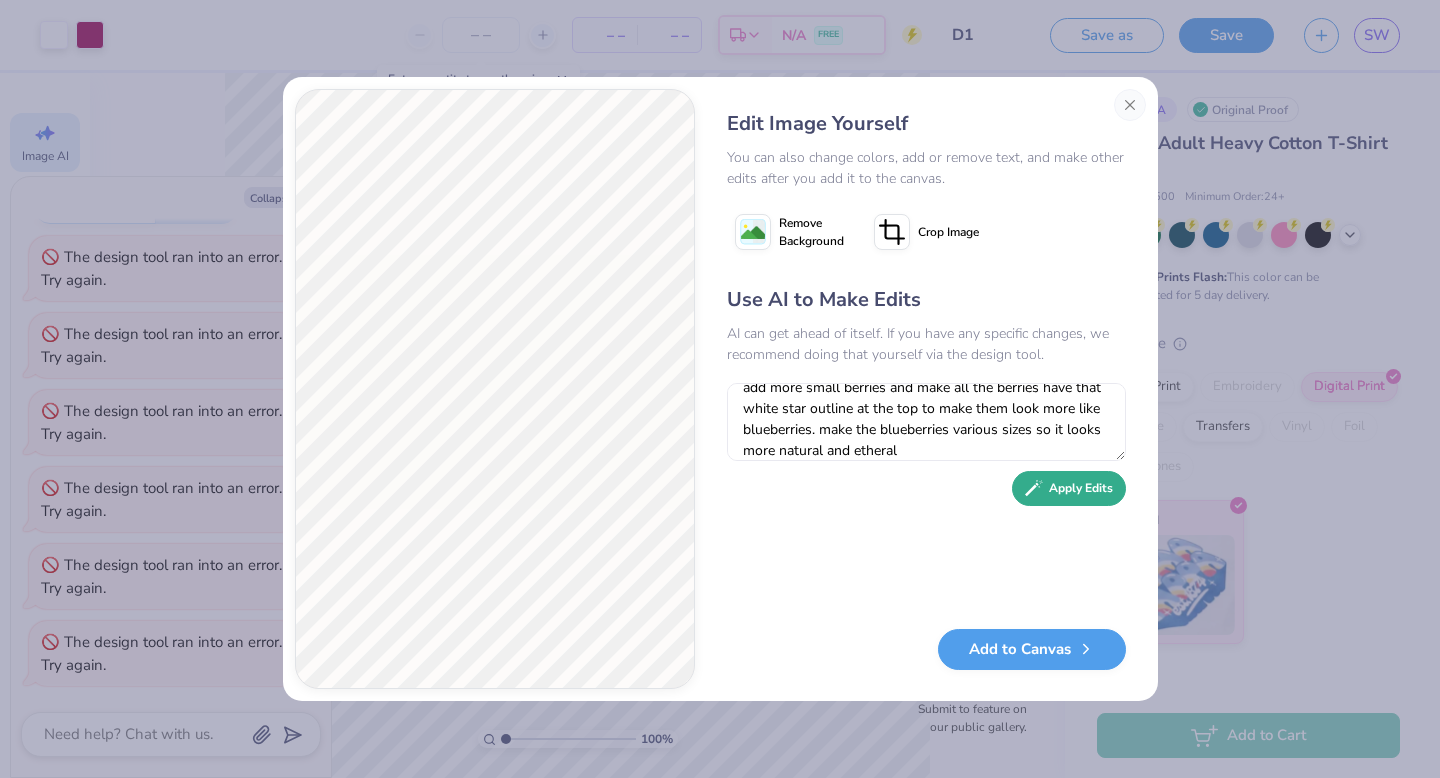 click on "Apply Edits" at bounding box center [1069, 488] 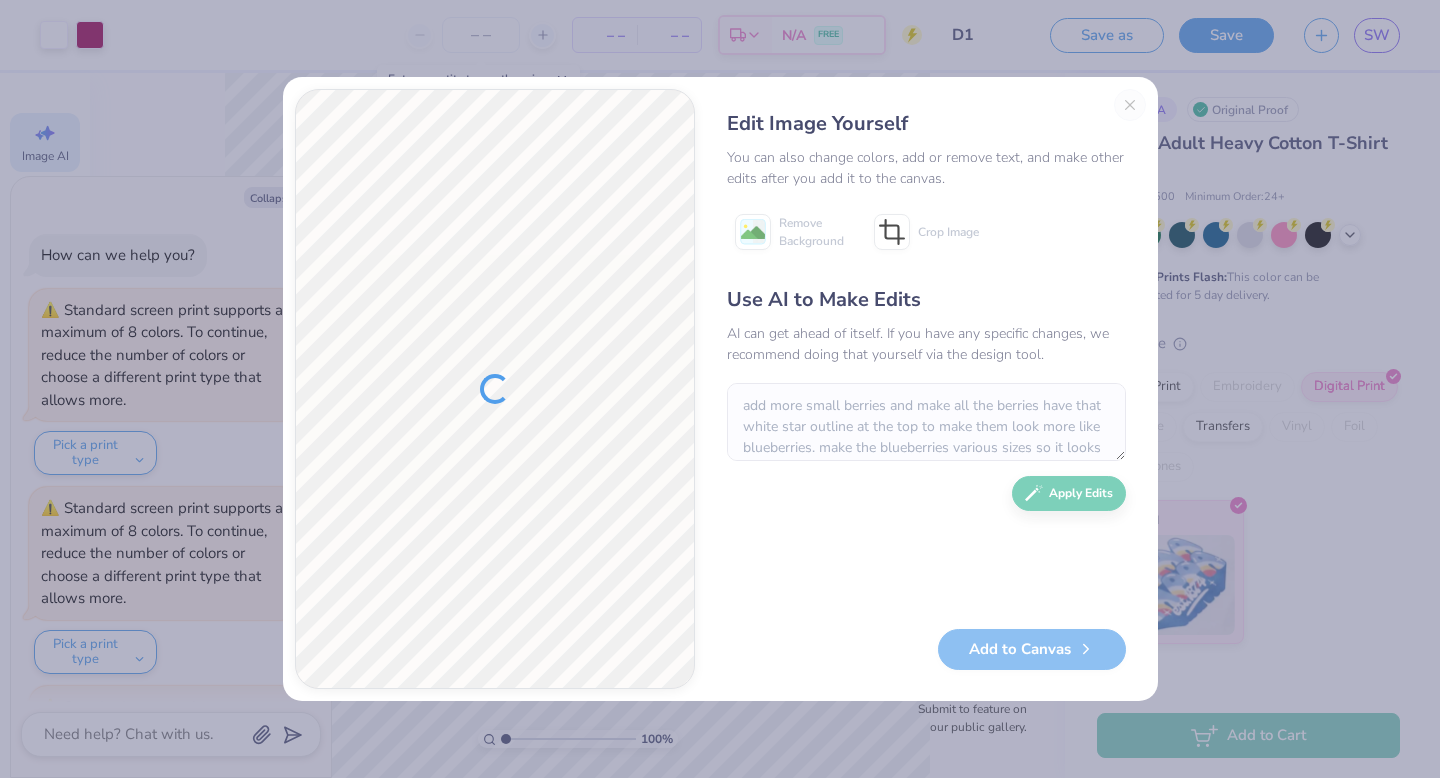 scroll, scrollTop: 0, scrollLeft: 0, axis: both 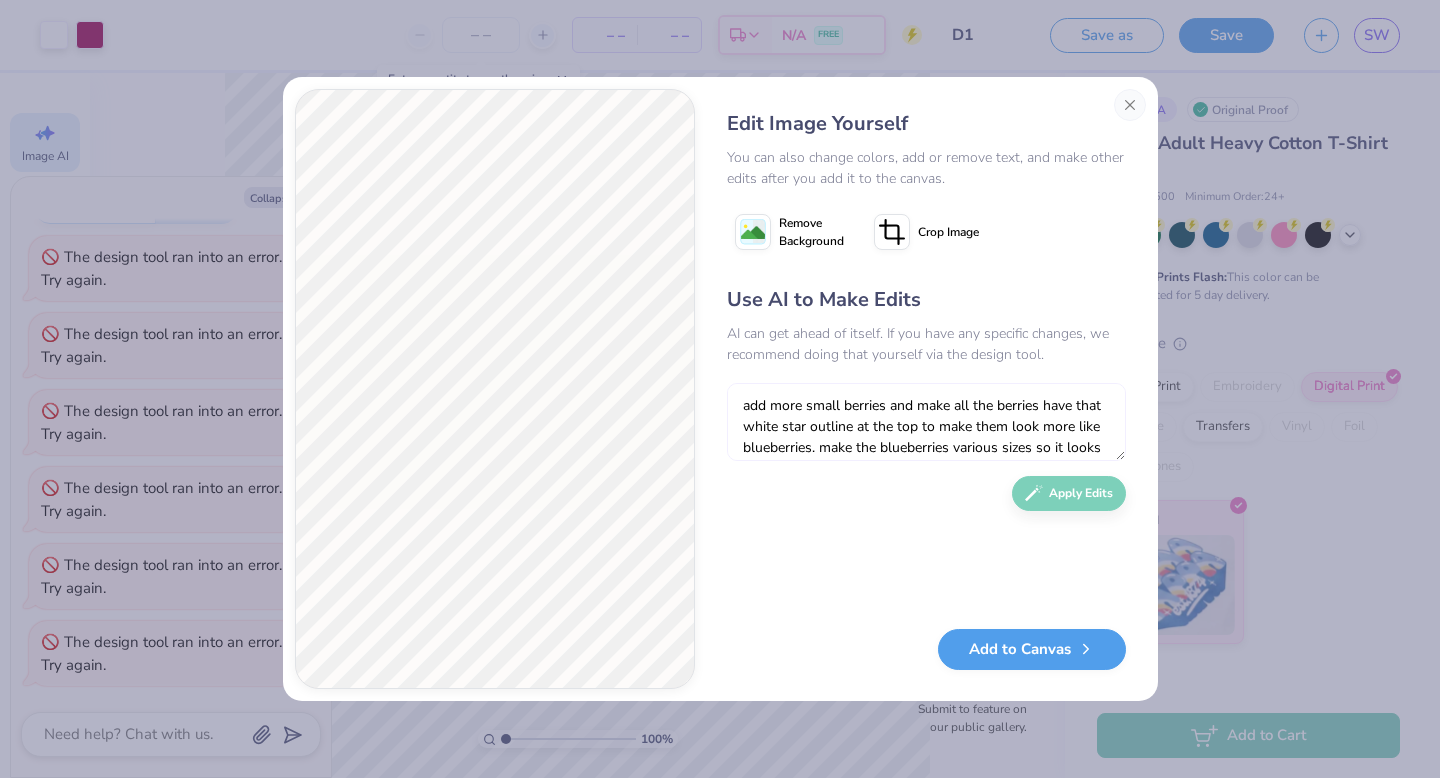 click on "add more small berries and make all the berries have that white star outline at the top to make them look more like blueberries. make the blueberries various sizes so it looks more natural and etheral" at bounding box center (926, 422) 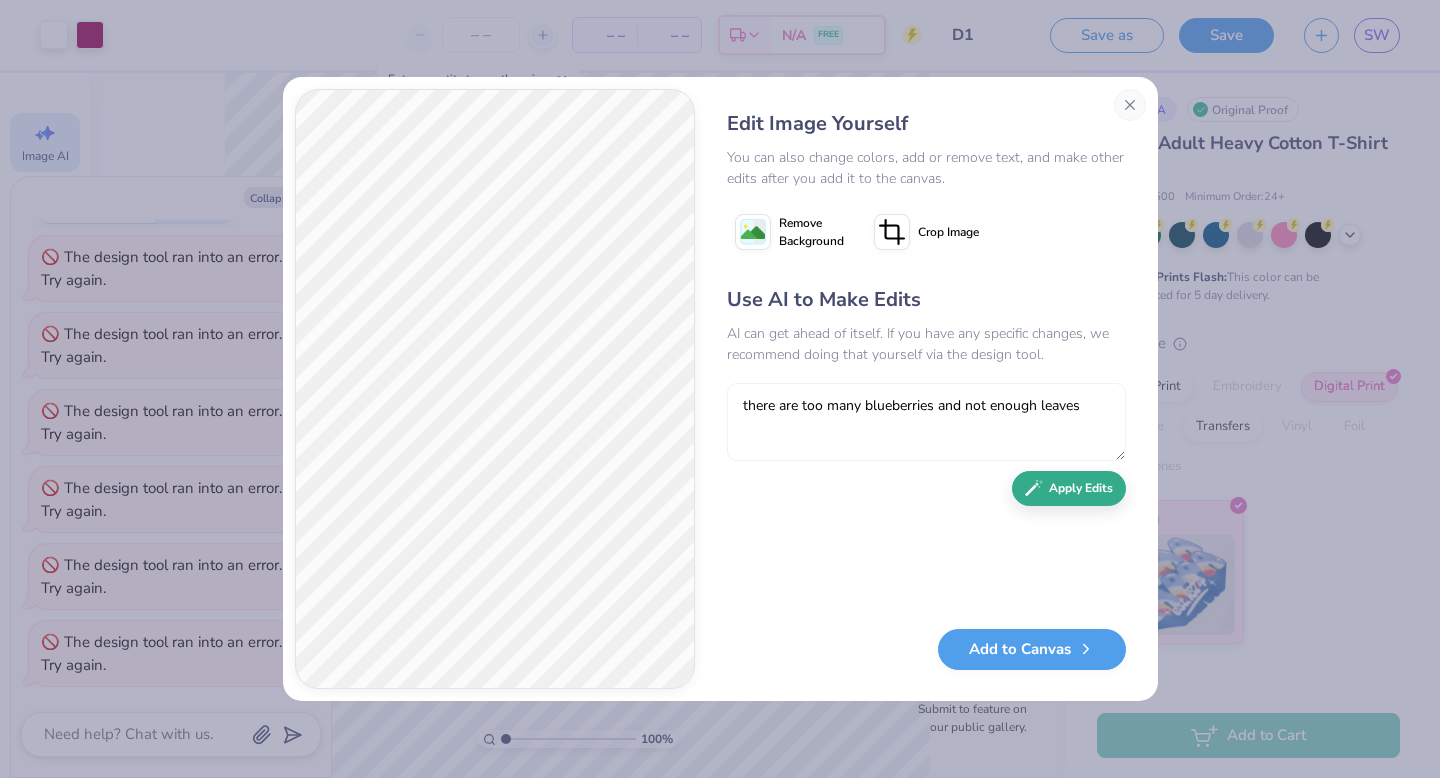 type on "there are too many blueberries and not enough leaves" 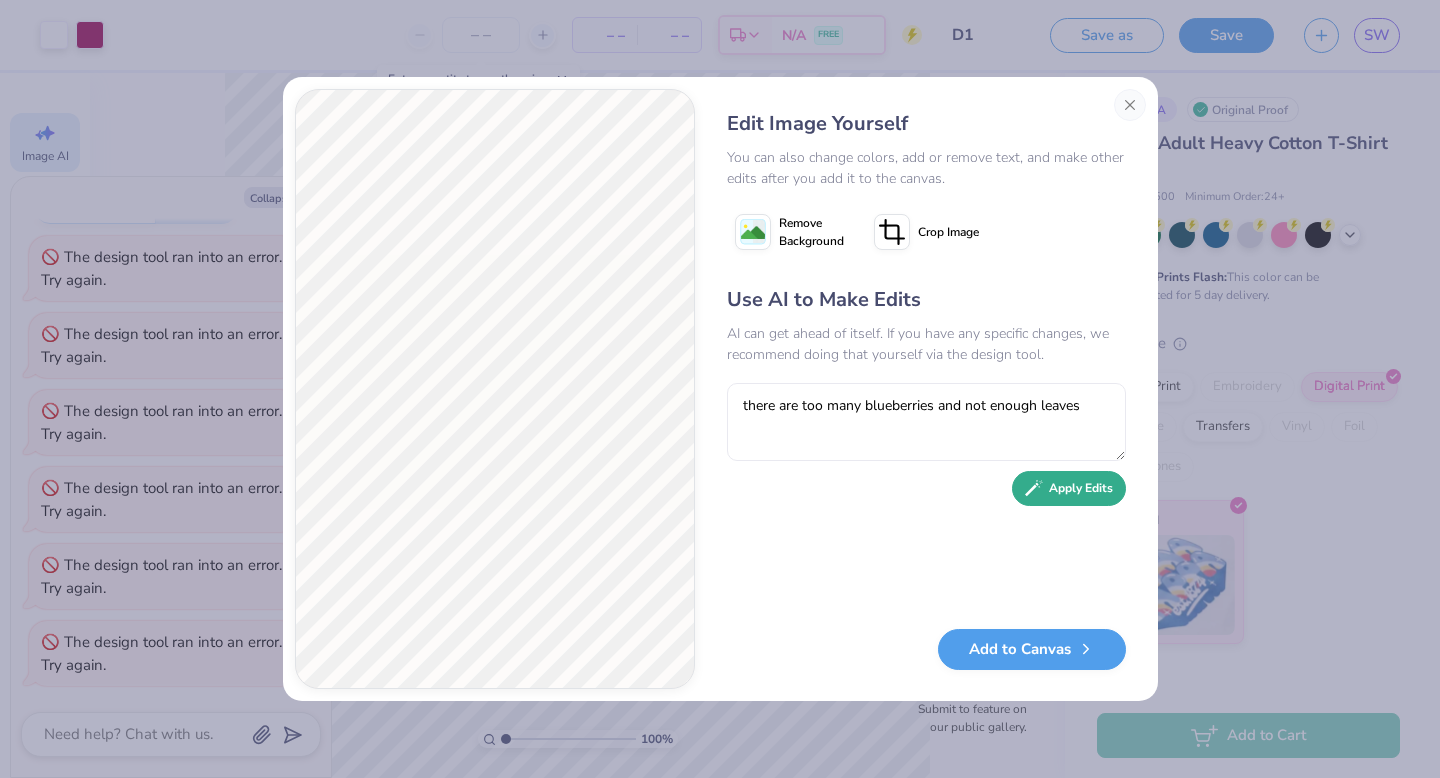 click on "Apply Edits" at bounding box center [1069, 488] 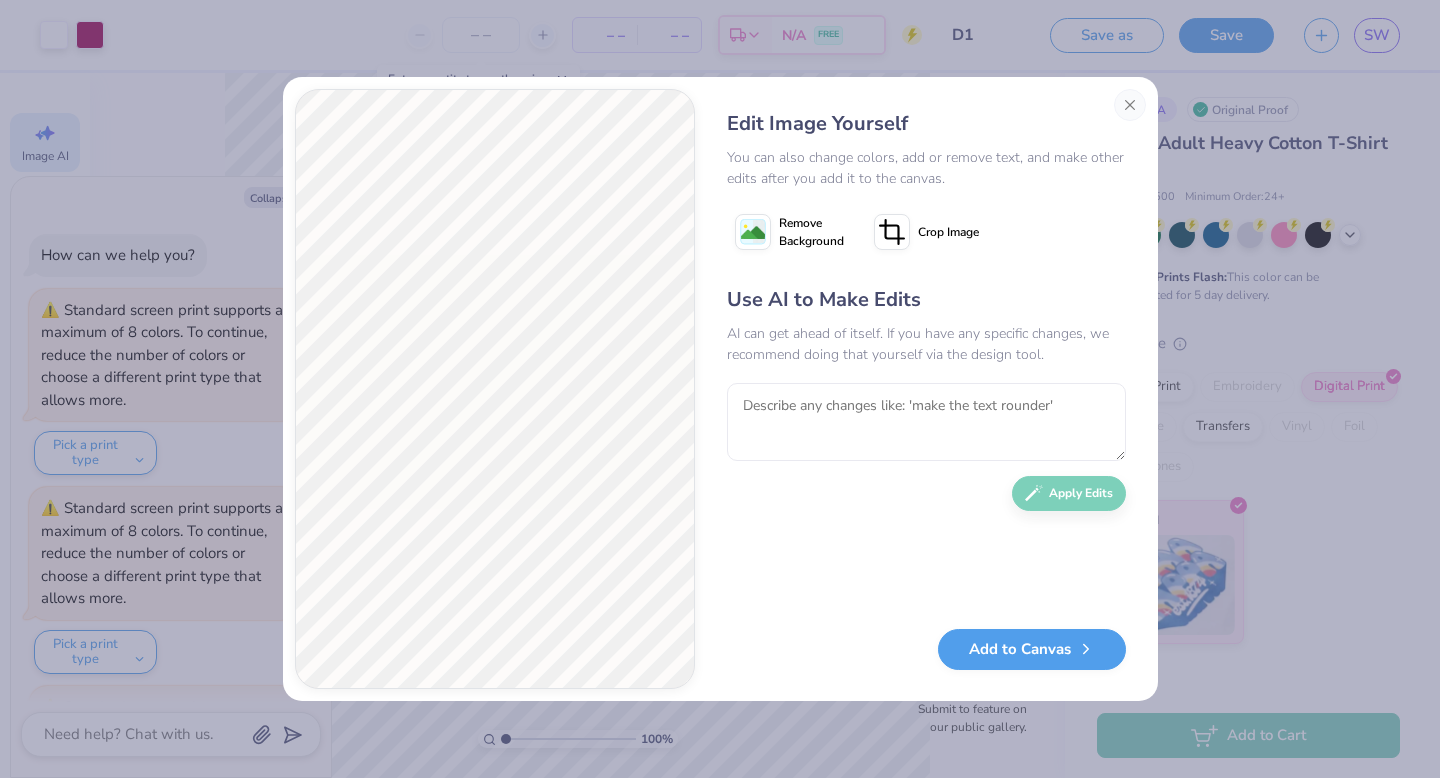 scroll, scrollTop: 0, scrollLeft: 0, axis: both 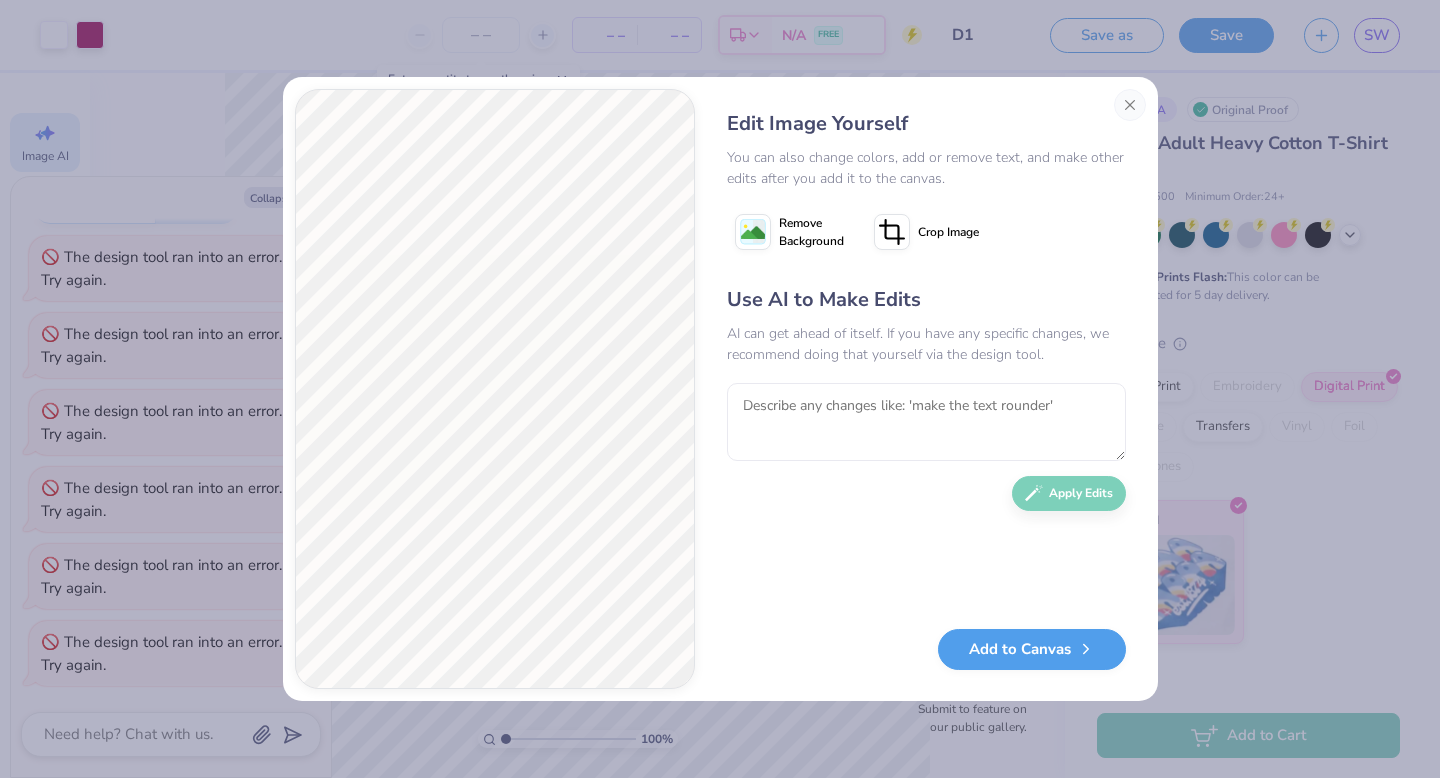 type on "x" 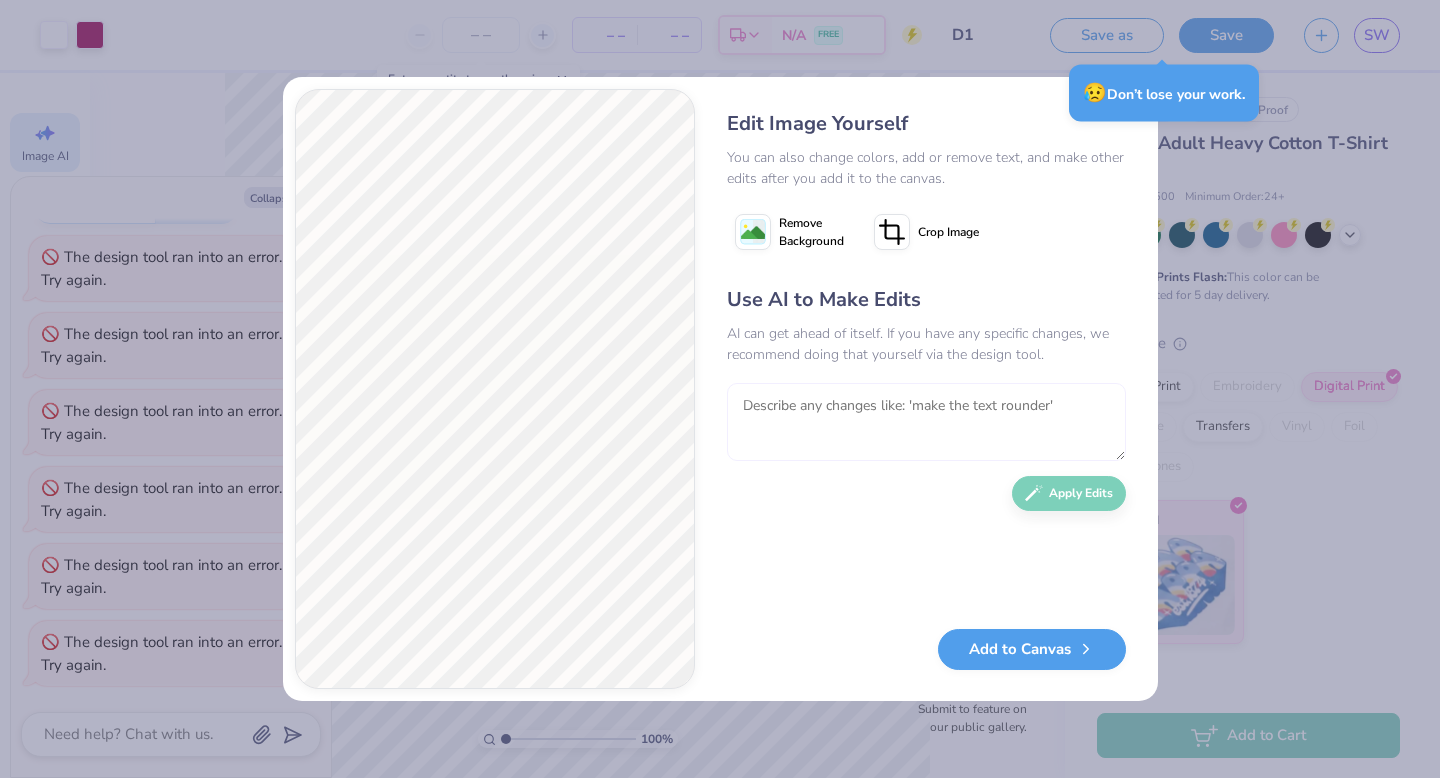 click at bounding box center (926, 422) 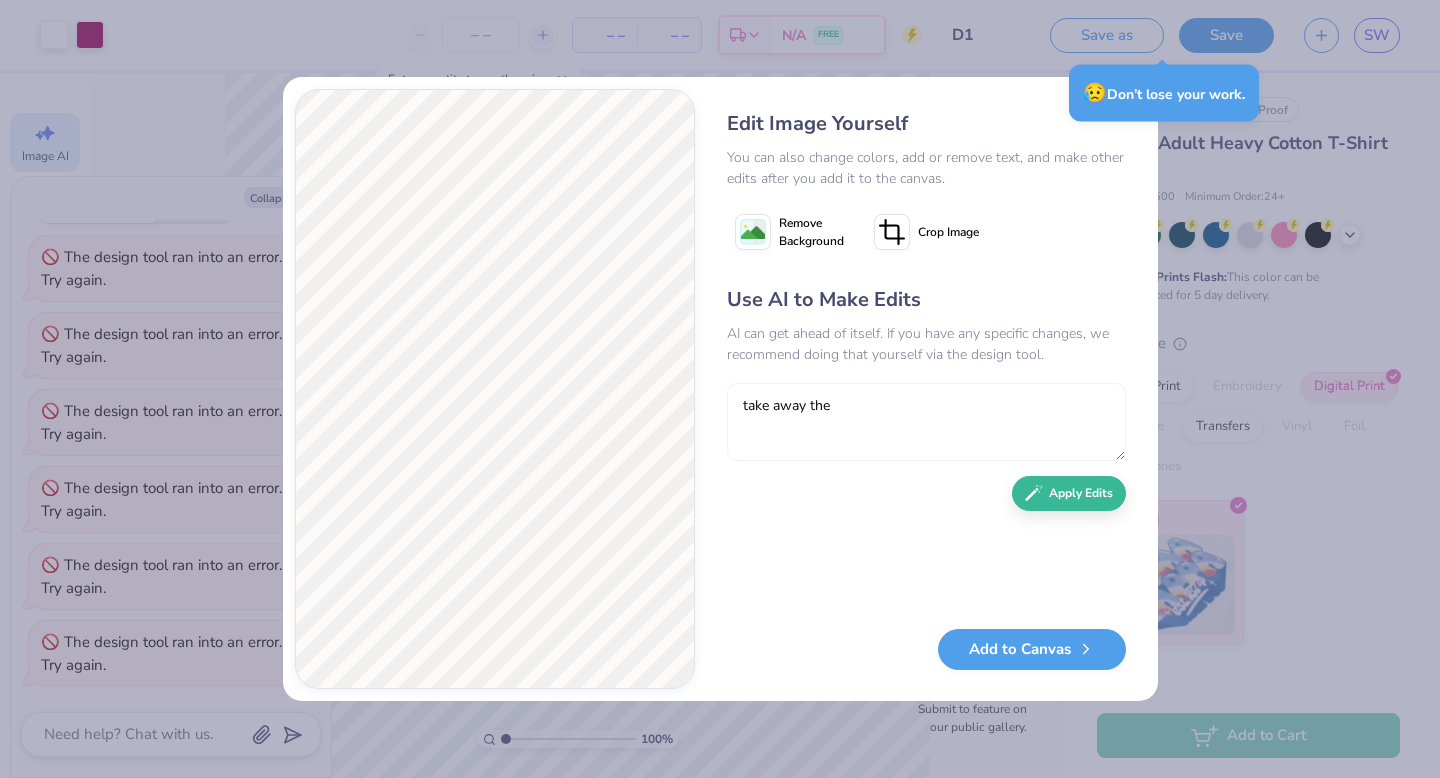 type on "take away the" 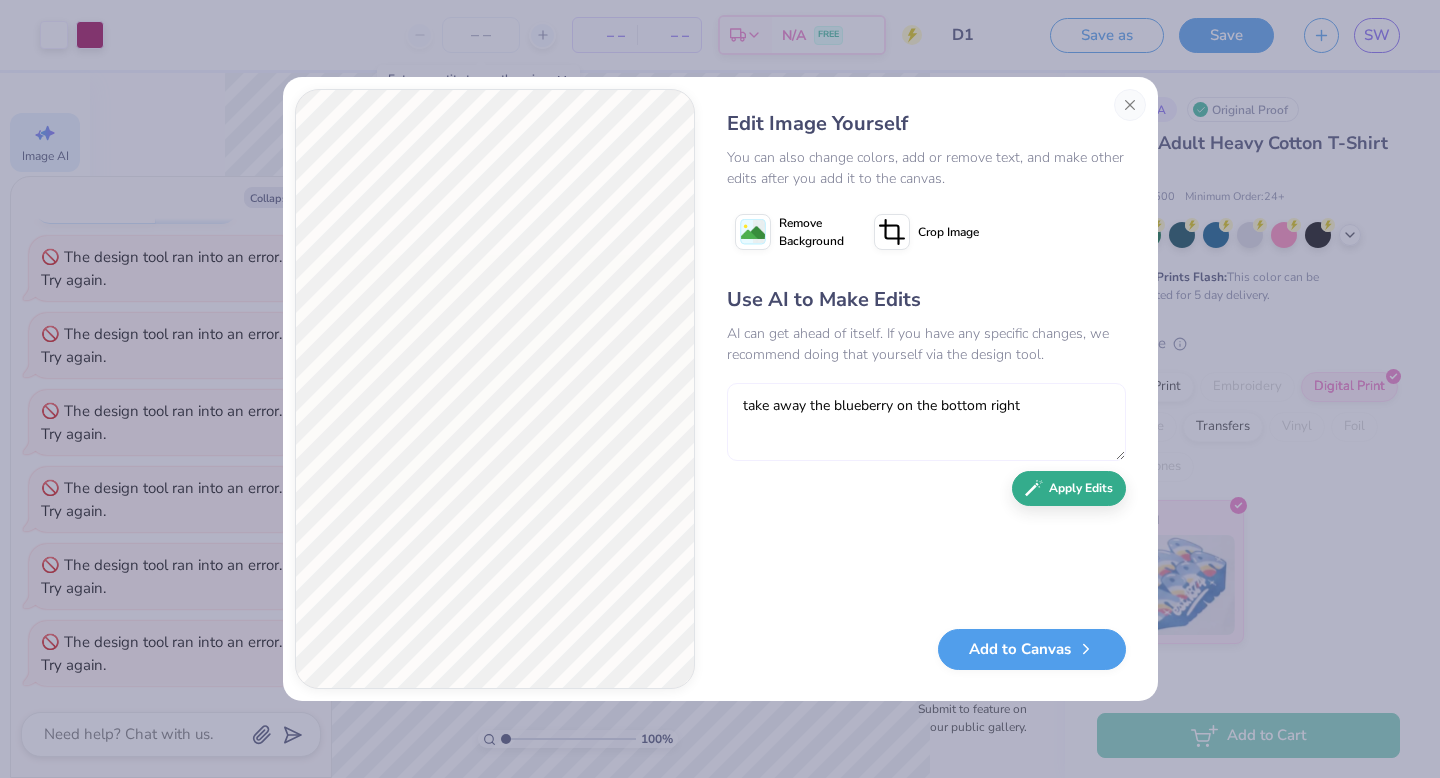 type on "take away the blueberry on the bottom right" 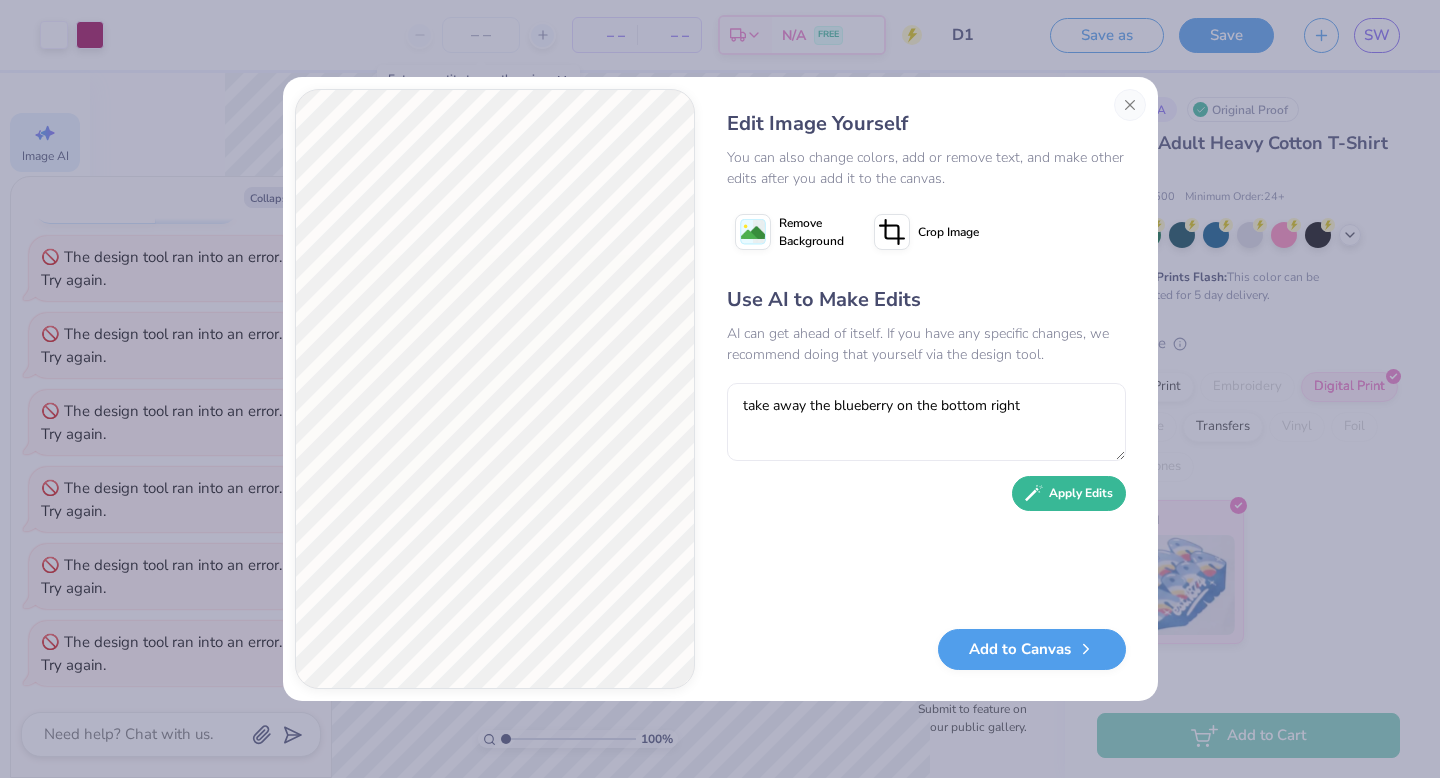 click 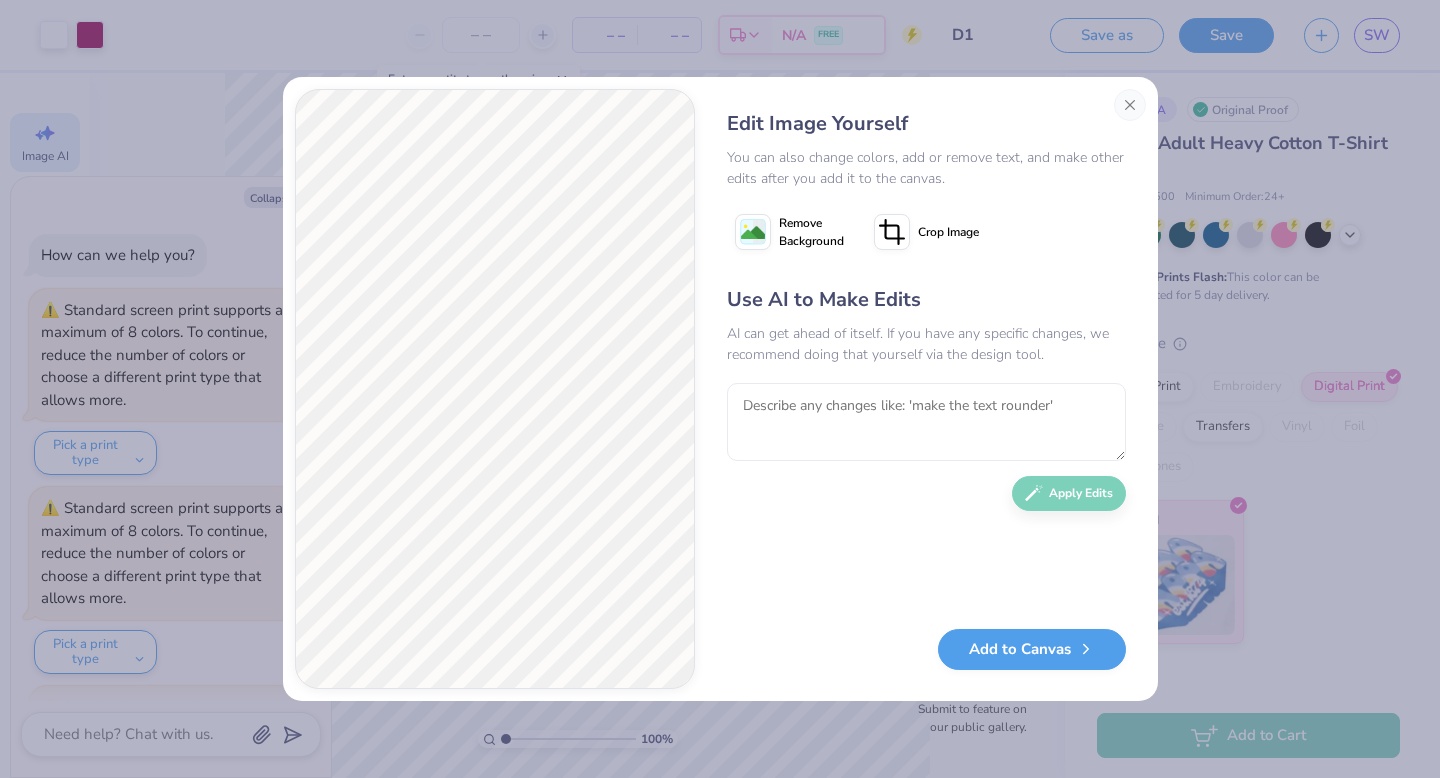scroll, scrollTop: 0, scrollLeft: 0, axis: both 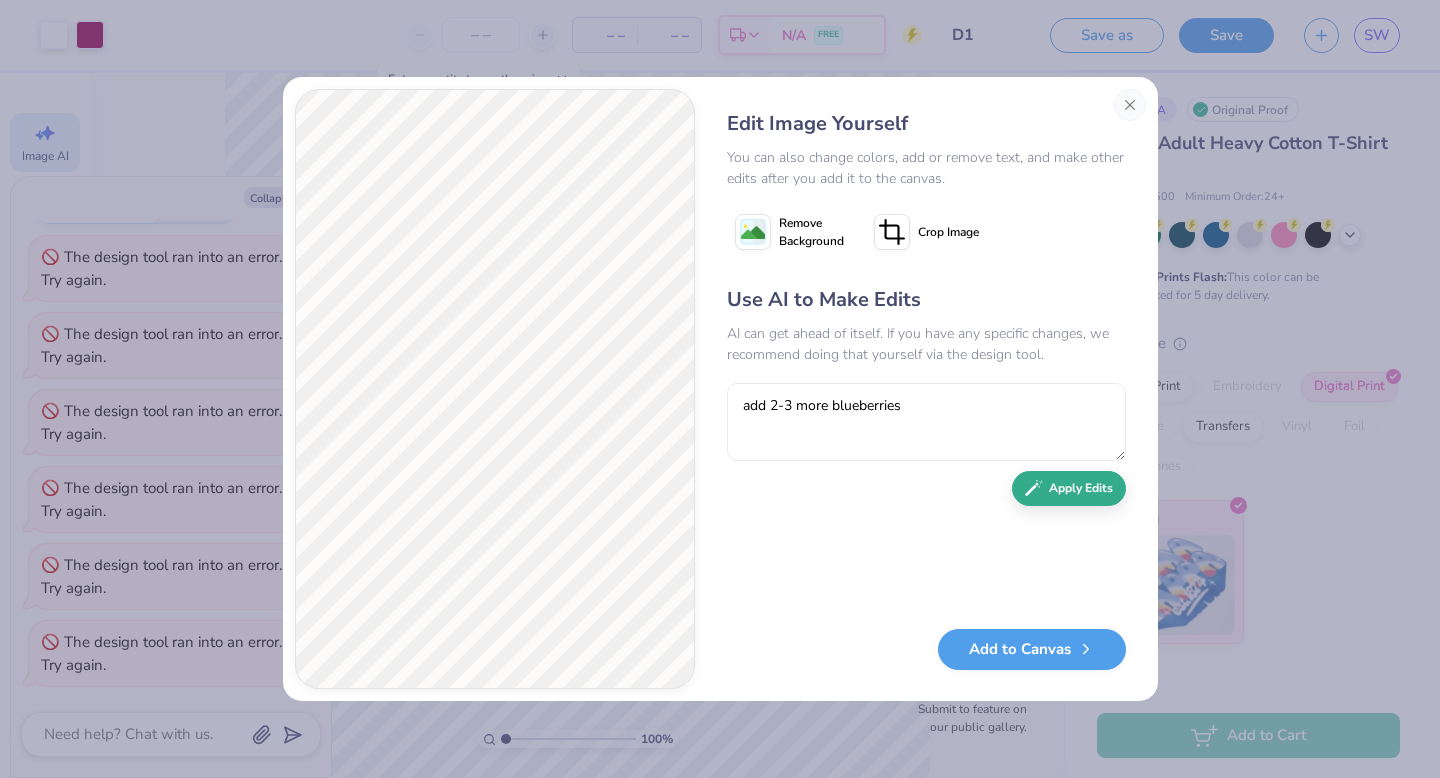 type on "add 2-3 more blueberries" 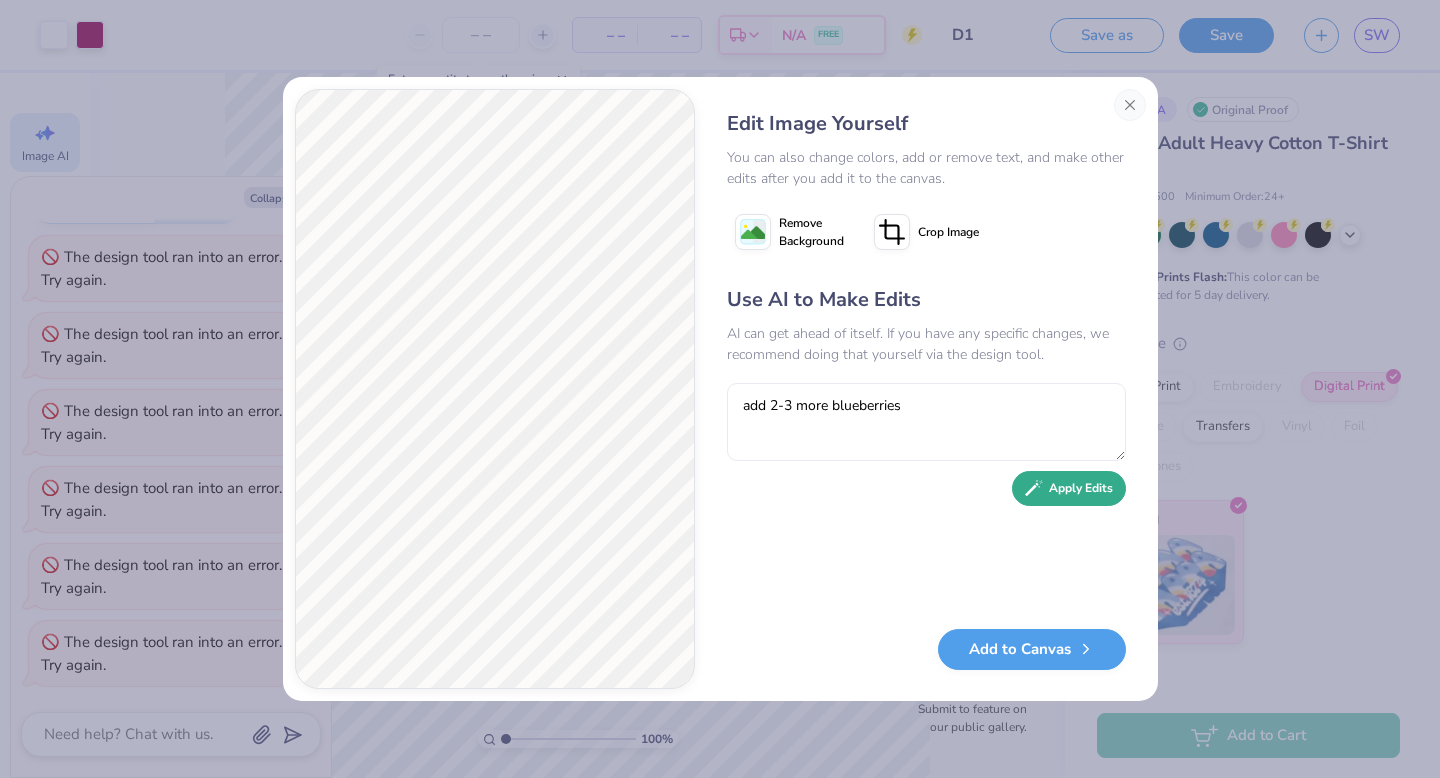 click on "Apply Edits" at bounding box center (1069, 488) 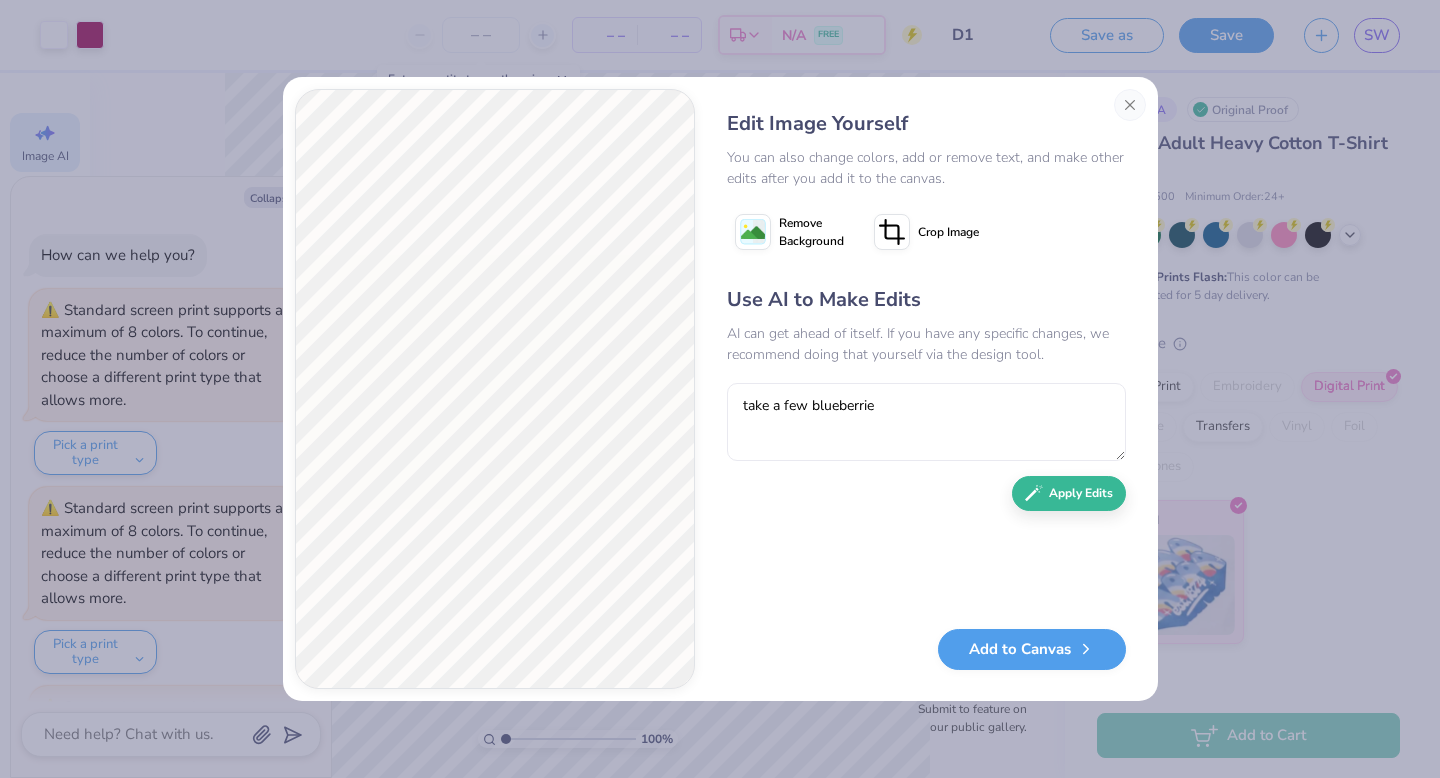 scroll, scrollTop: 0, scrollLeft: 0, axis: both 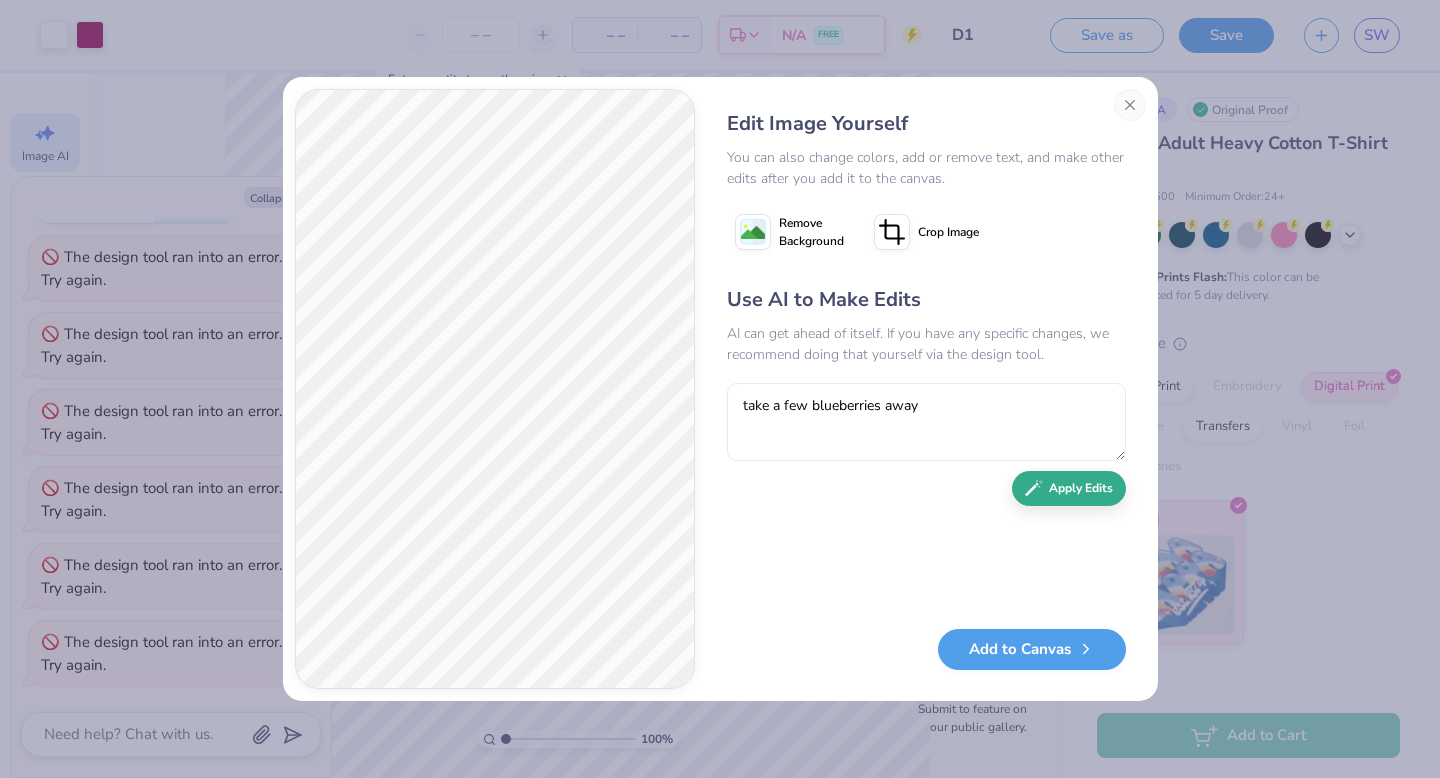type on "take a few blueberries away" 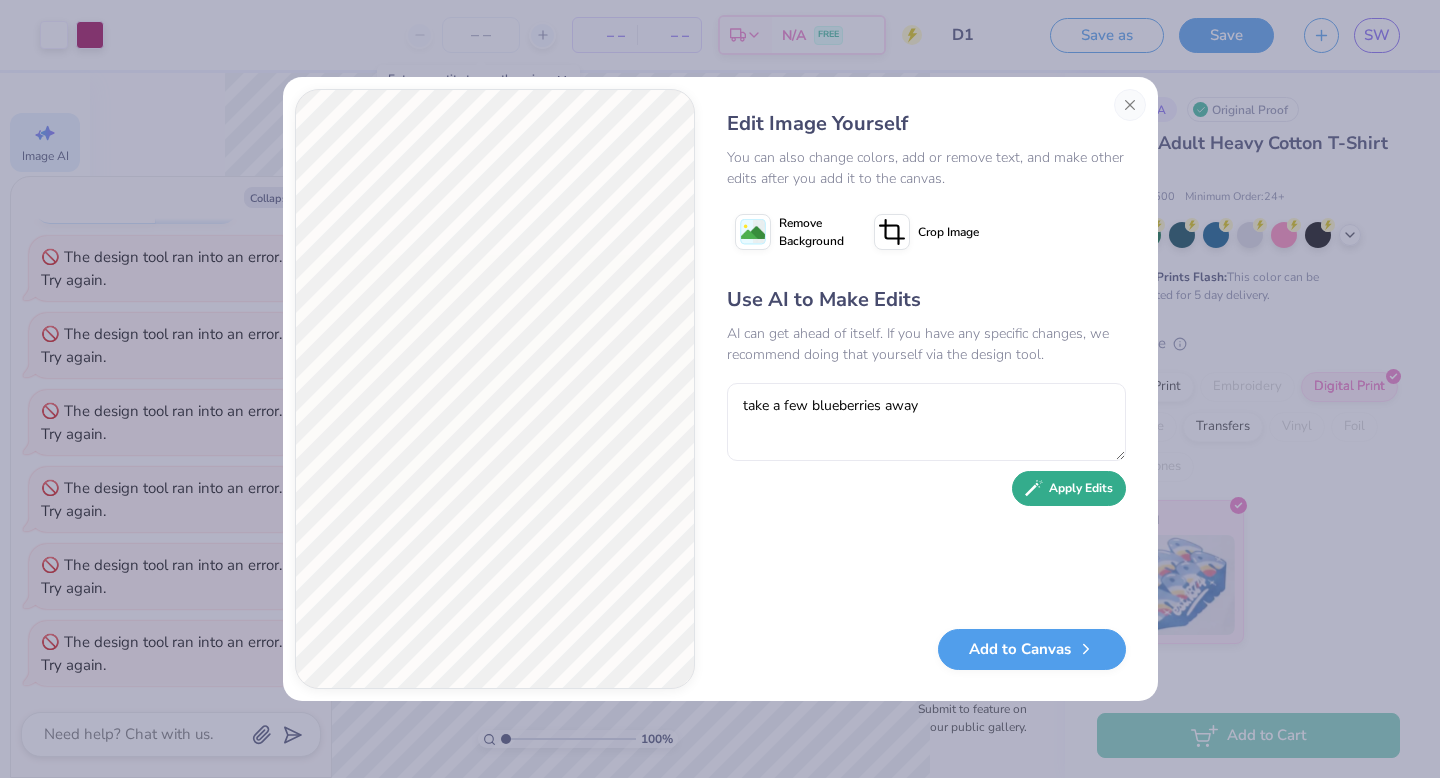 click on "Apply Edits" at bounding box center [1069, 488] 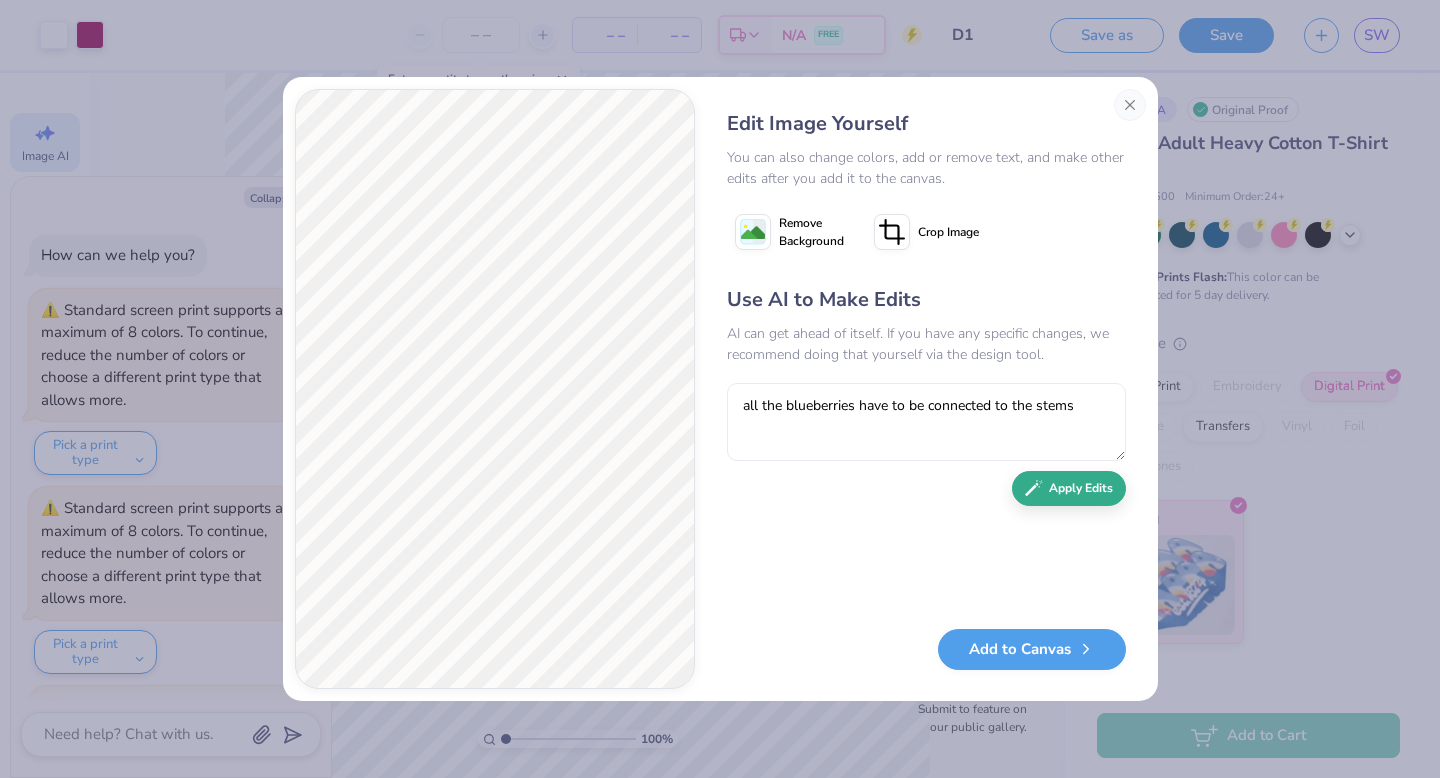 scroll, scrollTop: 0, scrollLeft: 0, axis: both 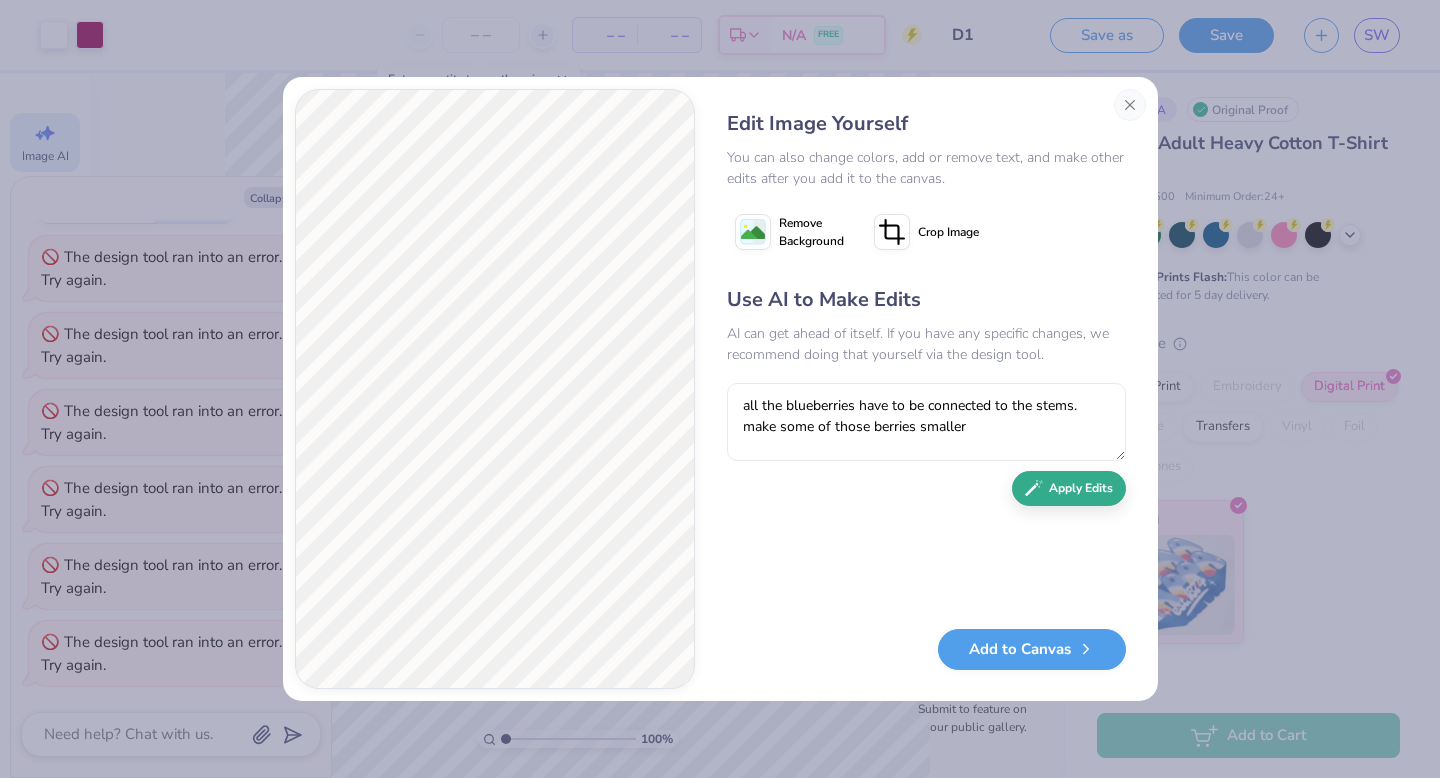 type on "all the blueberries have to be connected to the stems. make some of those berries smaller" 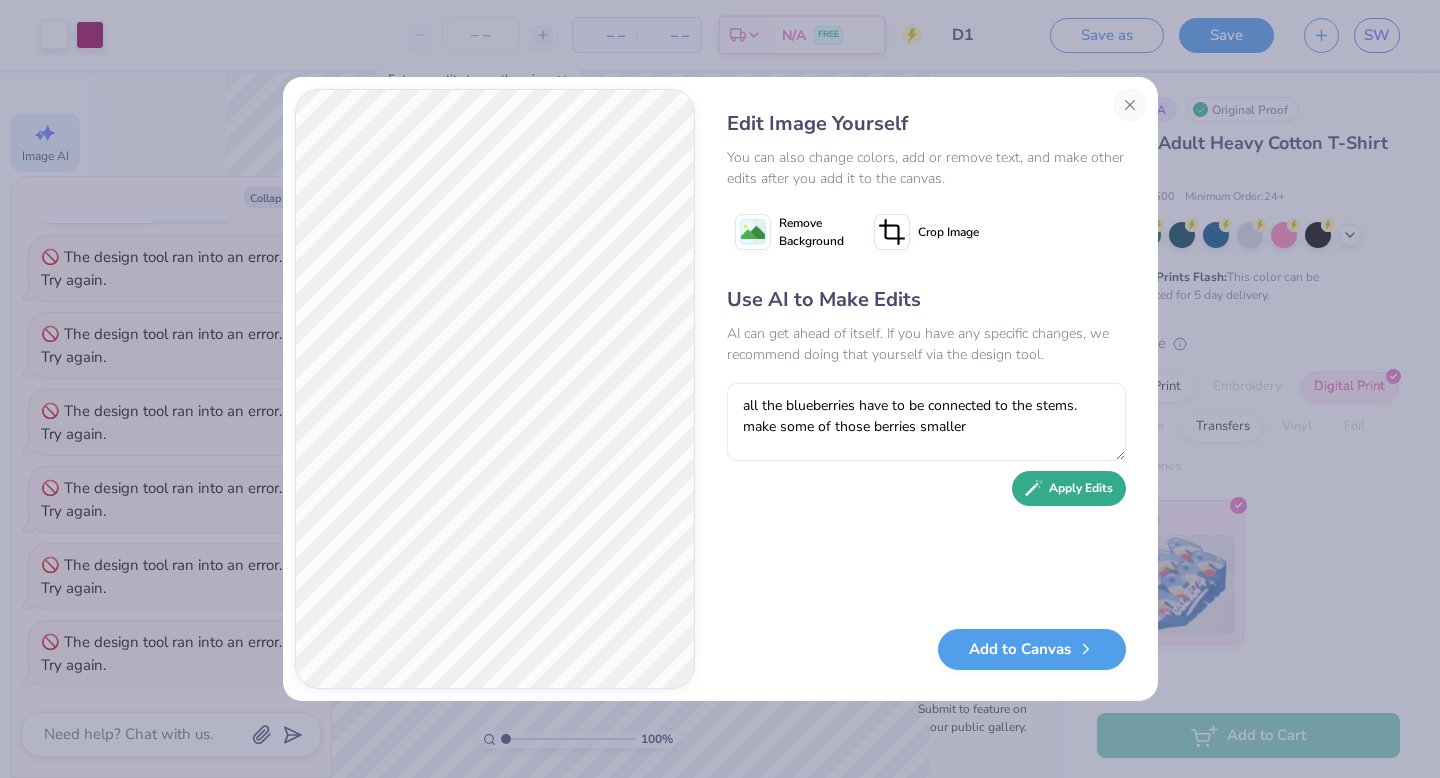 click on "Apply Edits" at bounding box center (1069, 488) 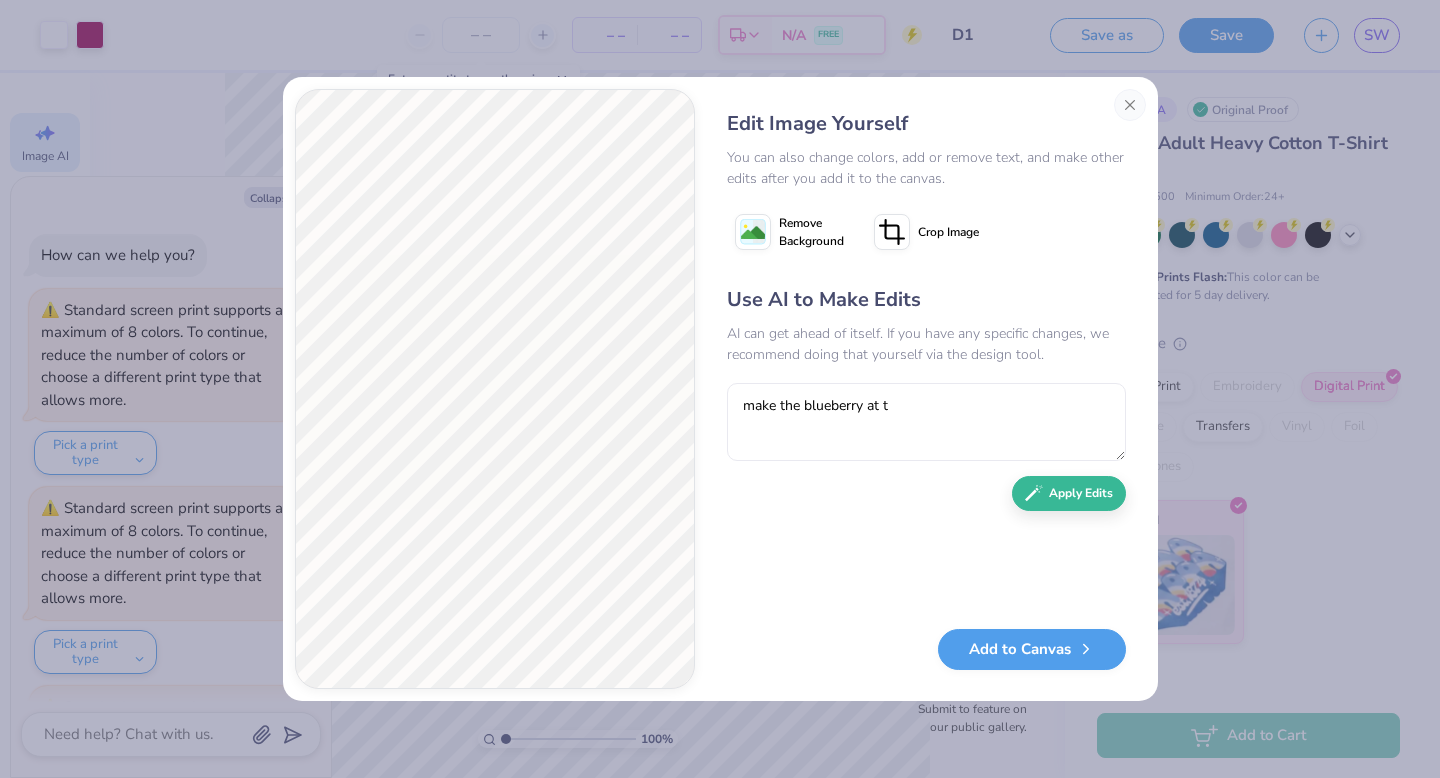 scroll, scrollTop: 0, scrollLeft: 0, axis: both 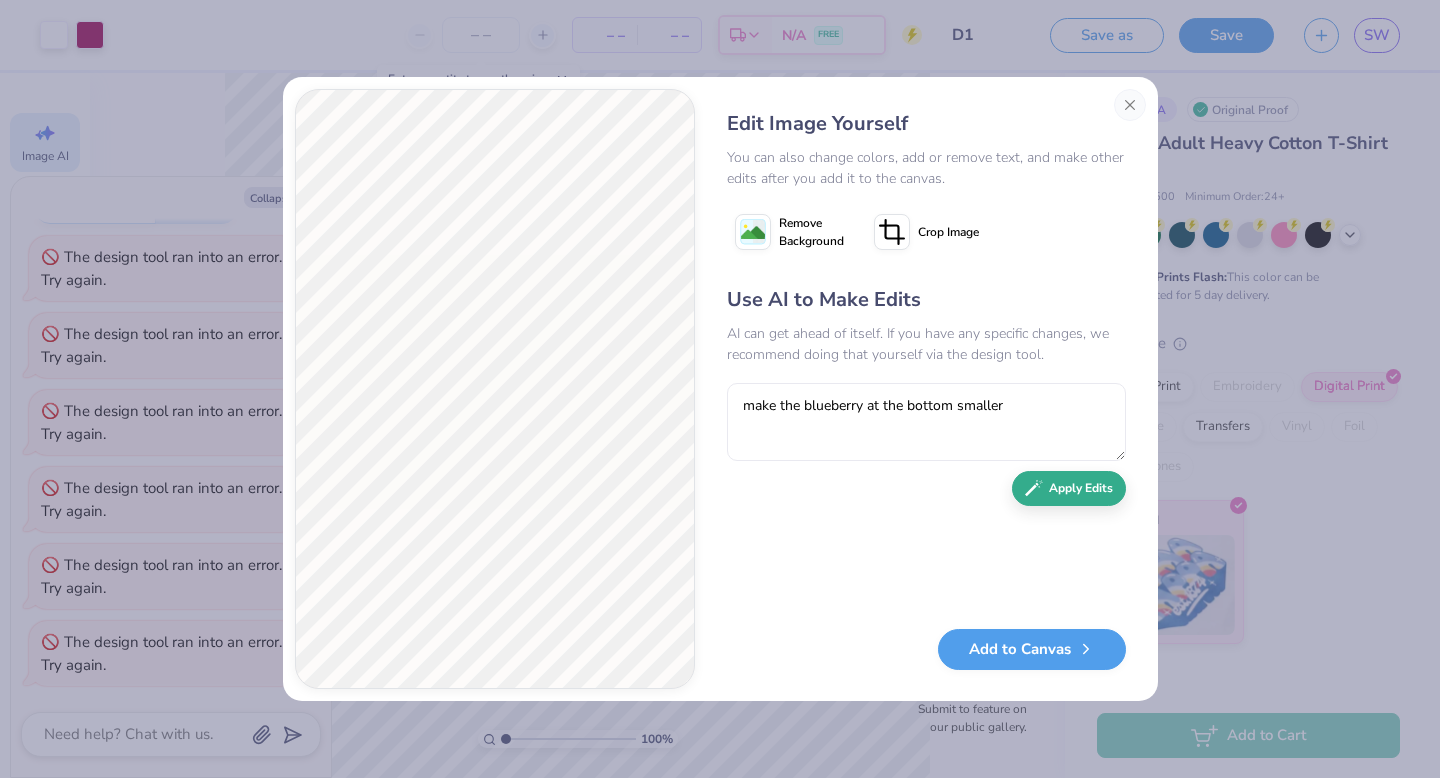 click on "Use AI to Make Edits AI can get ahead of itself. If you have any specific changes, we recommend doing that yourself via the design tool. make the blueberry at the bottom smaller Apply Edits" at bounding box center [926, 447] 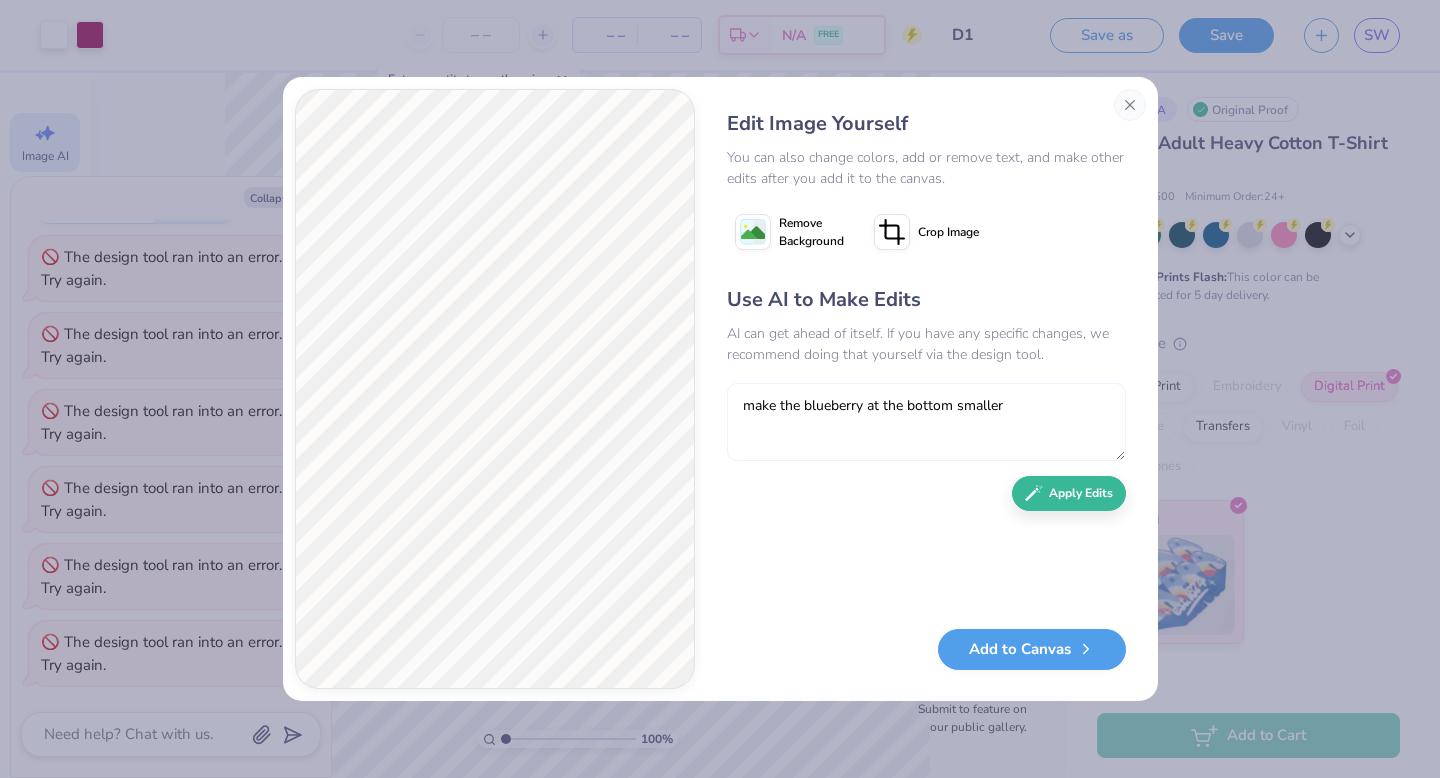 click on "make the blueberry at the bottom smaller" at bounding box center [926, 422] 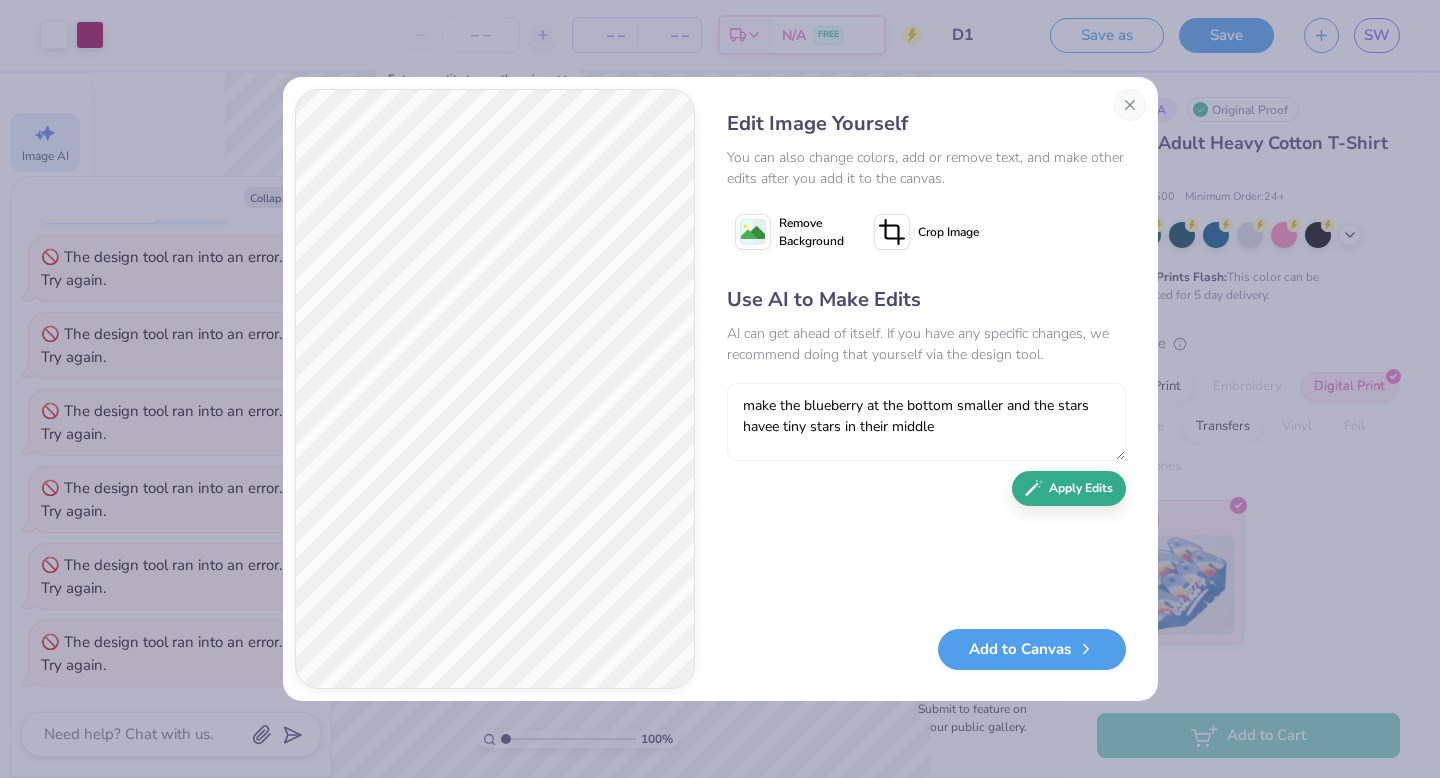 type on "make the blueberry at the bottom smaller and the stars havee tiny stars in their middle" 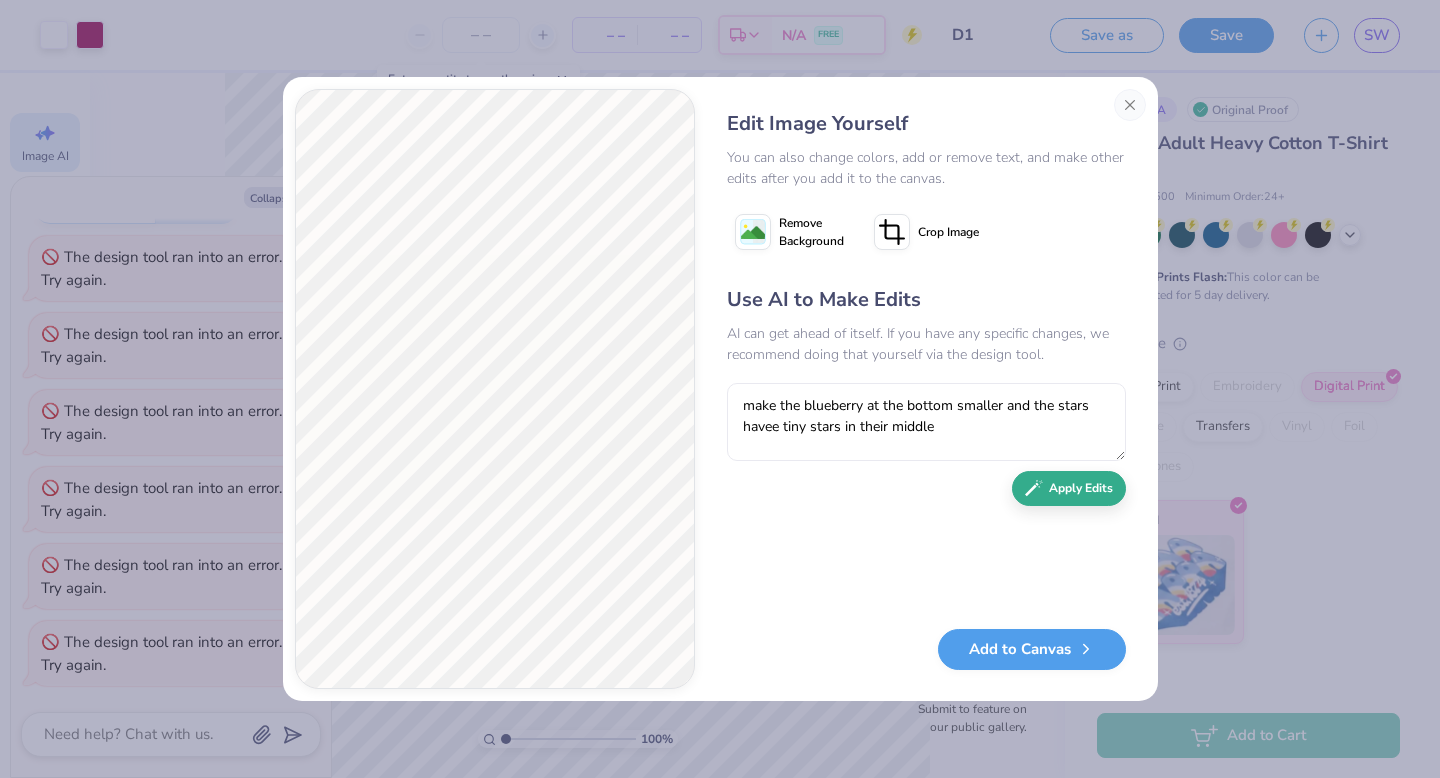 click on "Use AI to Make Edits AI can get ahead of itself. If you have any specific changes, we recommend doing that yourself via the design tool. make the blueberry at the bottom smaller and the stars havee tiny stars in their middle Apply Edits" at bounding box center [926, 447] 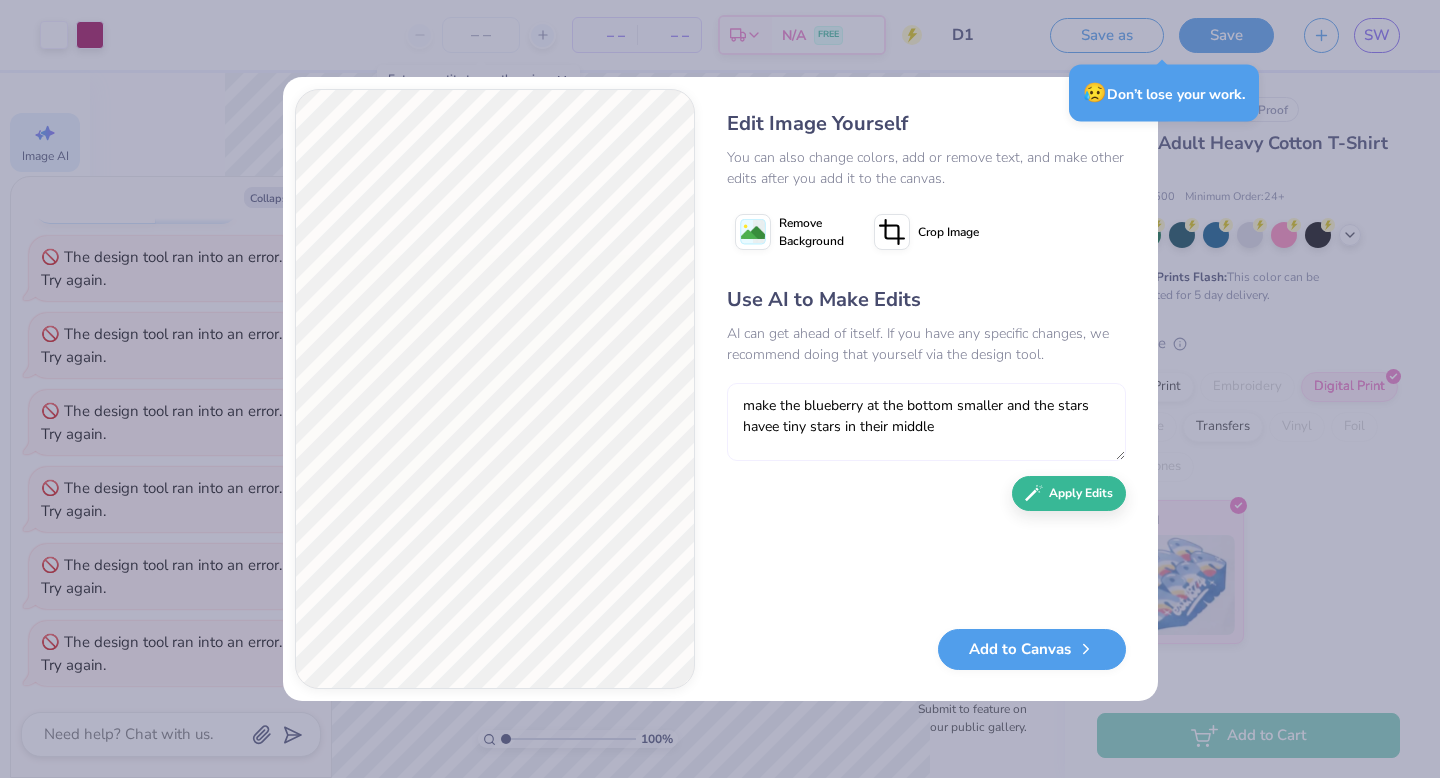 click on "make the blueberry at the bottom smaller and the stars havee tiny stars in their middle" at bounding box center [926, 422] 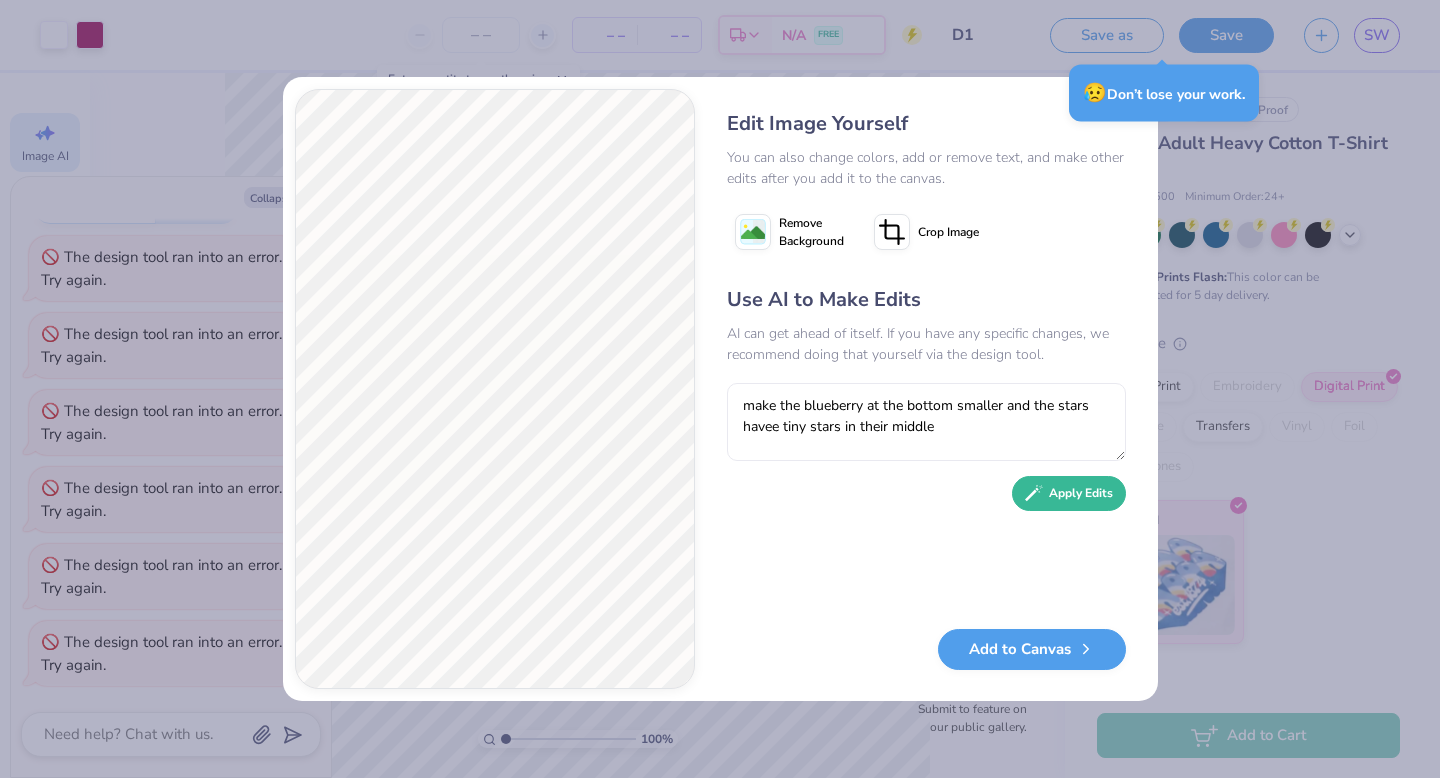 click on "Apply Edits" at bounding box center [1069, 493] 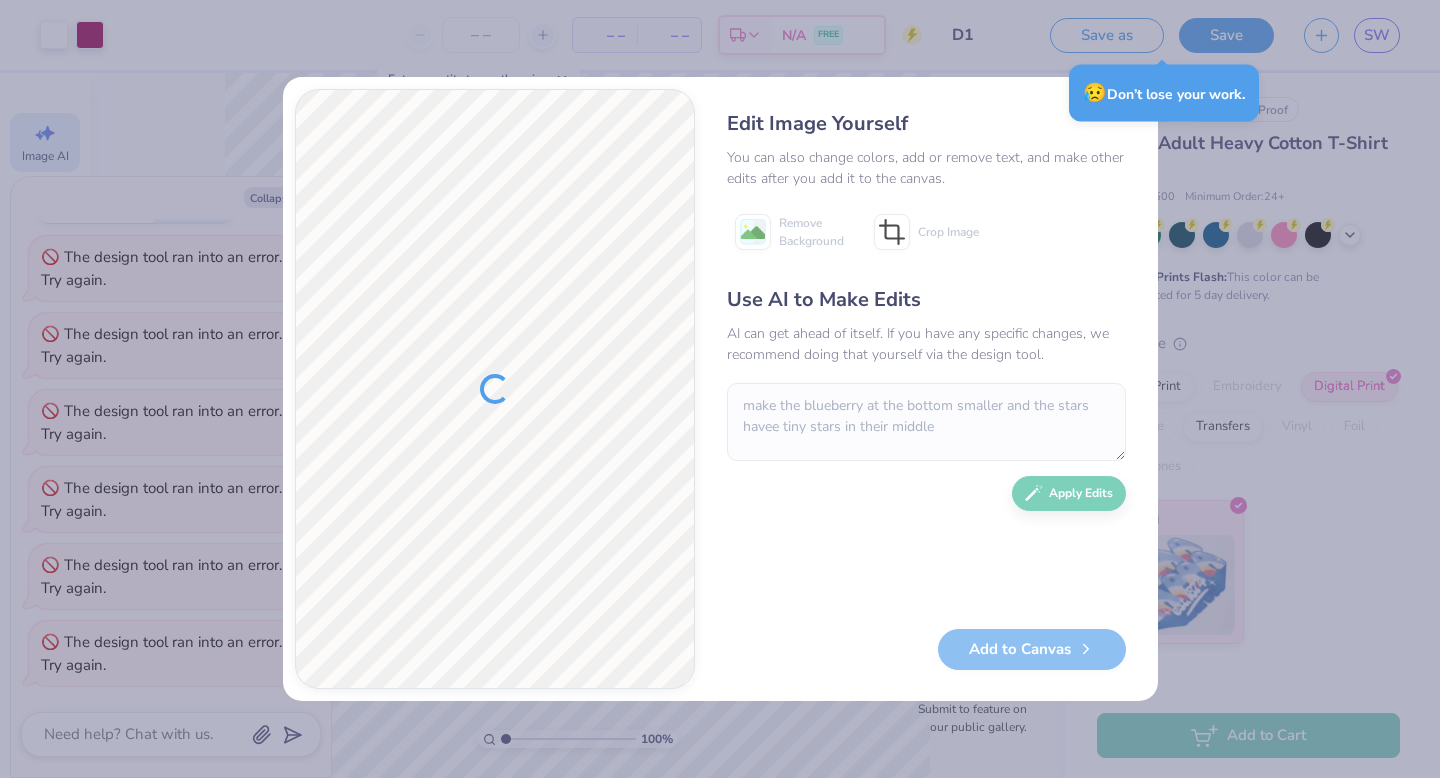 type on "x" 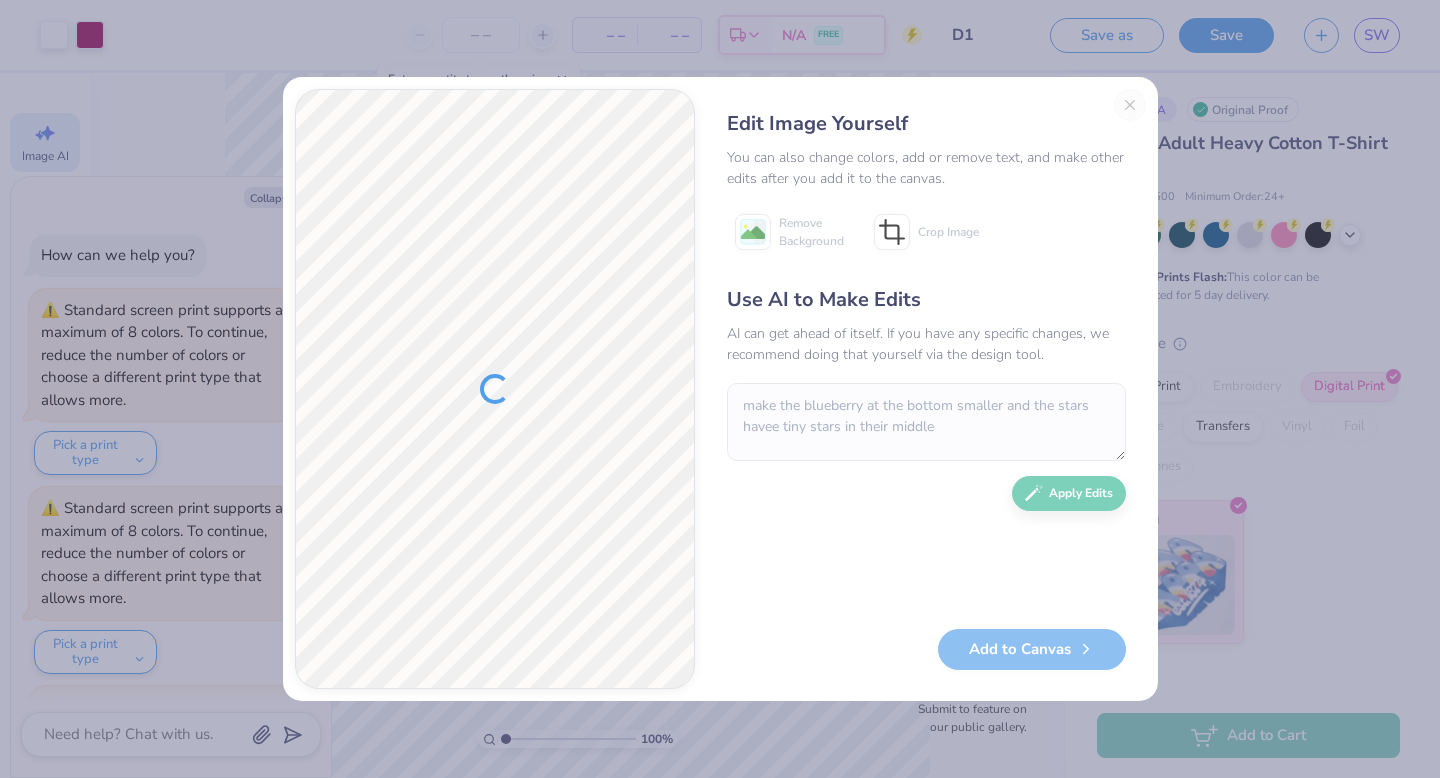 scroll, scrollTop: 0, scrollLeft: 0, axis: both 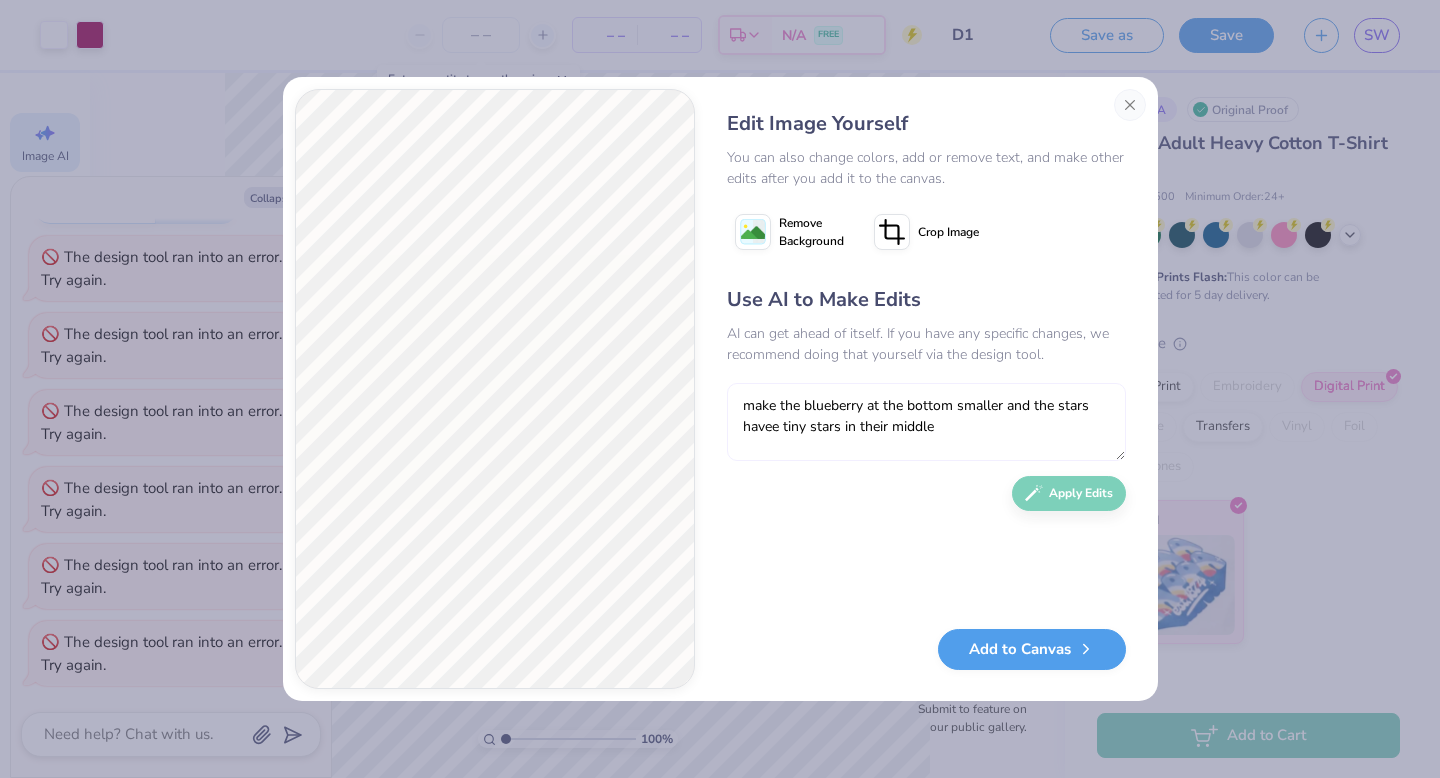 click on "make the blueberry at the bottom smaller and the stars havee tiny stars in their middle" at bounding box center (926, 422) 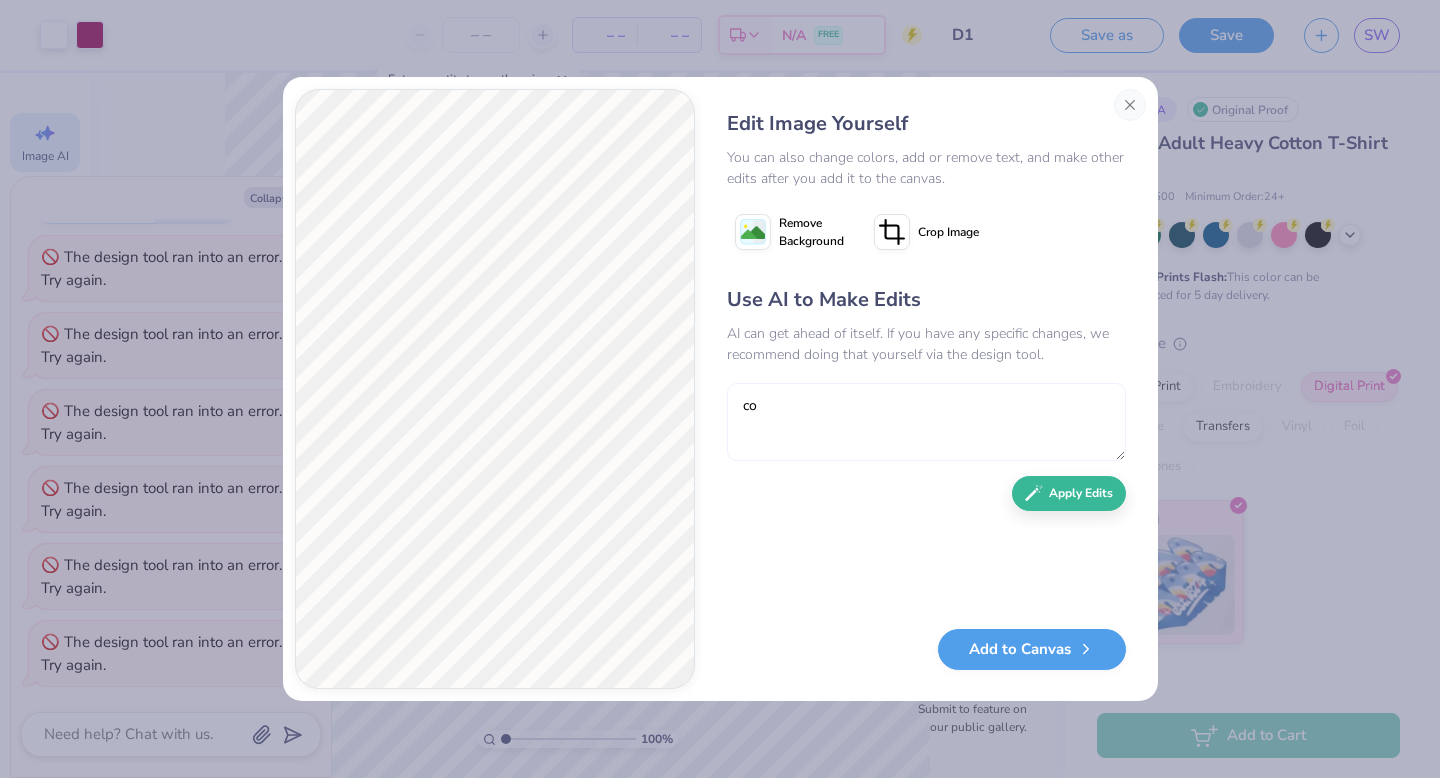 type on "c" 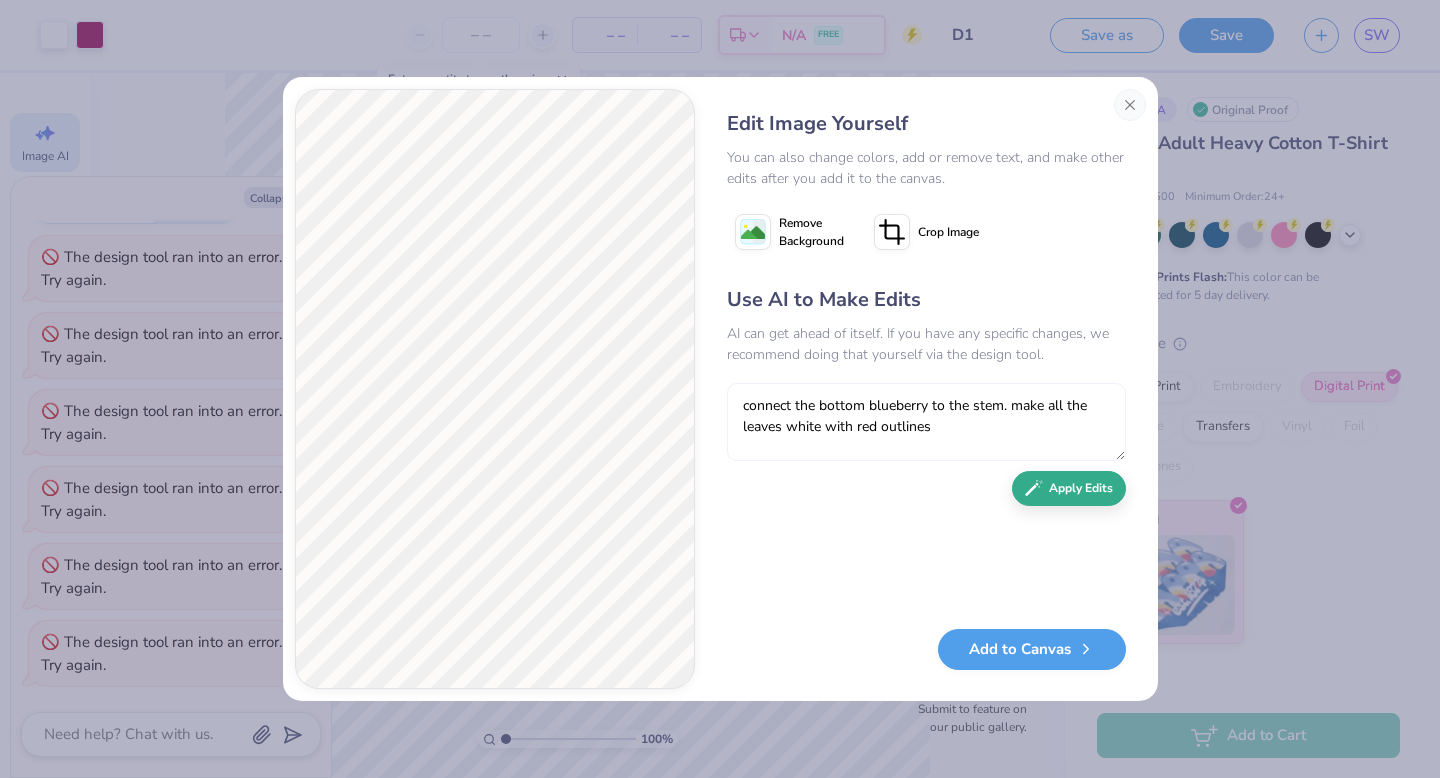 type on "connect the bottom blueberry to the stem. make all the leaves white with red outlines" 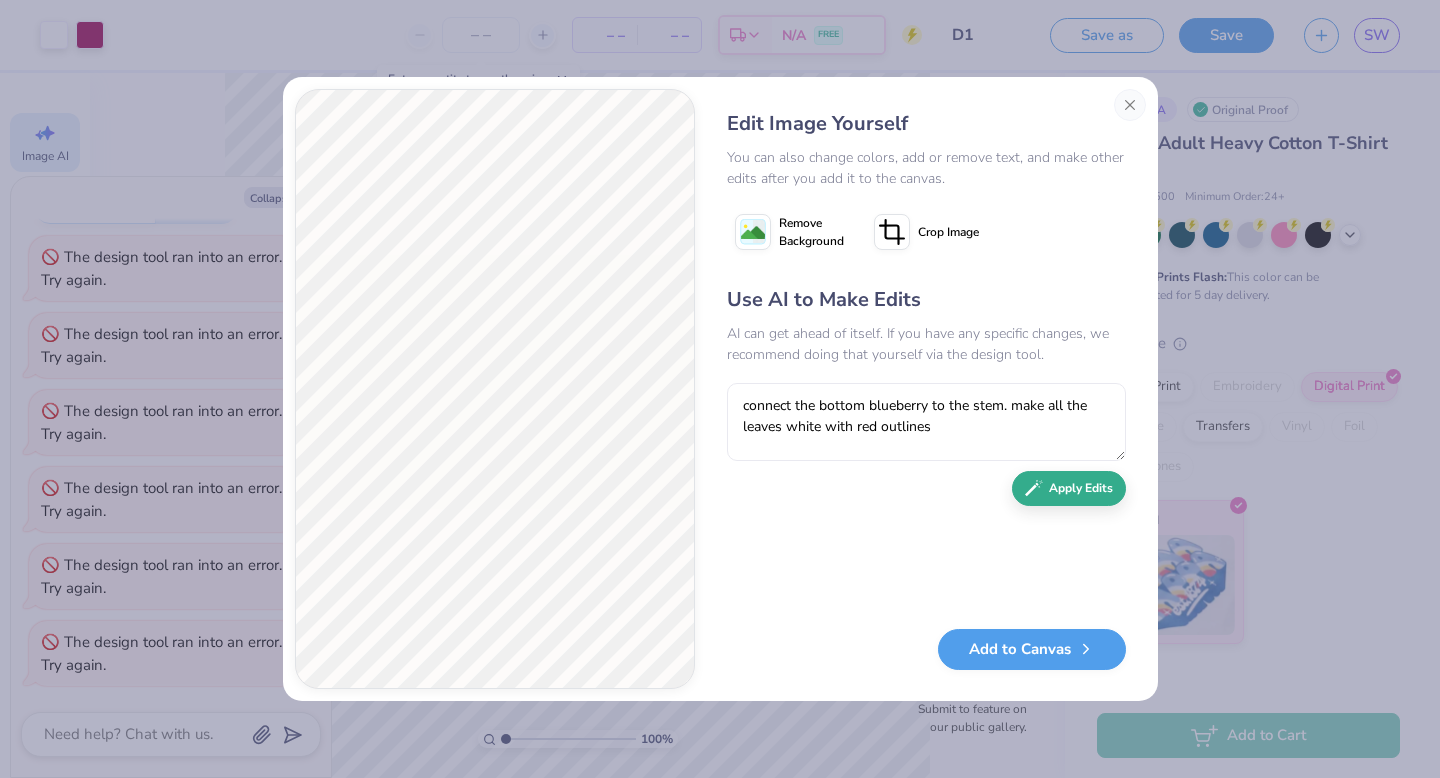 click on "Use AI to Make Edits AI can get ahead of itself. If you have any specific changes, we recommend doing that yourself via the design tool. connect the bottom blueberry to the stem. make all the leaves white with red outlines Apply Edits" at bounding box center (926, 447) 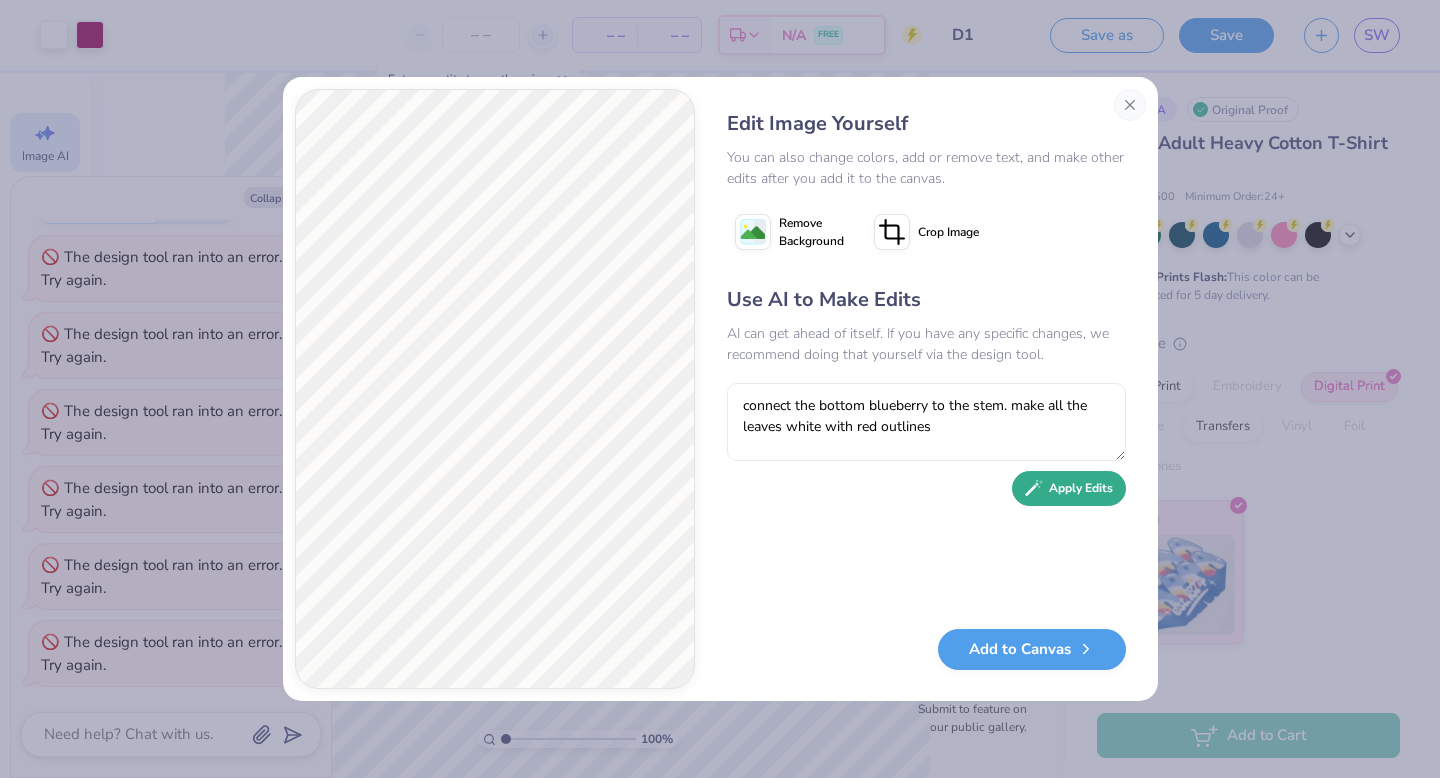 click on "Apply Edits" at bounding box center [1069, 488] 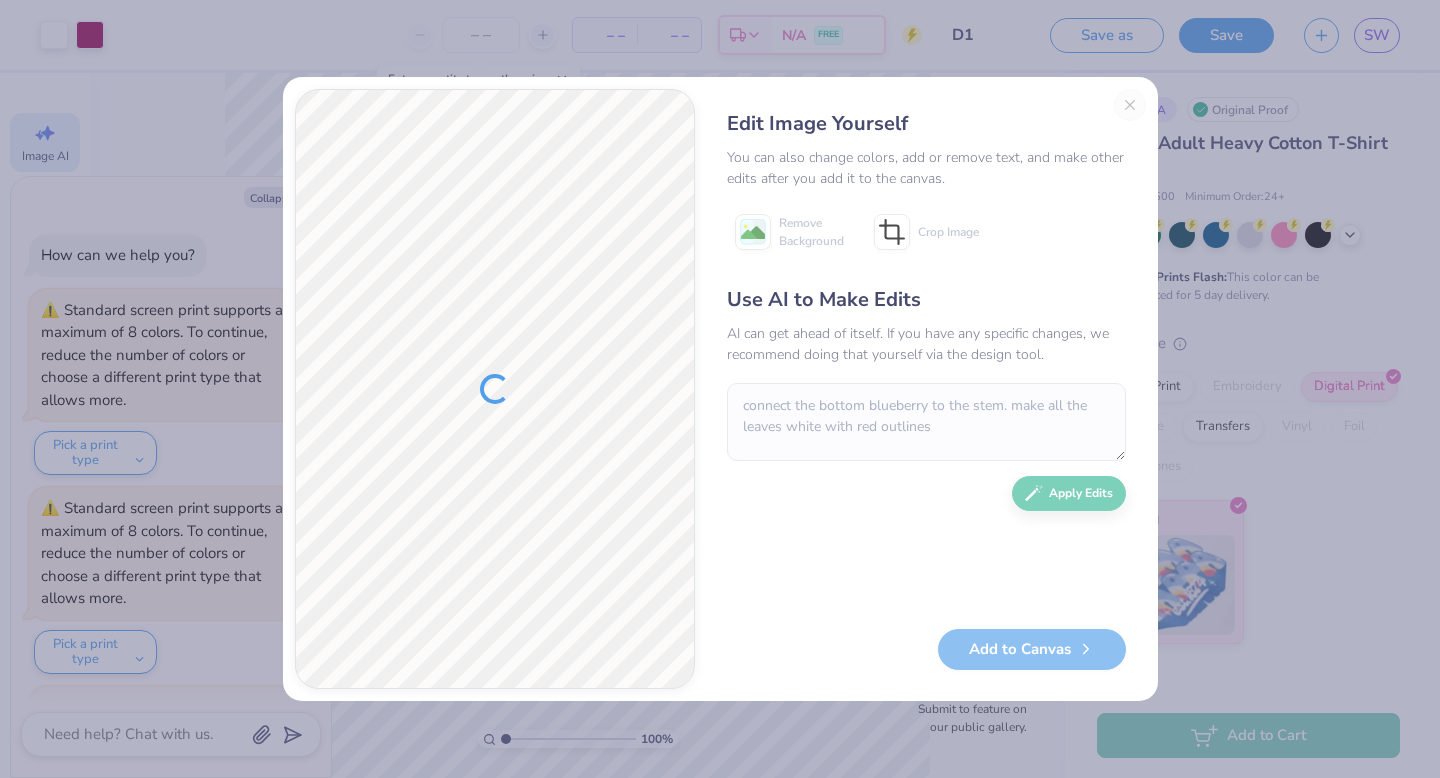 scroll, scrollTop: 0, scrollLeft: 0, axis: both 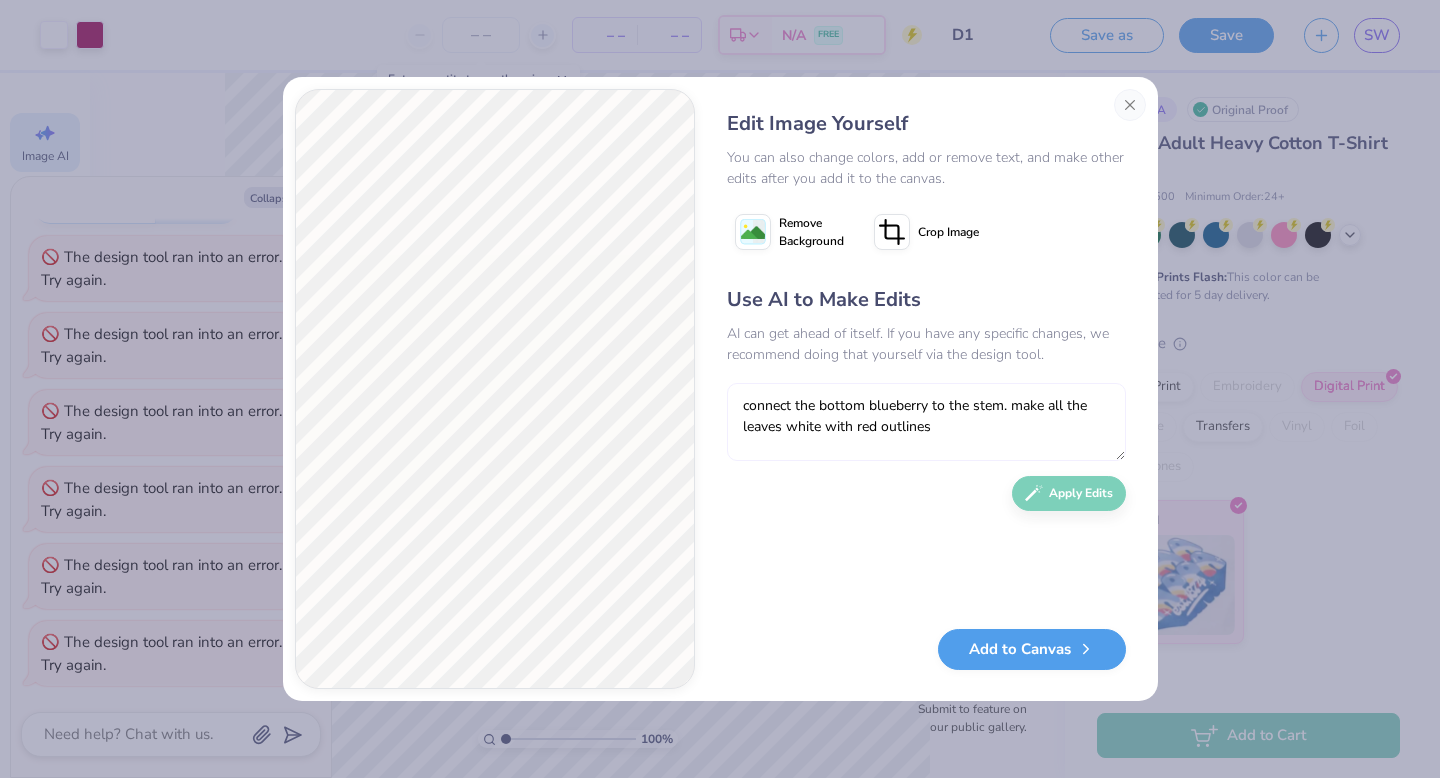 click on "connect the bottom blueberry to the stem. make all the leaves white with red outlines" at bounding box center (926, 422) 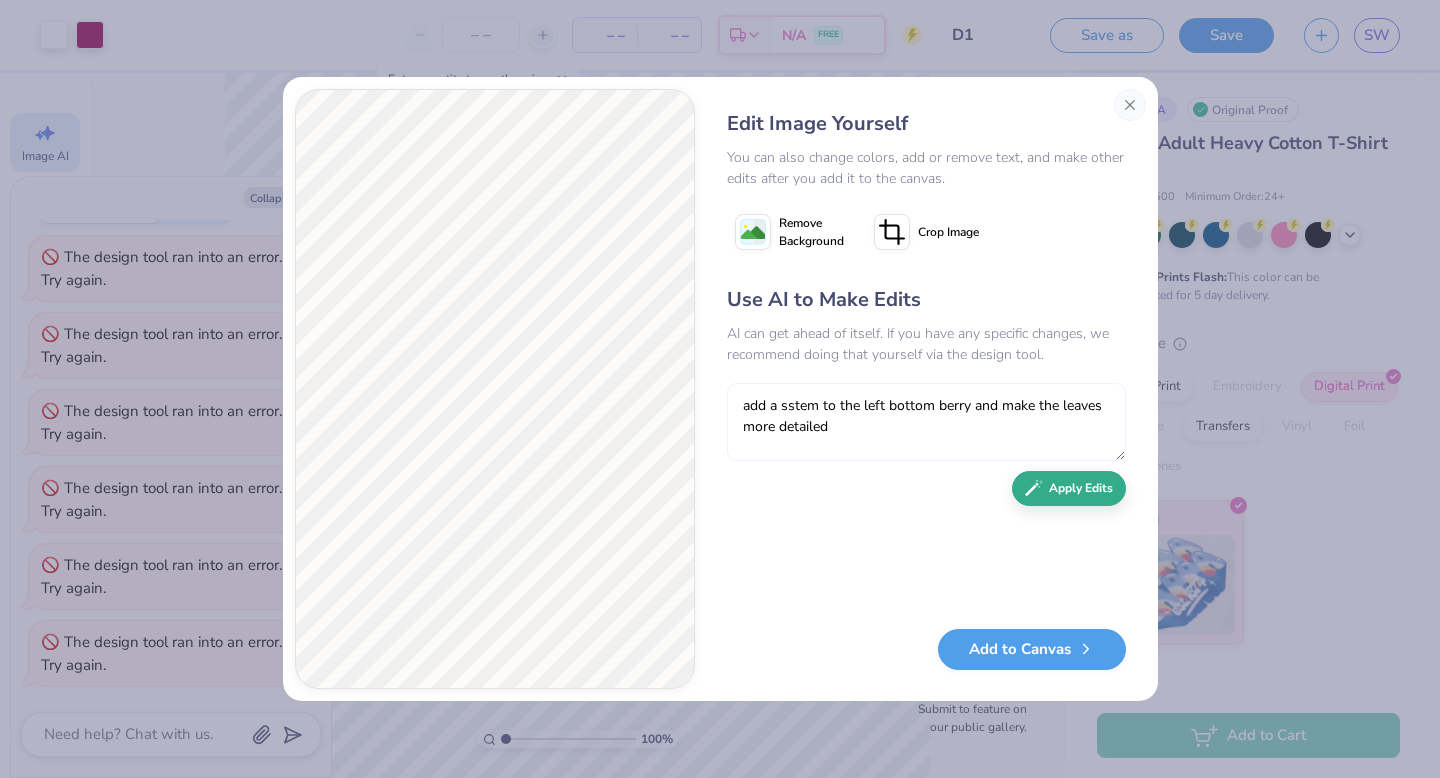 type on "add a sstem to the left bottom berry and make the leaves more detailed" 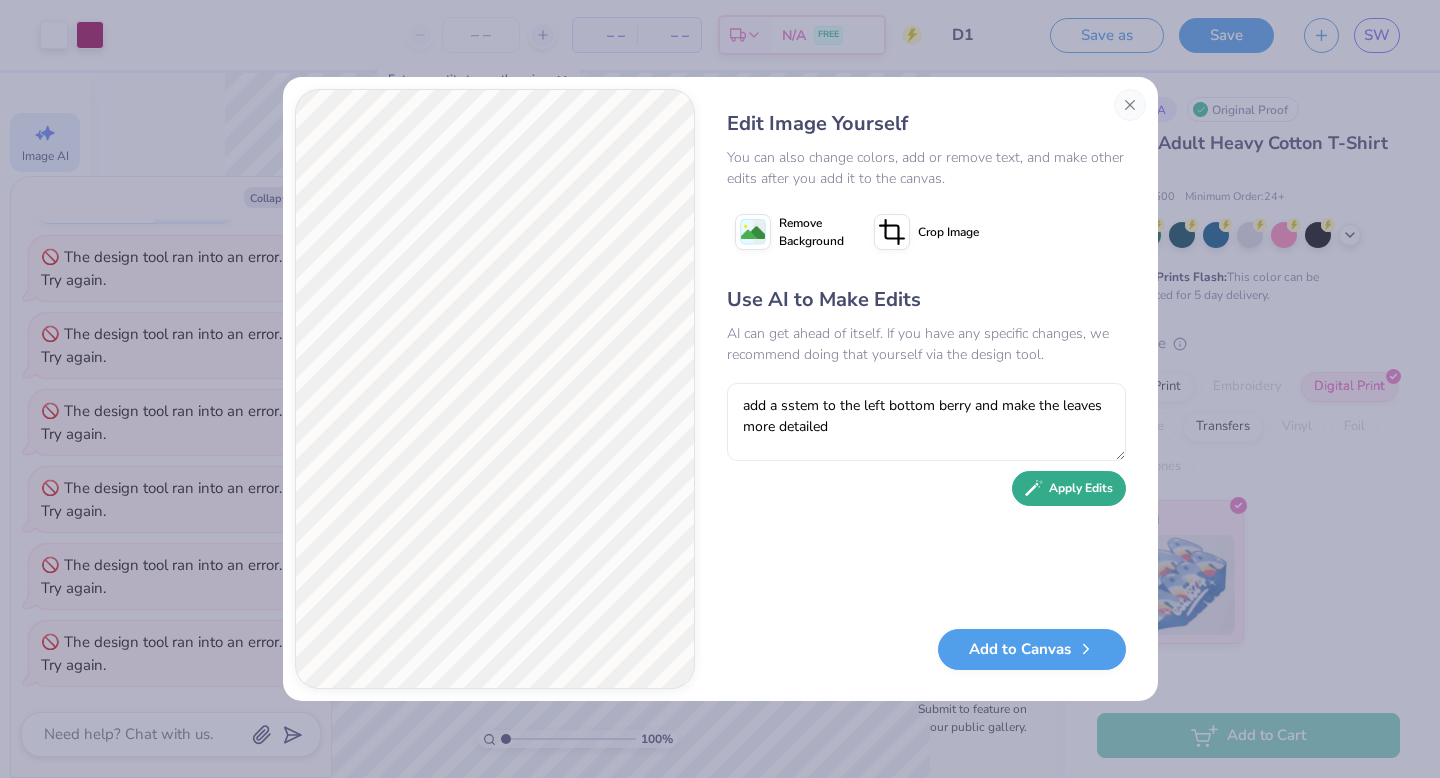 click on "Apply Edits" at bounding box center [1069, 488] 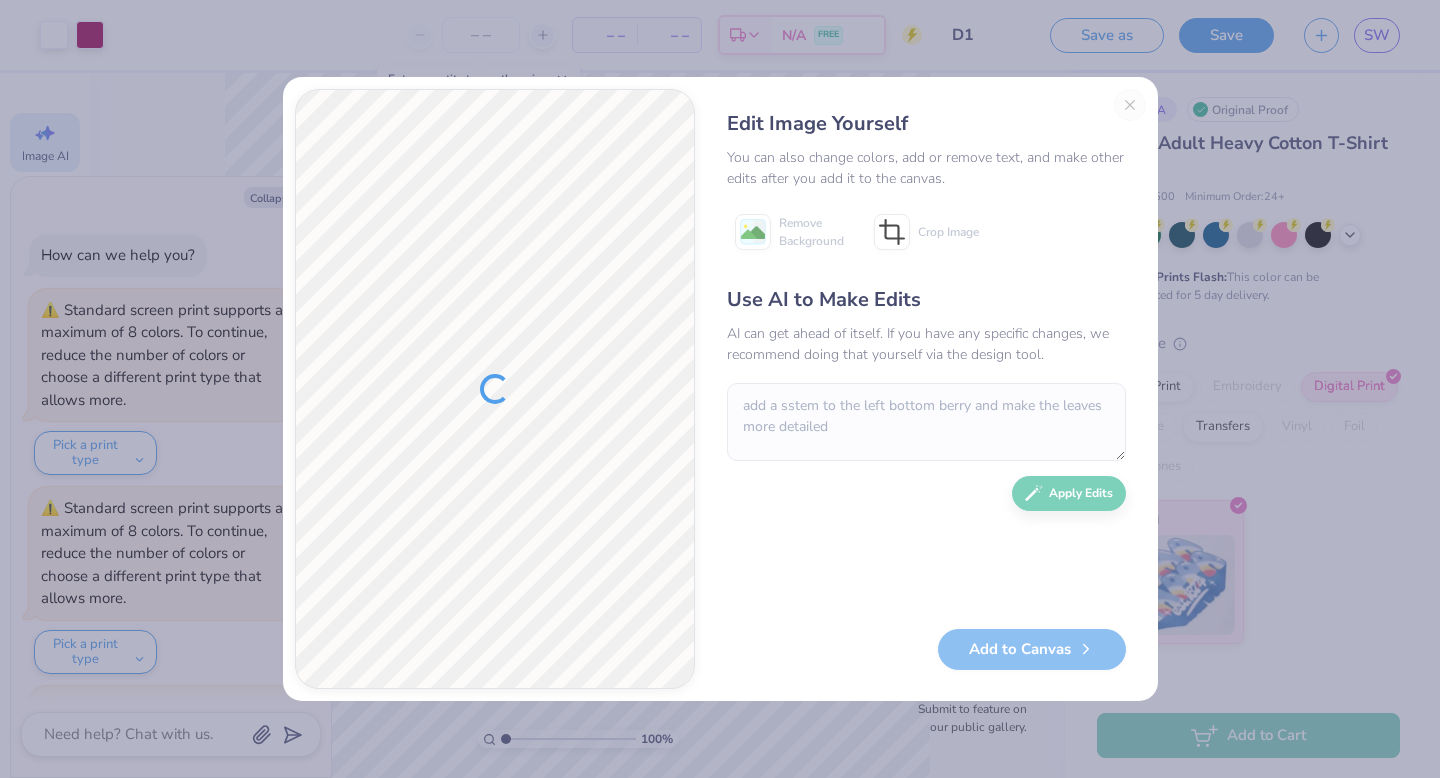scroll, scrollTop: 0, scrollLeft: 0, axis: both 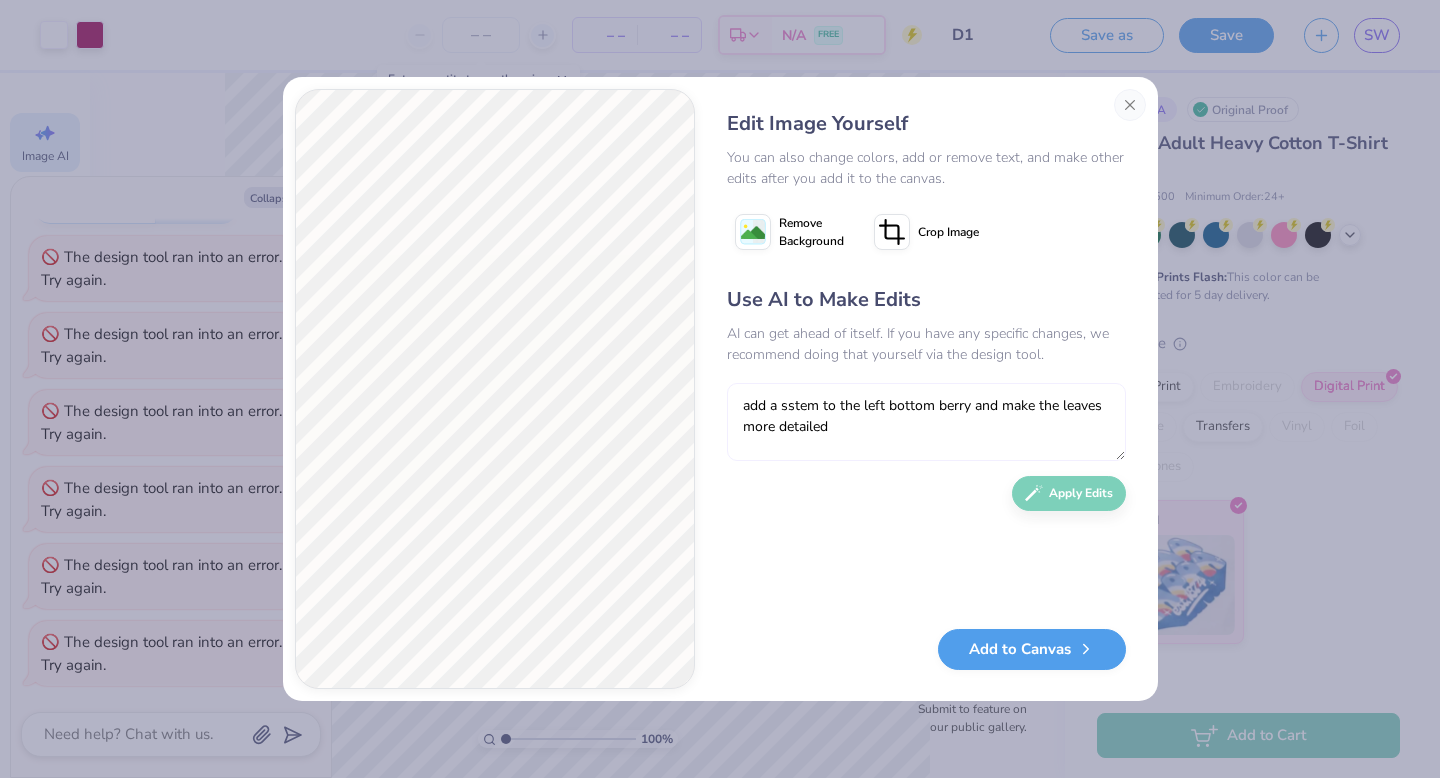 click on "add a sstem to the left bottom berry and make the leaves more detailed" at bounding box center [926, 422] 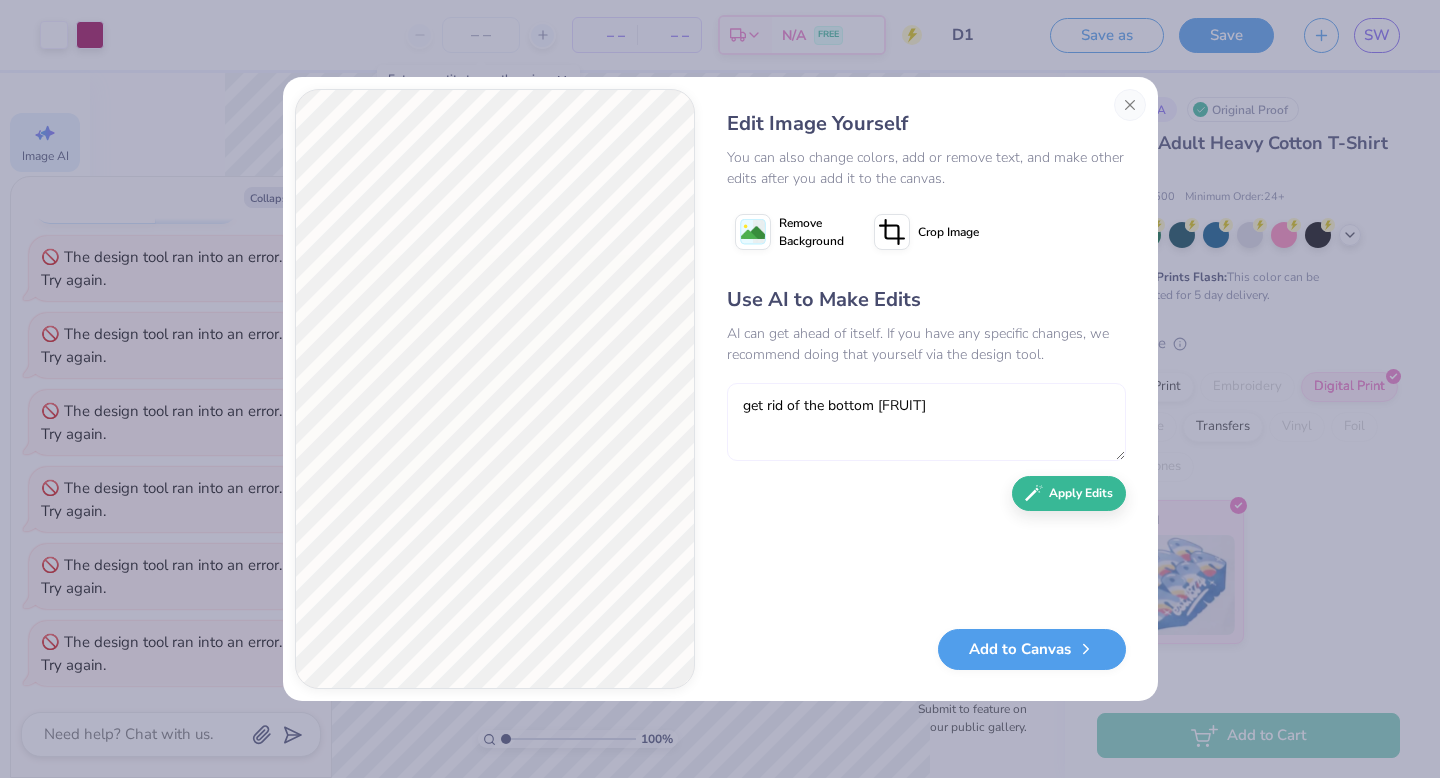 type on "get rid of the bottom [FRUIT]" 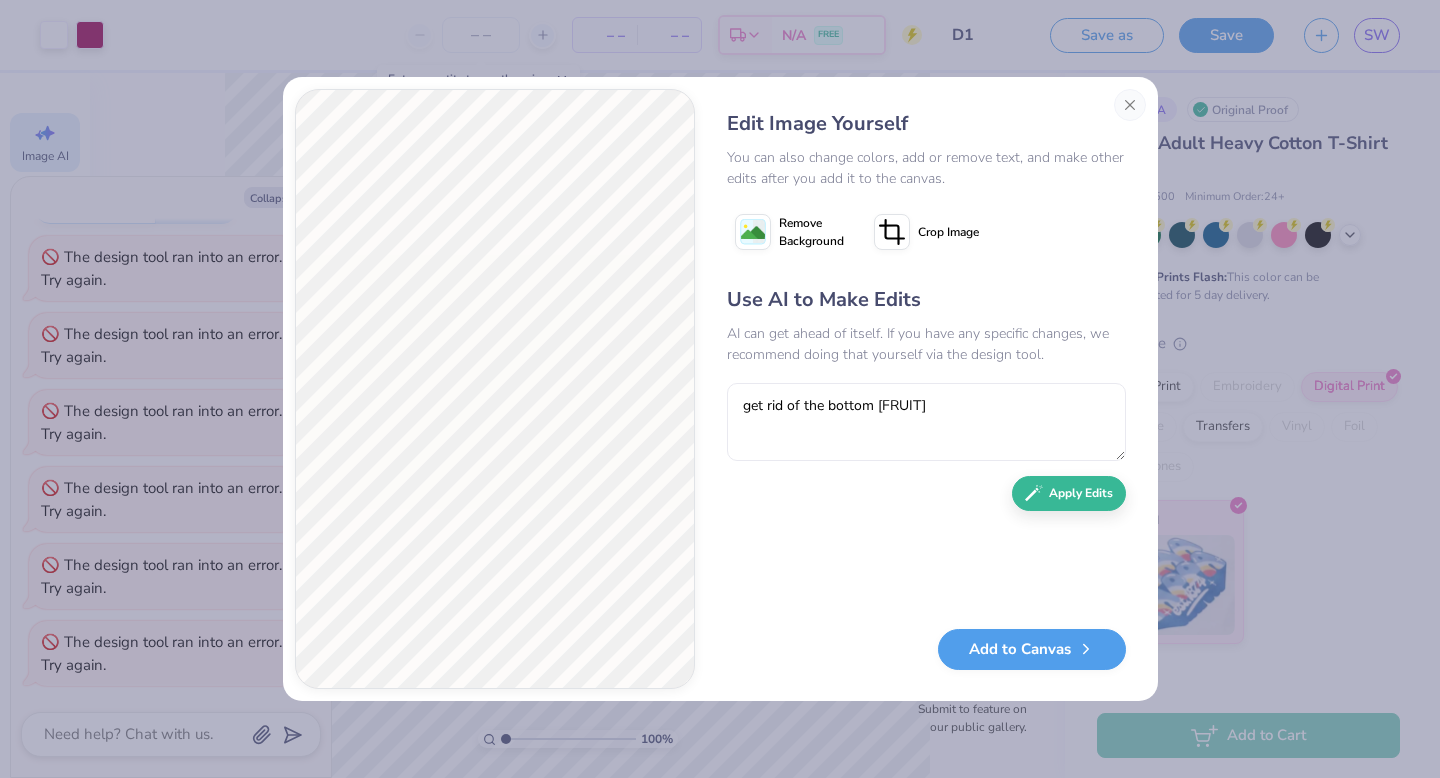 click on "Use AI to Make Edits AI can get ahead of itself. If you have any specific changes, we recommend doing that yourself via the design tool. get rid of the bottom [FRUIT] Apply Edits" at bounding box center [926, 447] 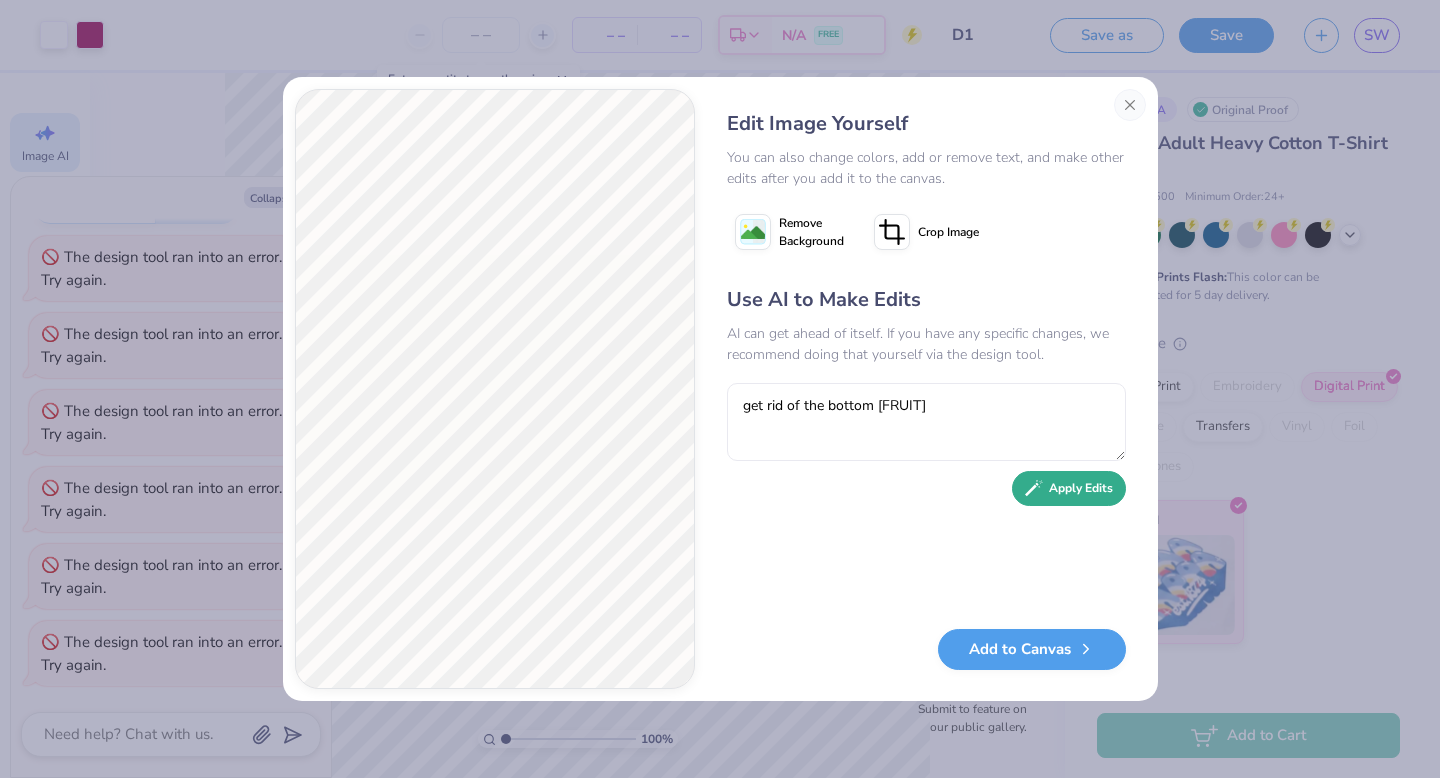 click on "Apply Edits" at bounding box center [1069, 488] 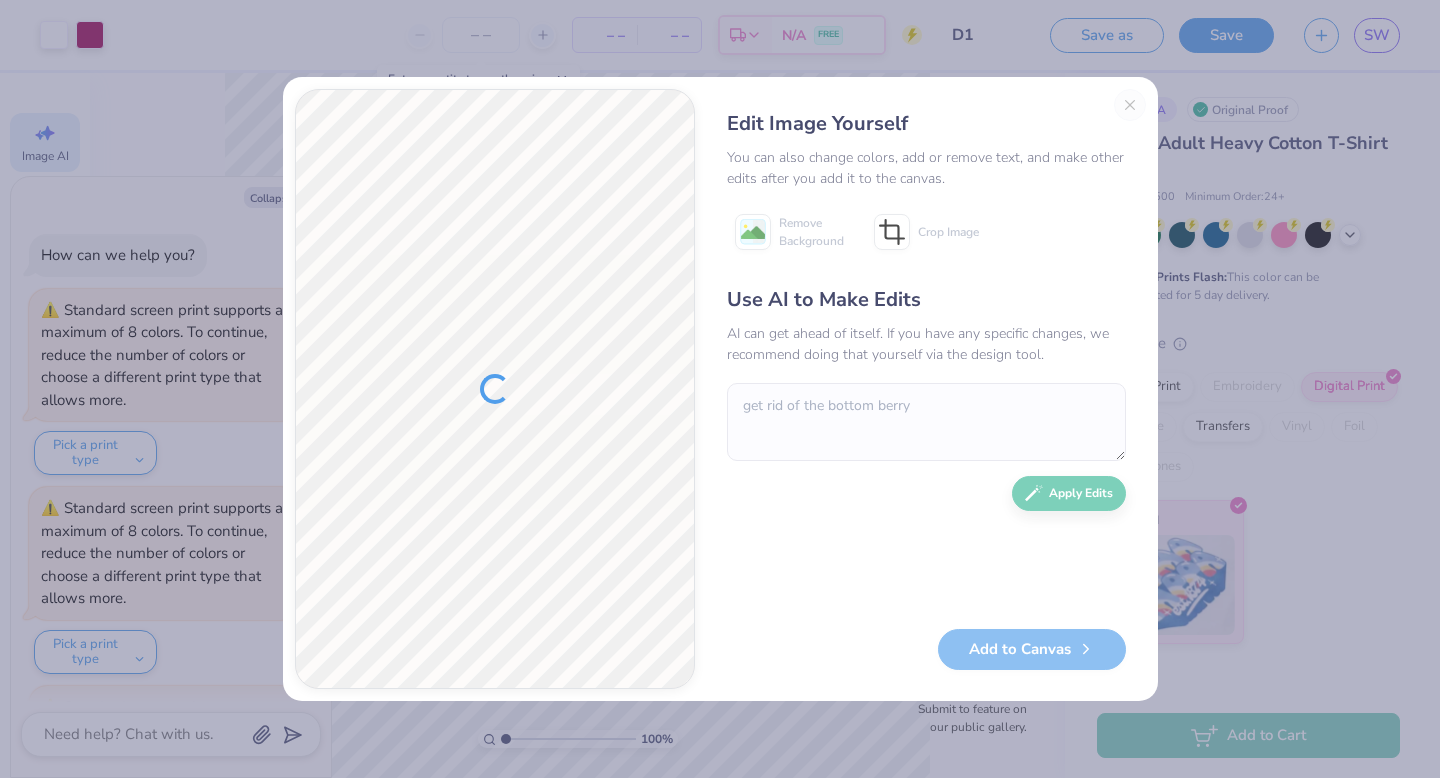 scroll, scrollTop: 0, scrollLeft: 0, axis: both 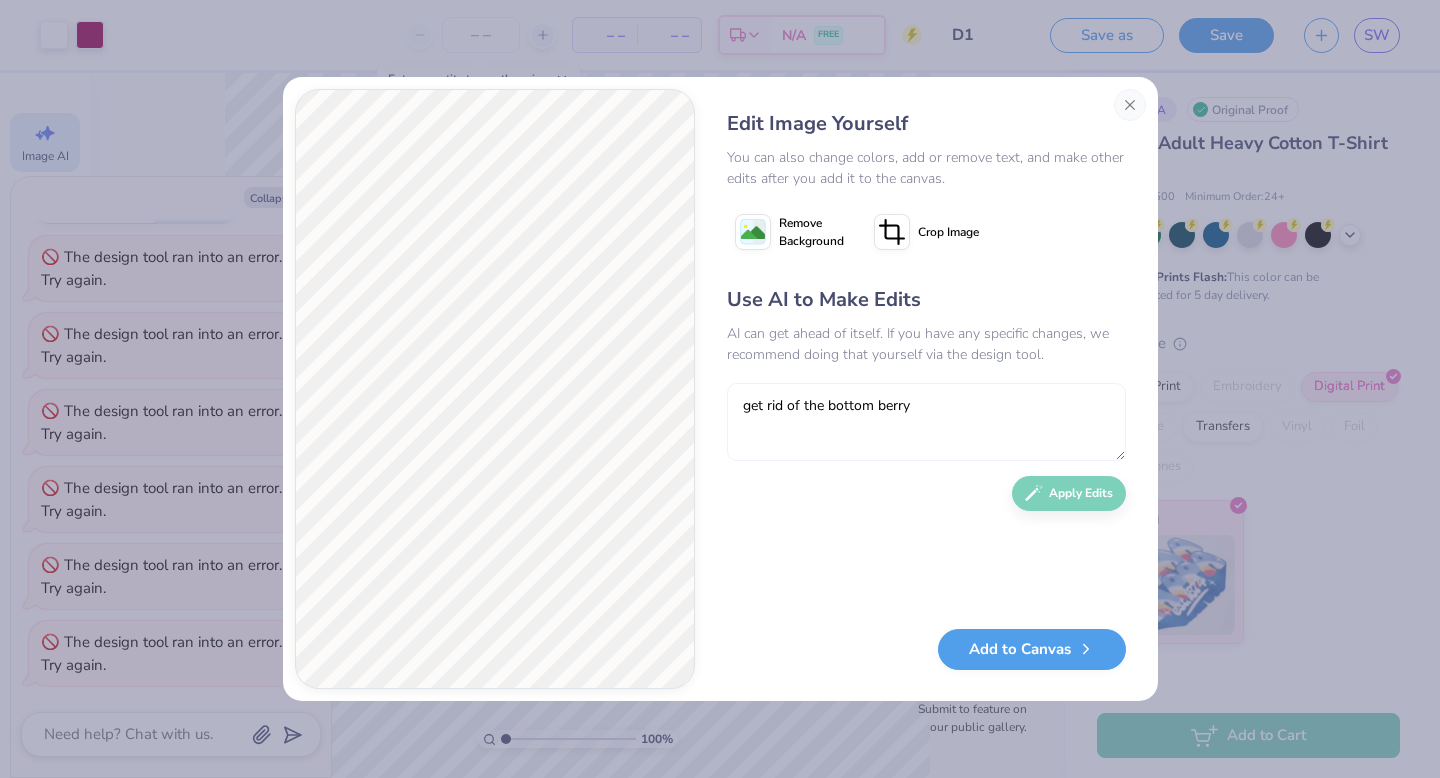click on "get rid of the bottom berry" at bounding box center (926, 422) 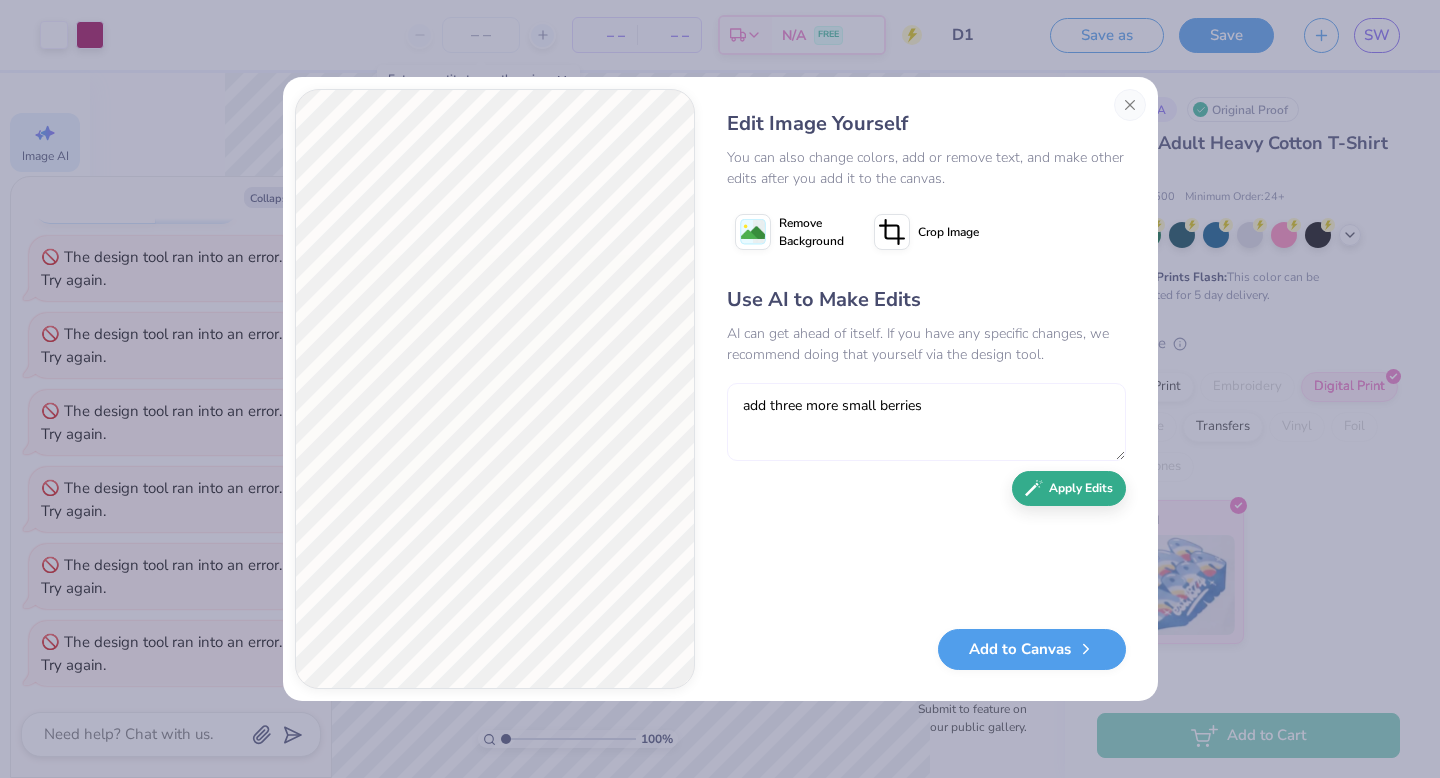 type on "add three more small berries" 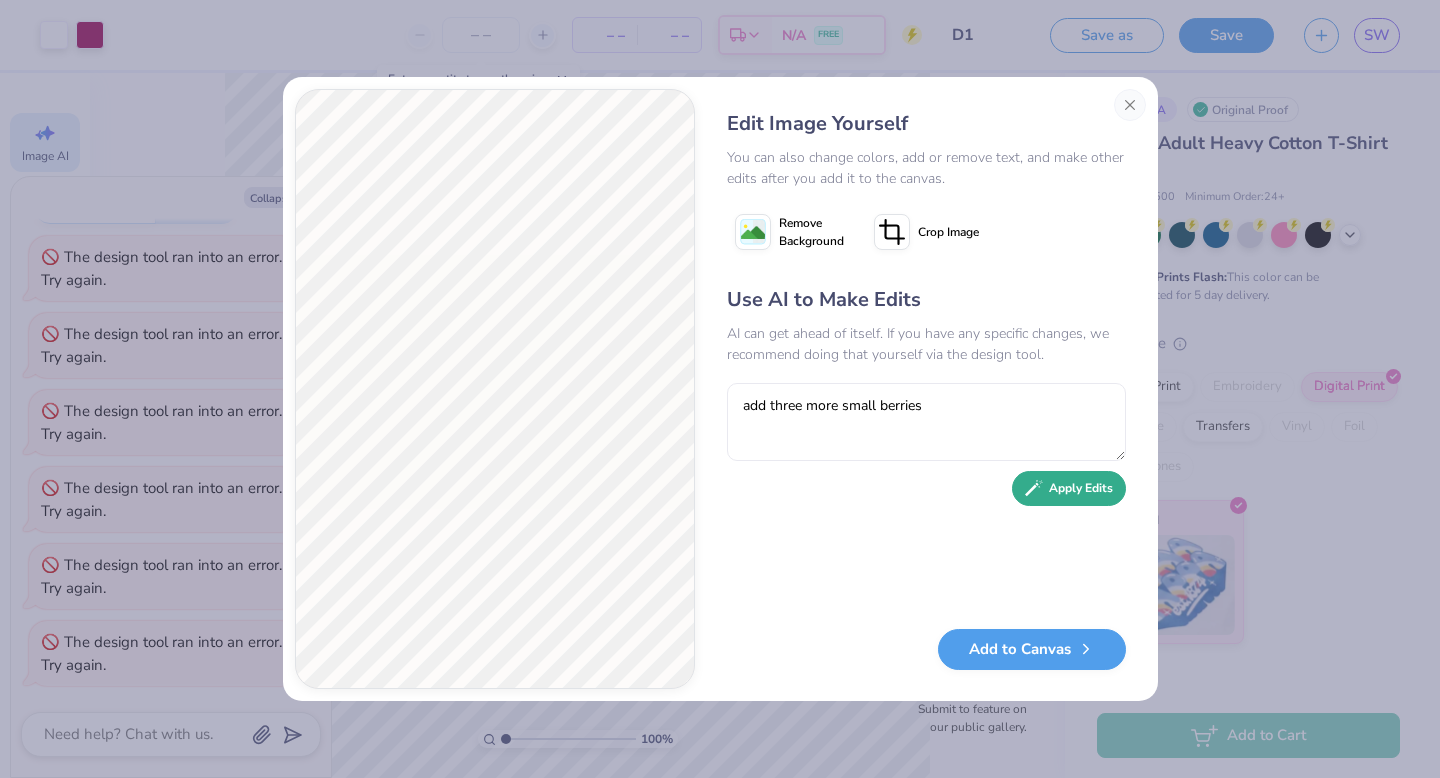 click on "Apply Edits" at bounding box center (1069, 488) 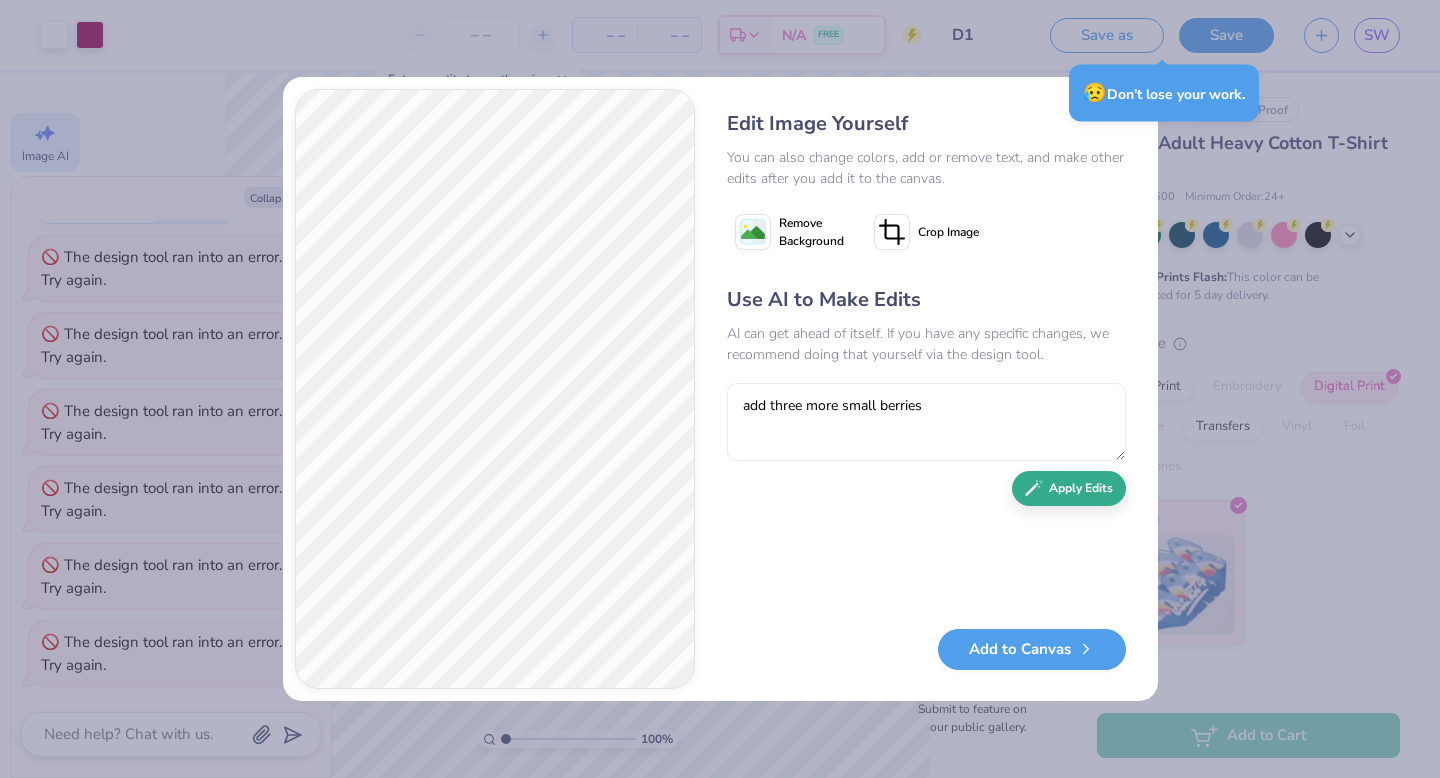 scroll, scrollTop: 2807, scrollLeft: 0, axis: vertical 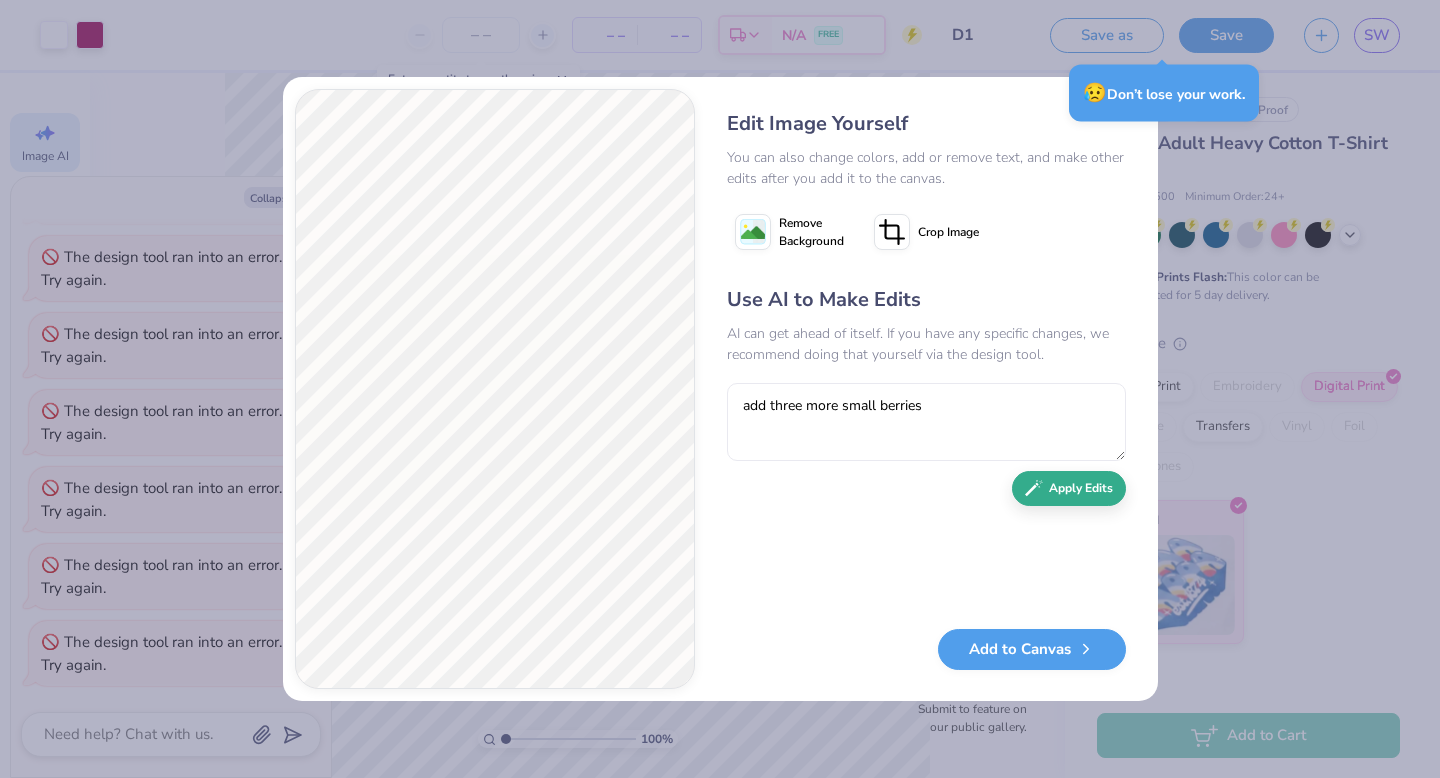 type on "x" 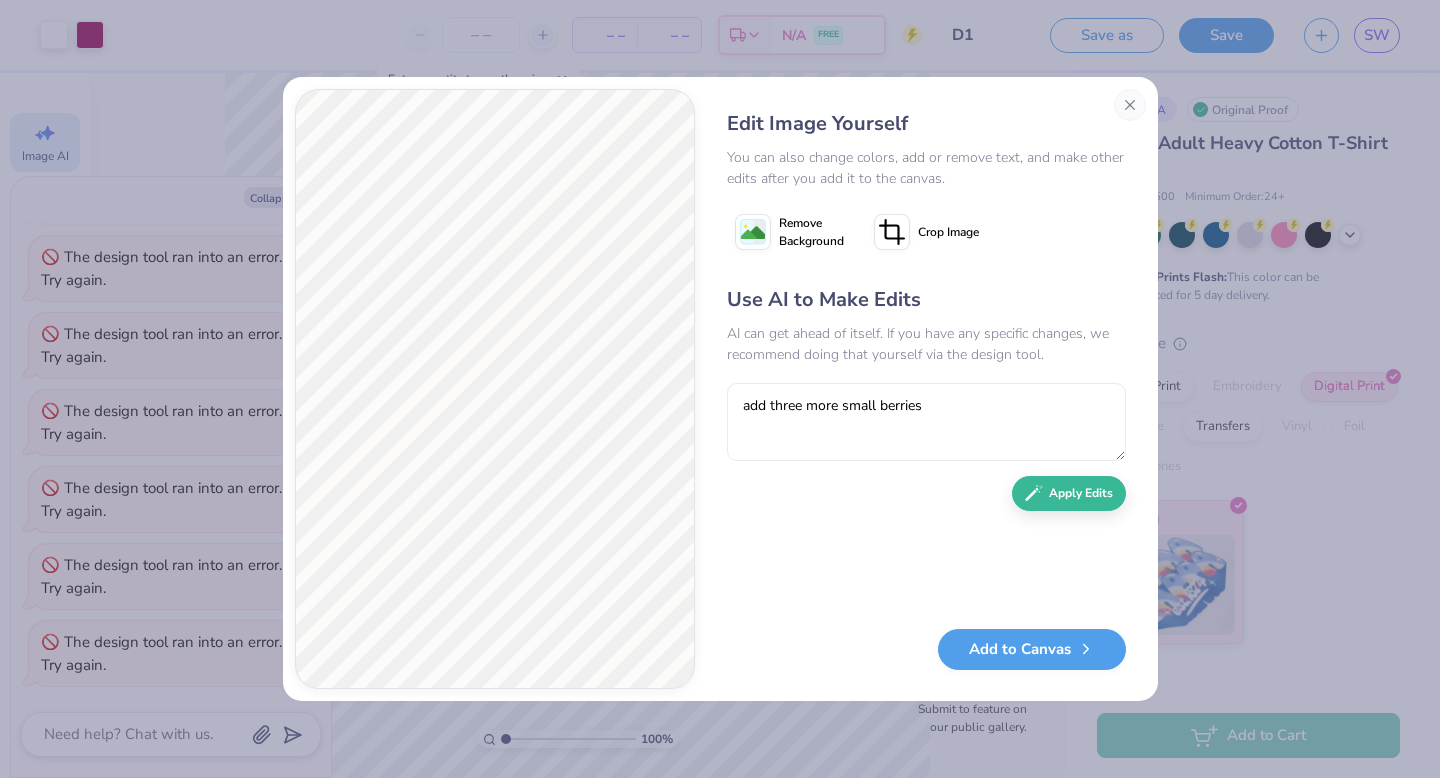 drag, startPoint x: 1111, startPoint y: 449, endPoint x: 1106, endPoint y: 474, distance: 25.495098 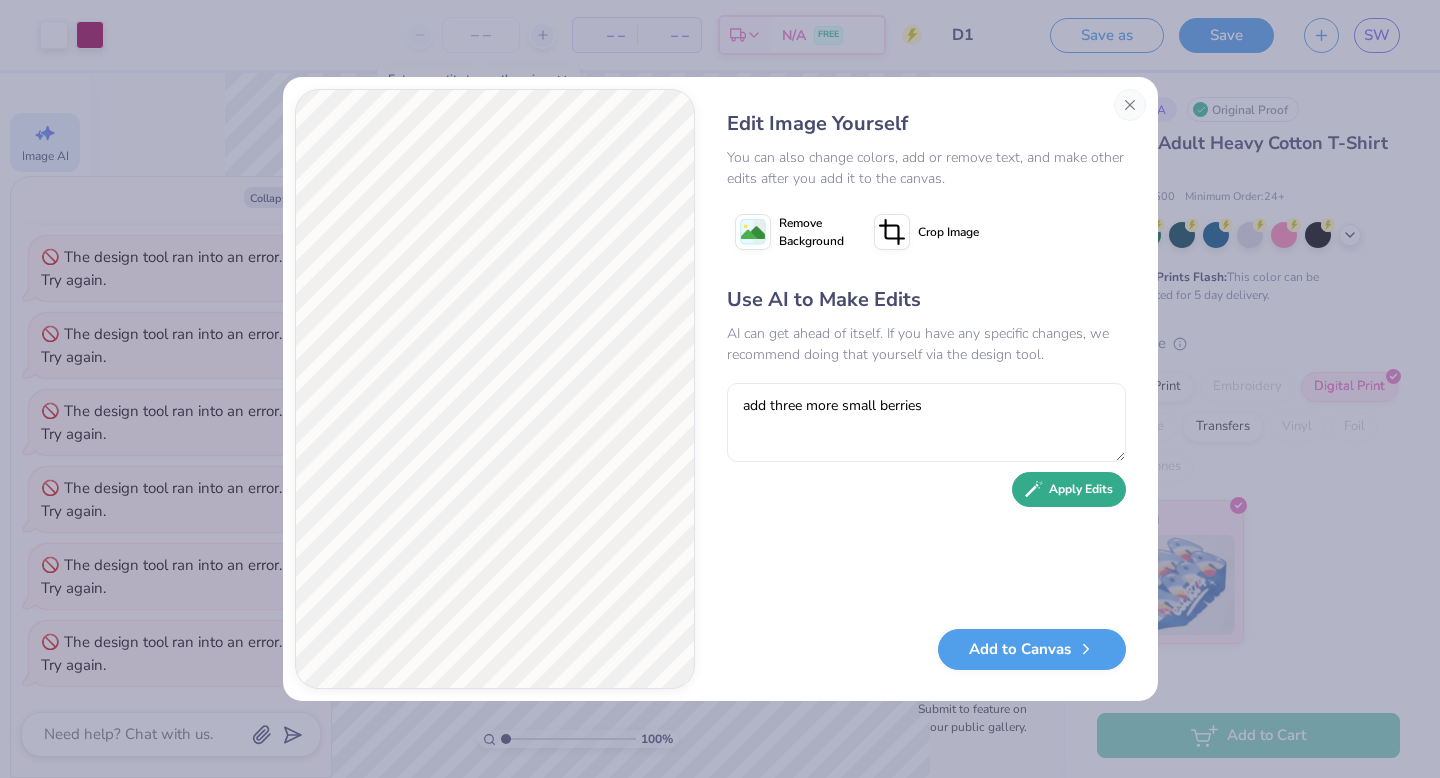 click on "Apply Edits" at bounding box center [1069, 489] 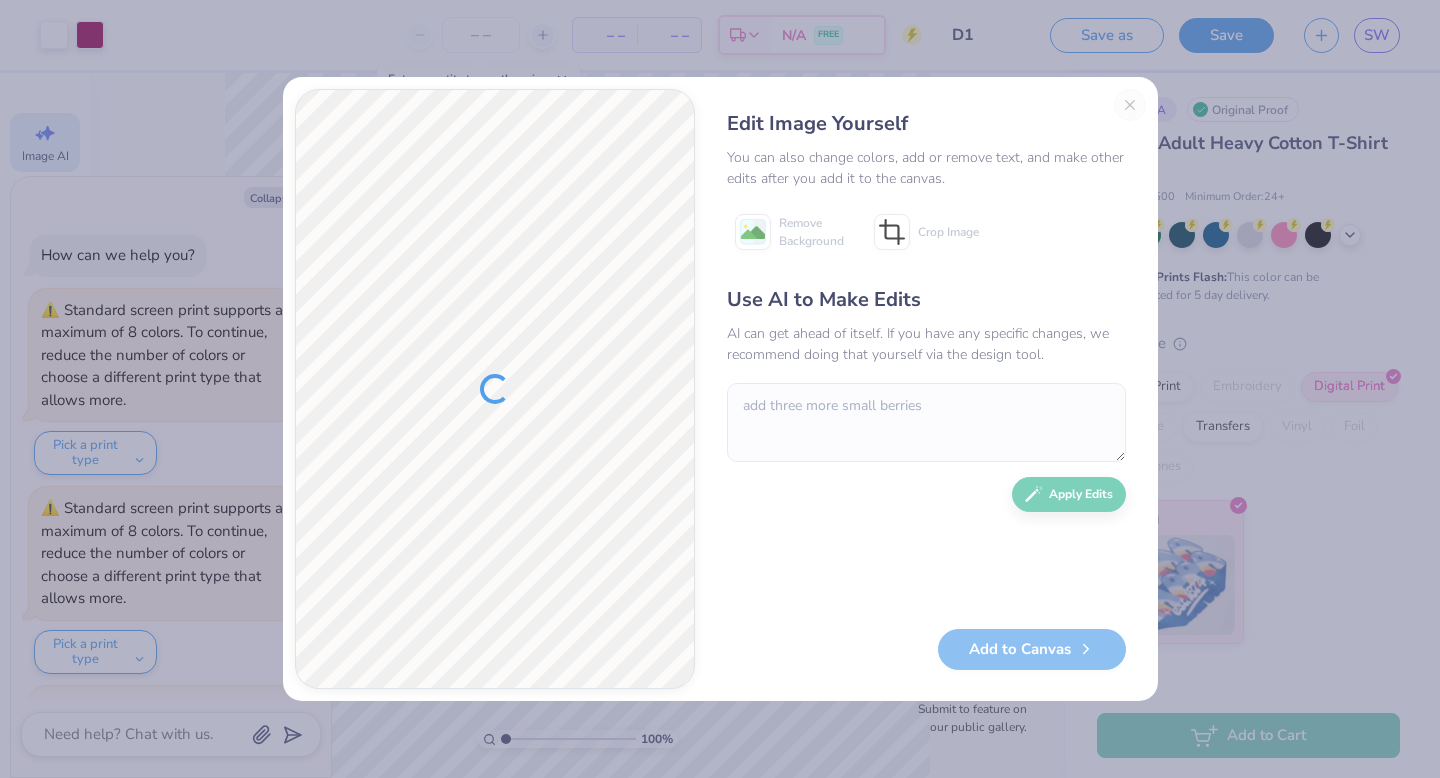 scroll, scrollTop: 0, scrollLeft: 0, axis: both 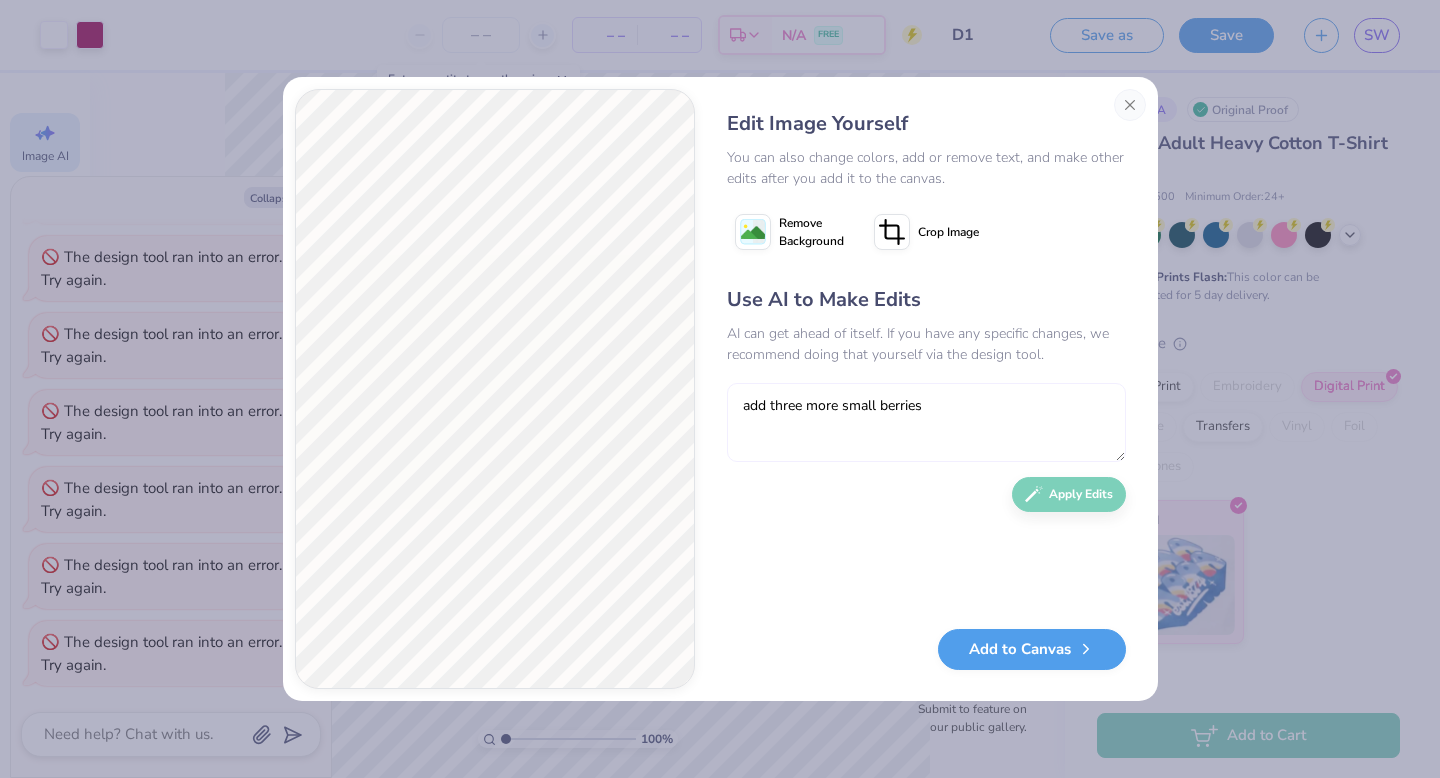 click on "add three more small berries" at bounding box center (926, 422) 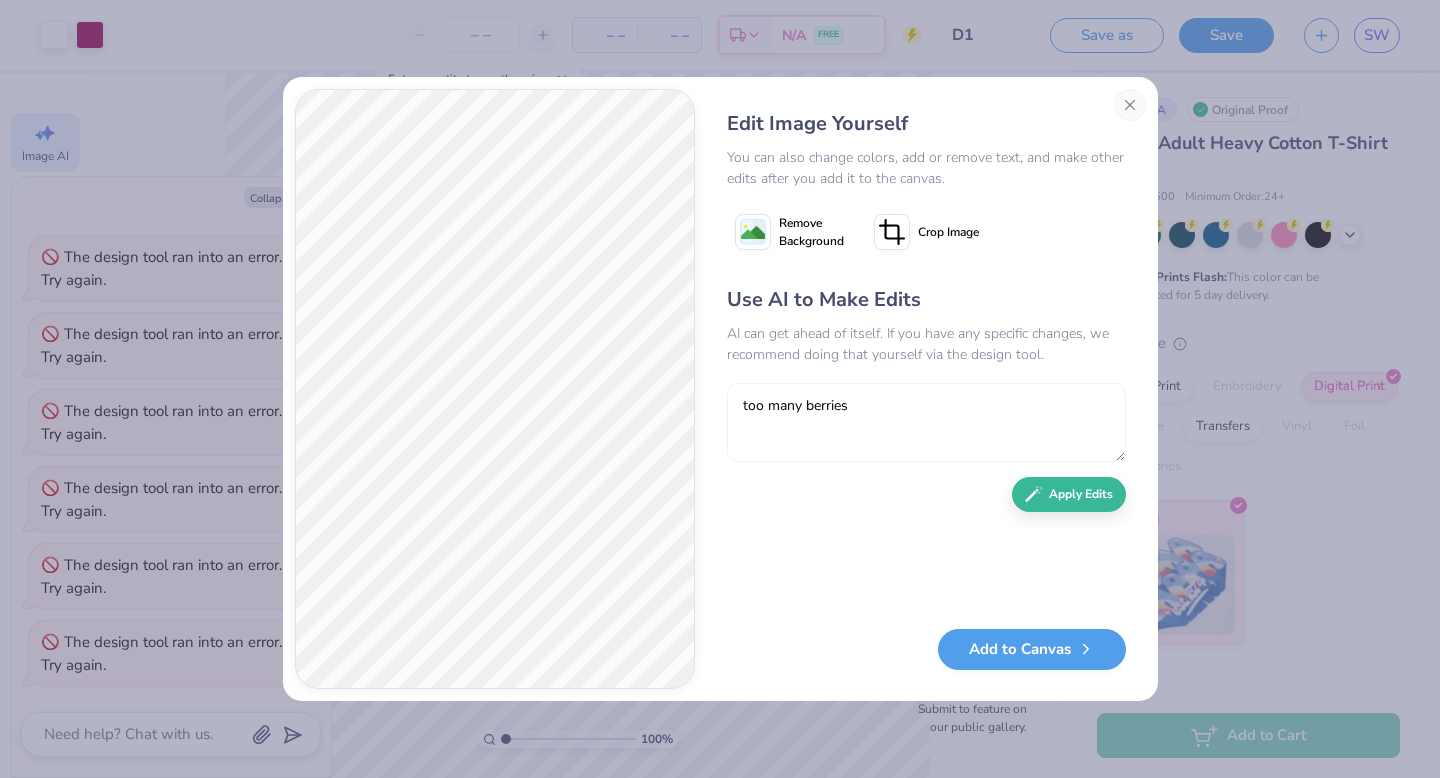 type on "too many berries" 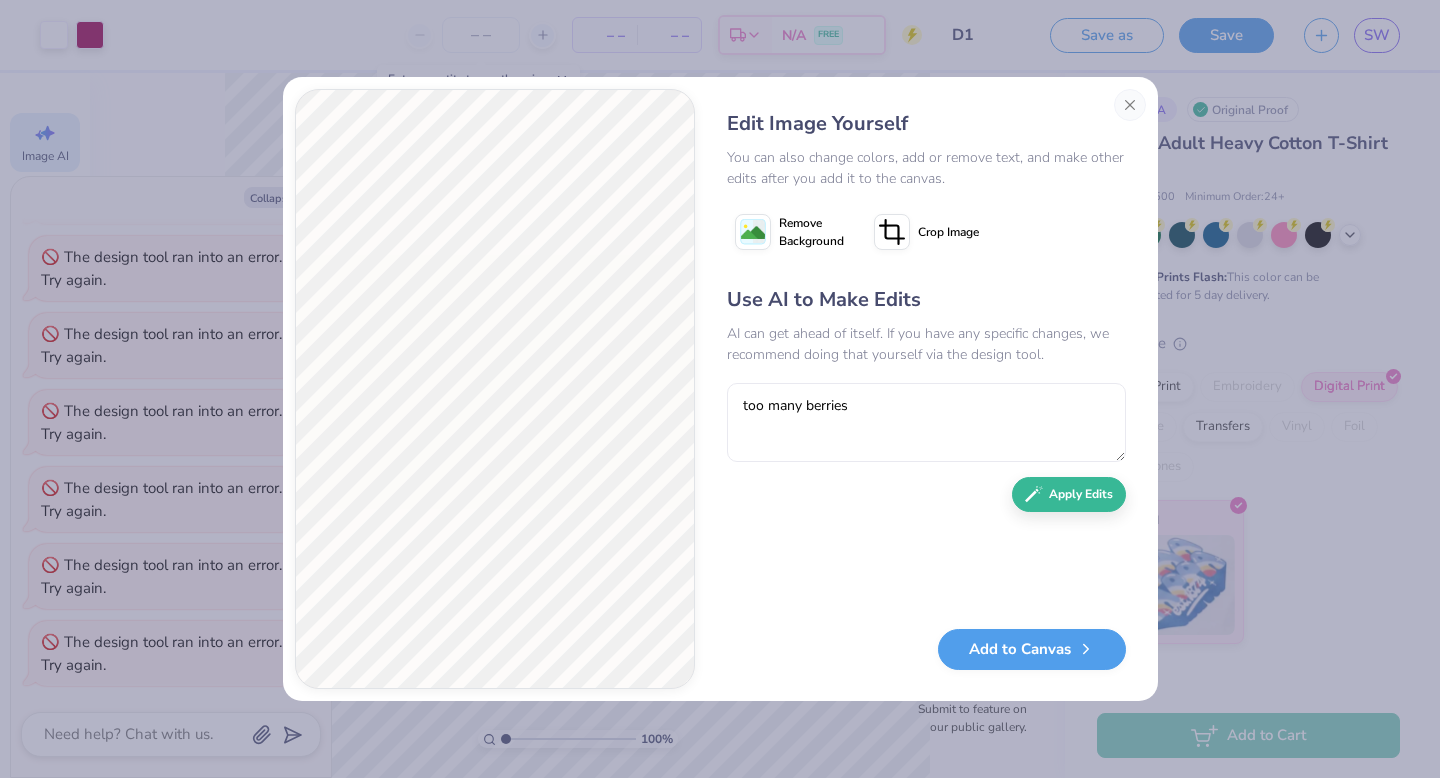 click on "Use AI to Make Edits AI can get ahead of itself. If you have any specific changes, we recommend doing that yourself via the design tool. too many berries Apply Edits" at bounding box center (926, 447) 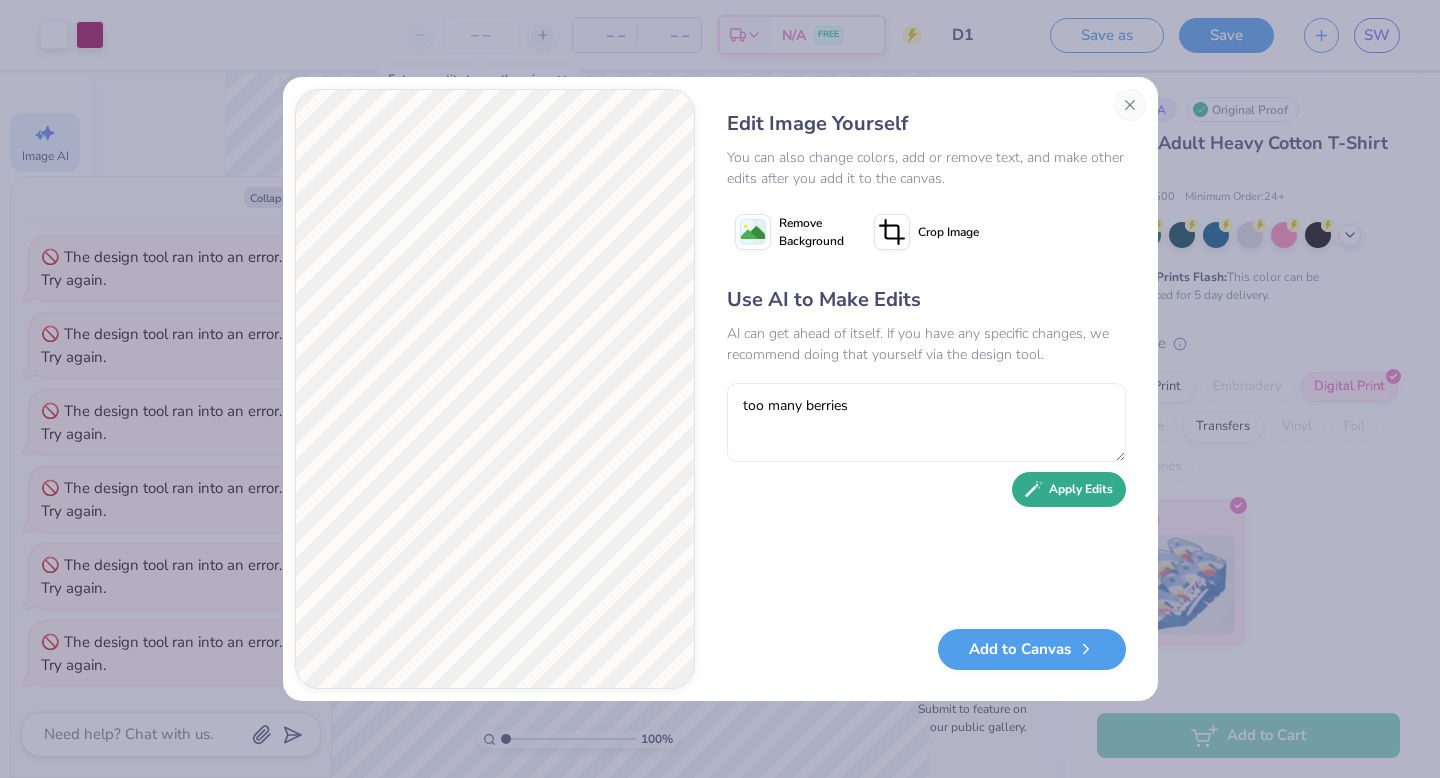 click on "Apply Edits" at bounding box center (1069, 489) 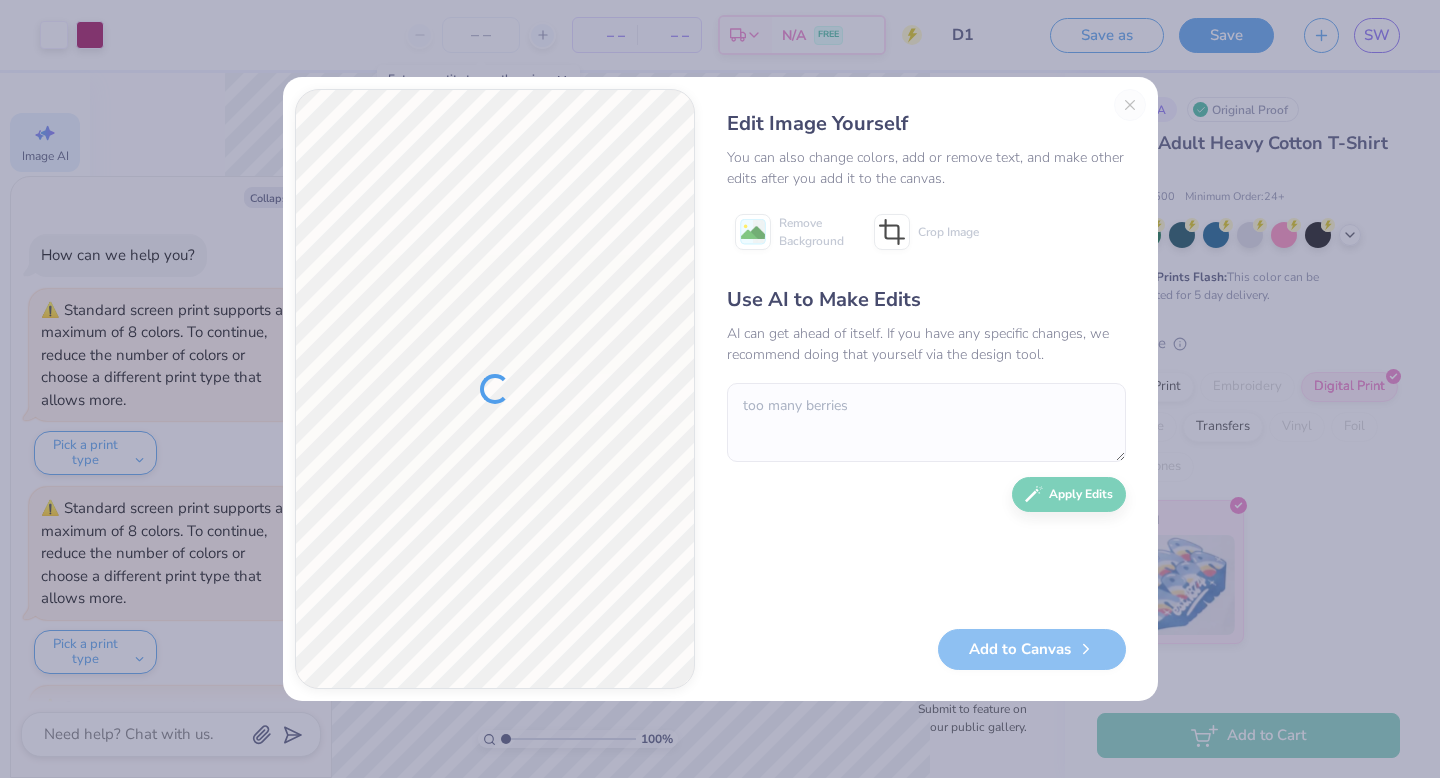 scroll, scrollTop: 0, scrollLeft: 0, axis: both 